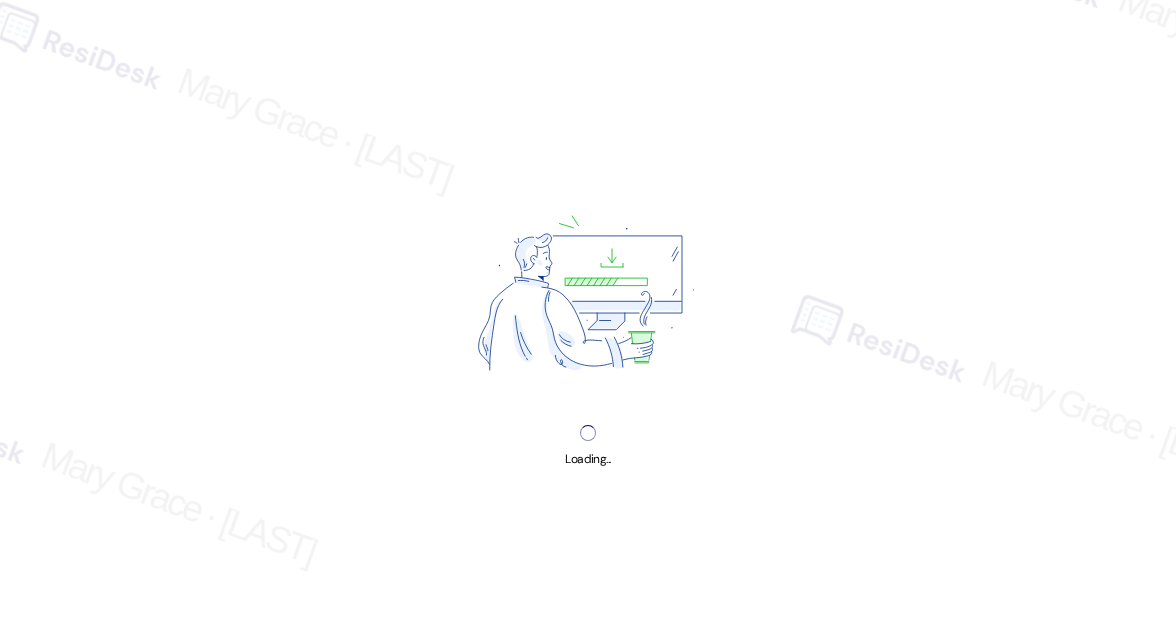 scroll, scrollTop: 0, scrollLeft: 0, axis: both 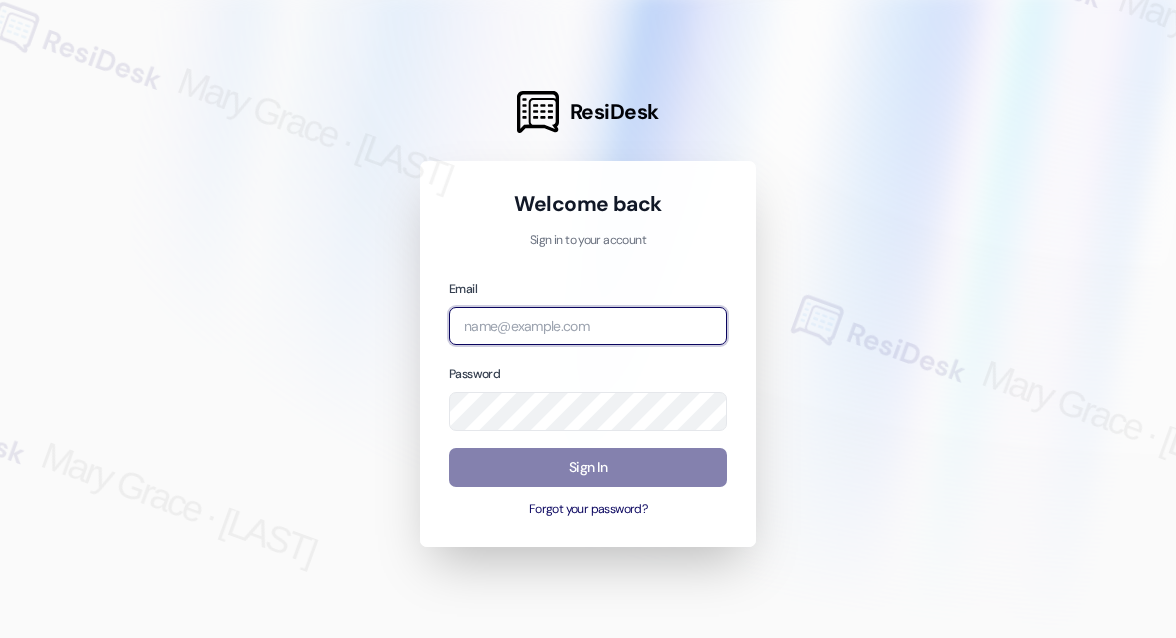 click at bounding box center (588, 326) 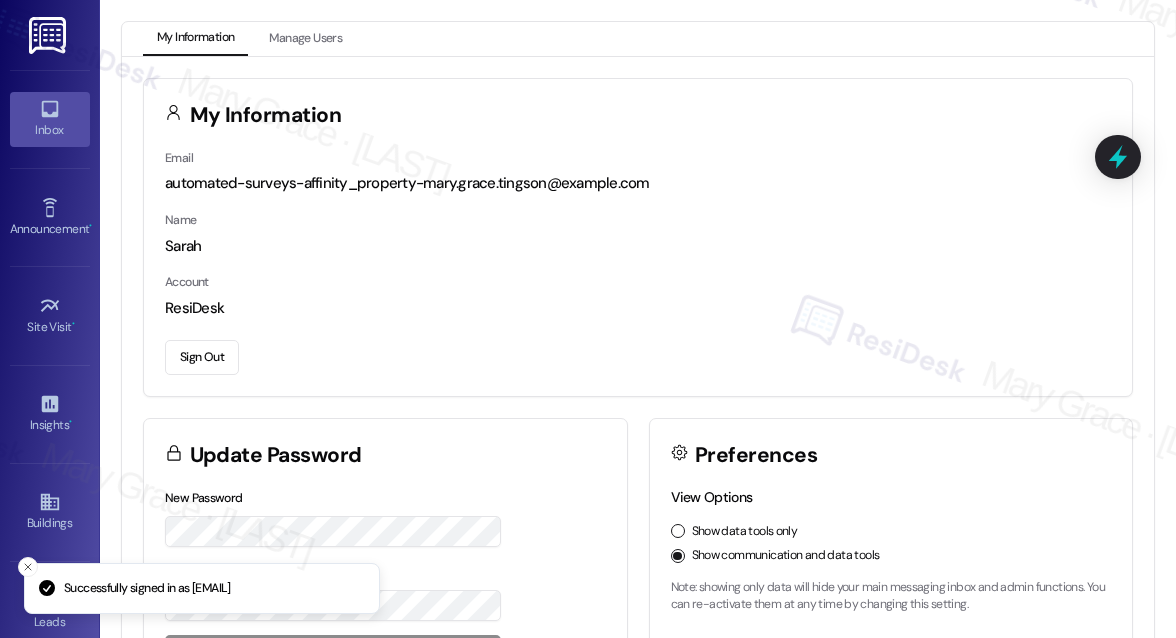 click on "Inbox" at bounding box center (50, 130) 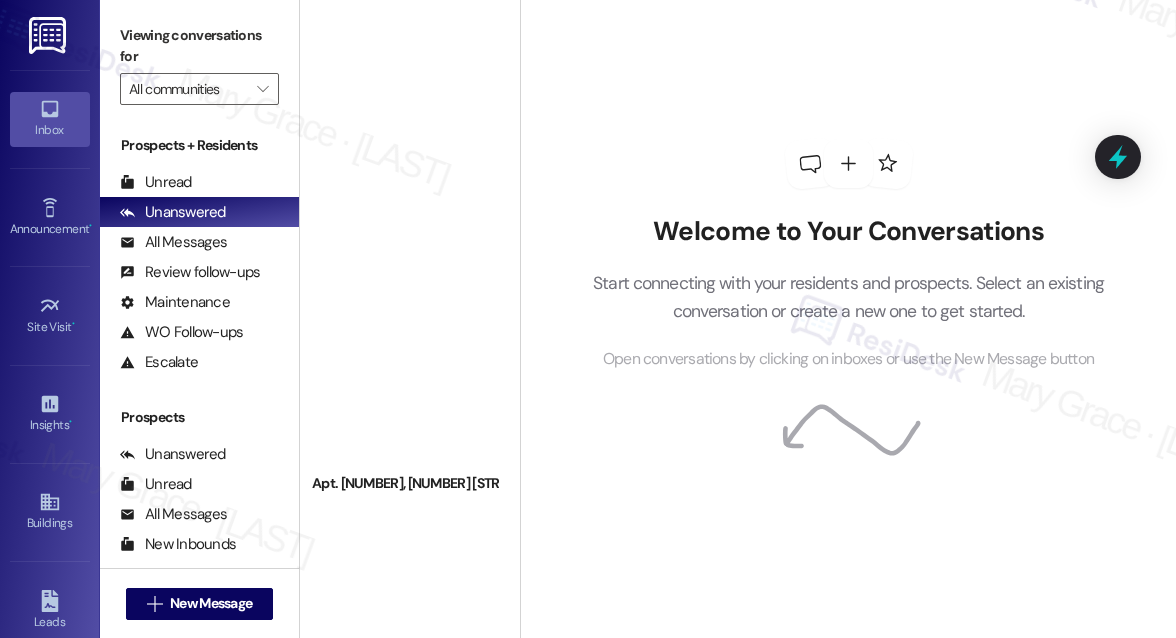scroll, scrollTop: 7504, scrollLeft: 0, axis: vertical 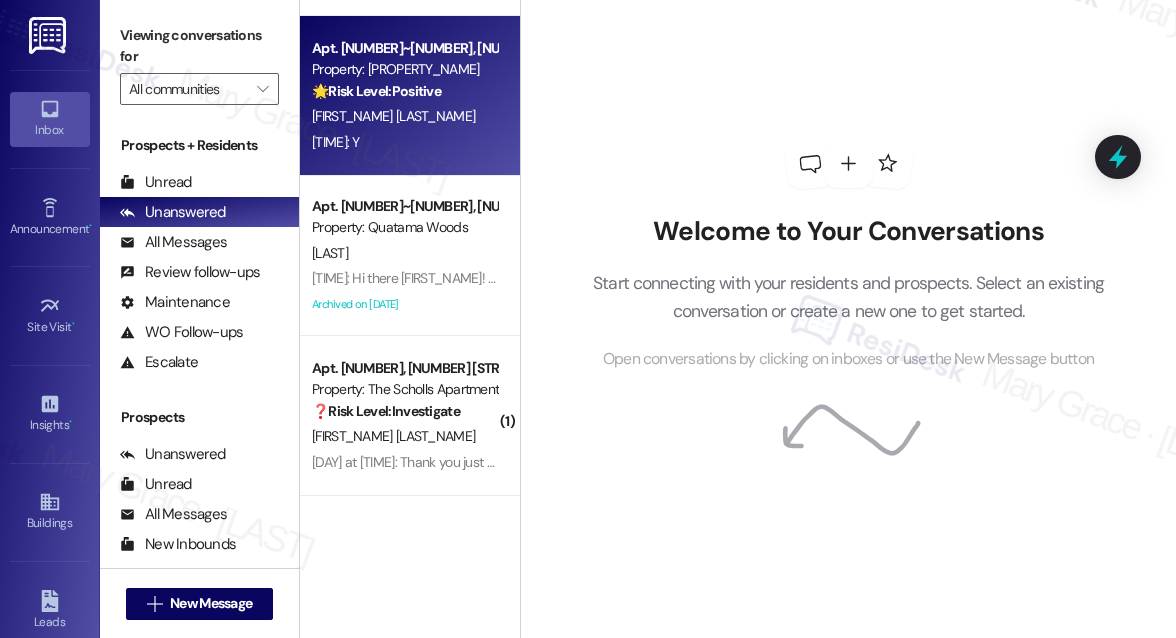click on "[FIRST_NAME] [LAST_NAME]" at bounding box center [404, 116] 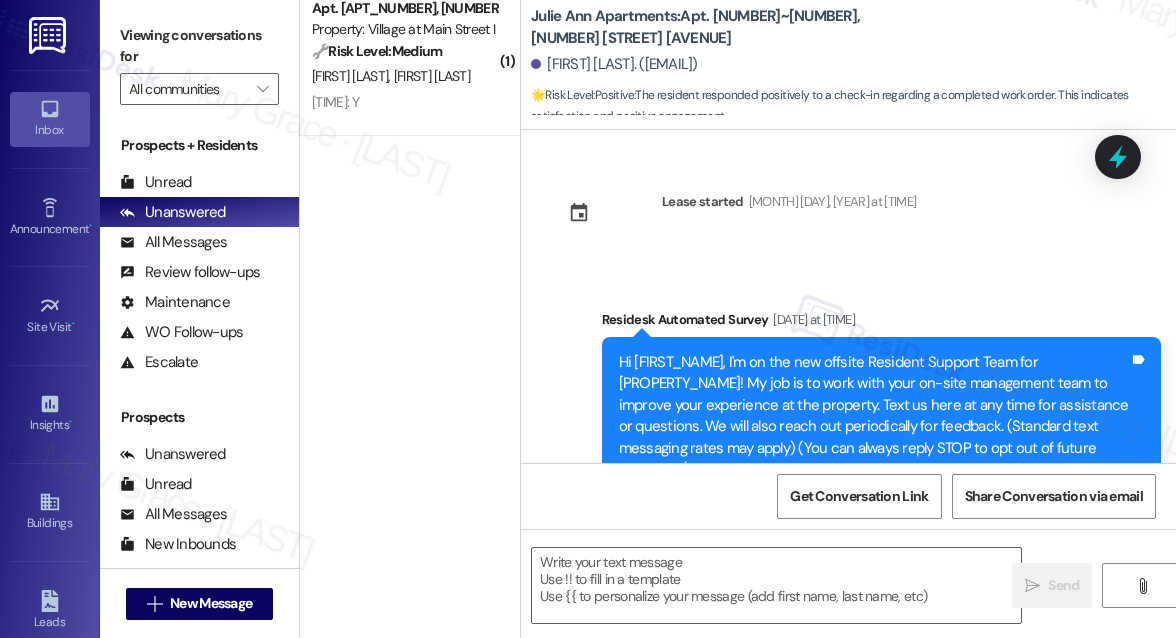 scroll, scrollTop: 3578, scrollLeft: 0, axis: vertical 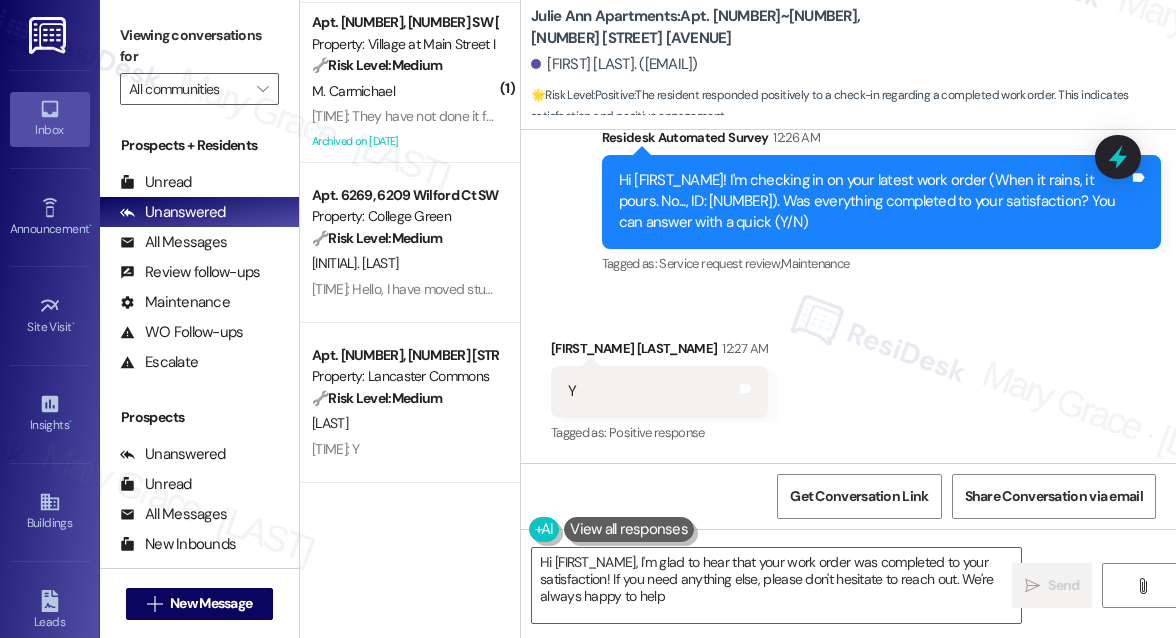 type on "Hi {{first_name}}, I'm glad to hear that your work order was completed to your satisfaction! If you need anything else, please don't hesitate to reach out. We're always happy to help!" 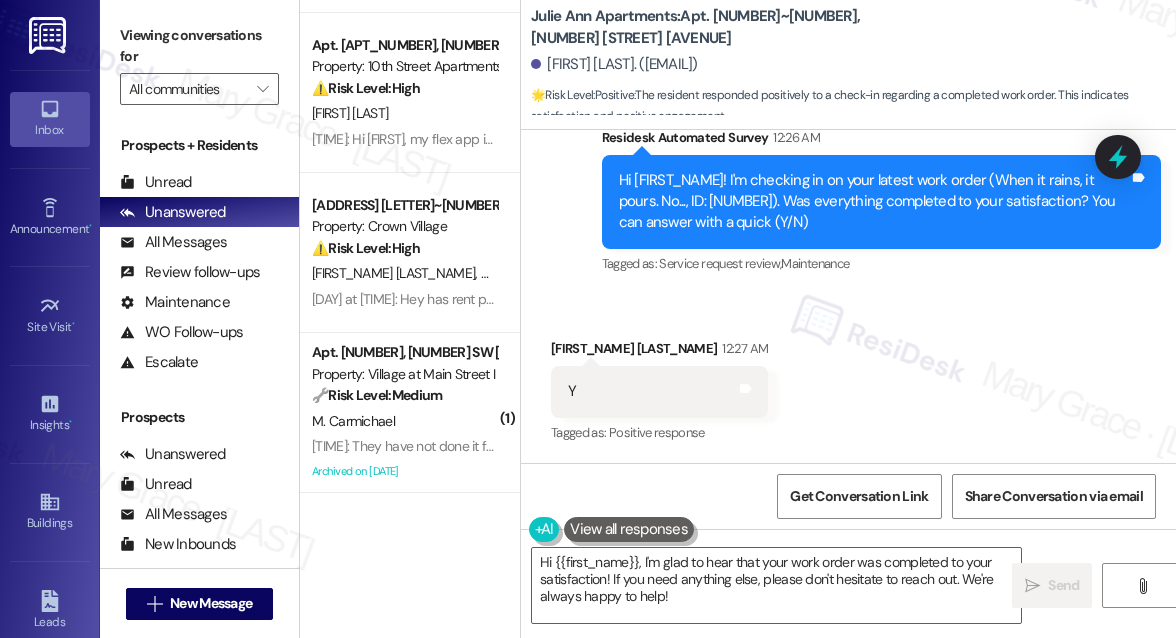scroll, scrollTop: 288, scrollLeft: 0, axis: vertical 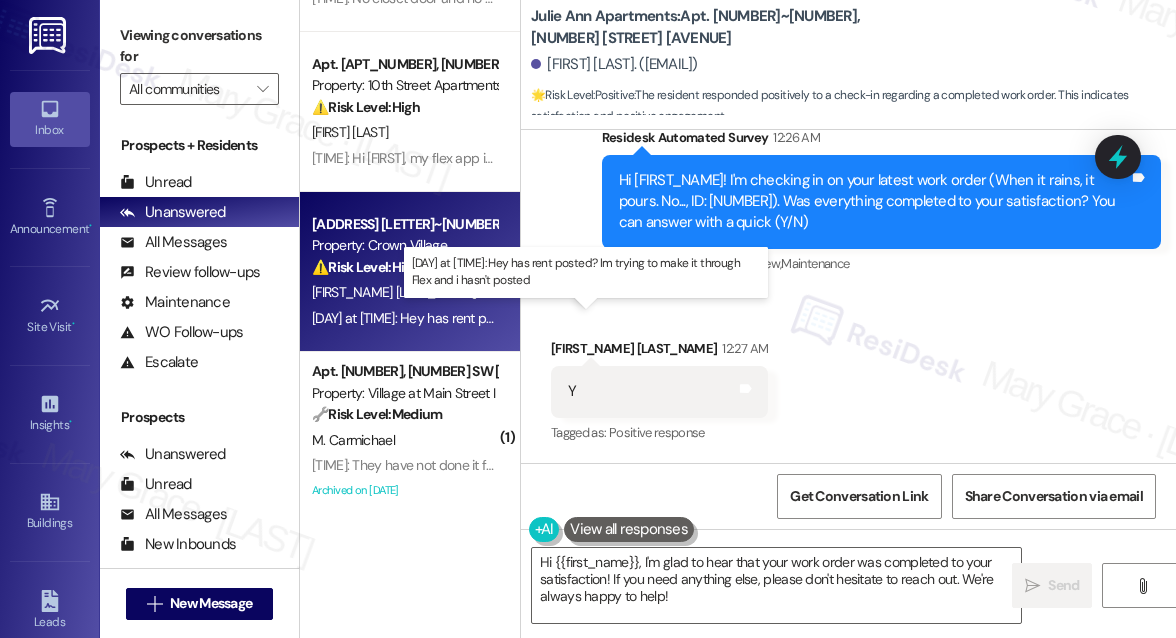 click on "Yesterday at [TIME]: Hey has rent posted? Im trying to make it through Flex and i hasn't posted  Yesterday at [TIME]: Hey has rent posted? Im trying to make it through Flex and i hasn't posted" at bounding box center (568, 318) 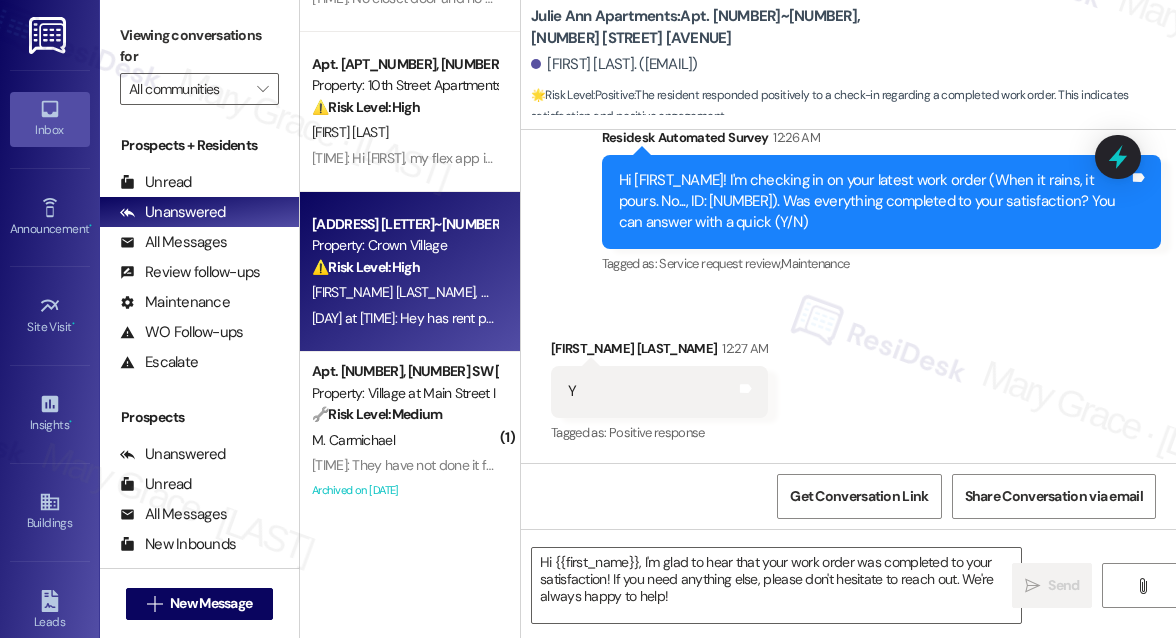 type on "Fetching suggested responses. Please feel free to read through the conversation in the meantime." 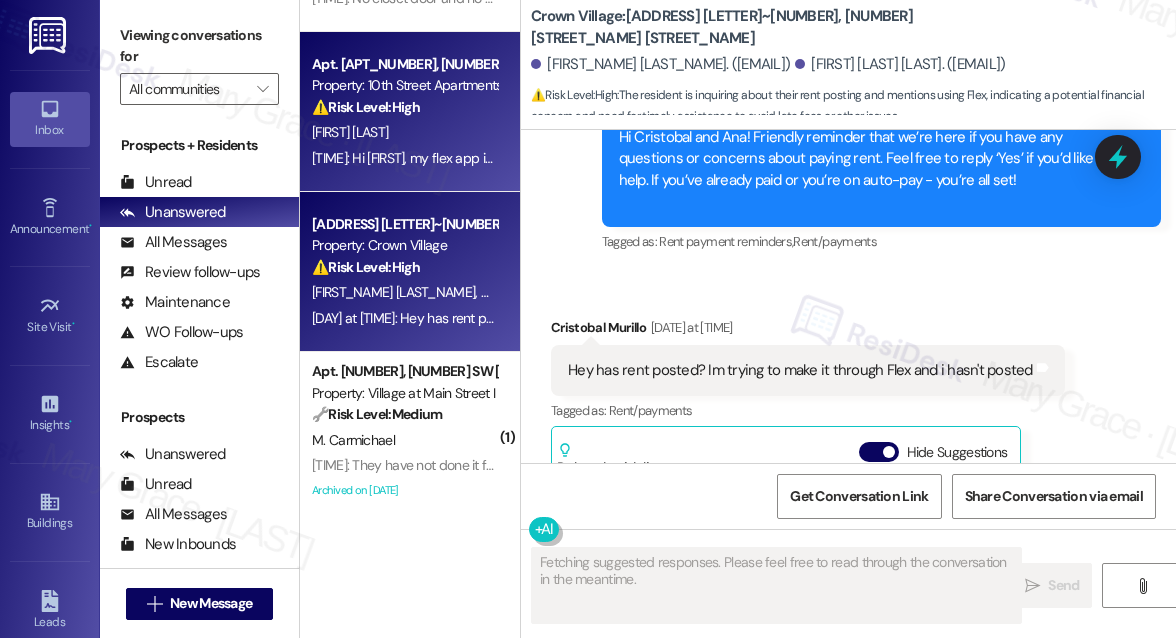 scroll, scrollTop: 5191, scrollLeft: 0, axis: vertical 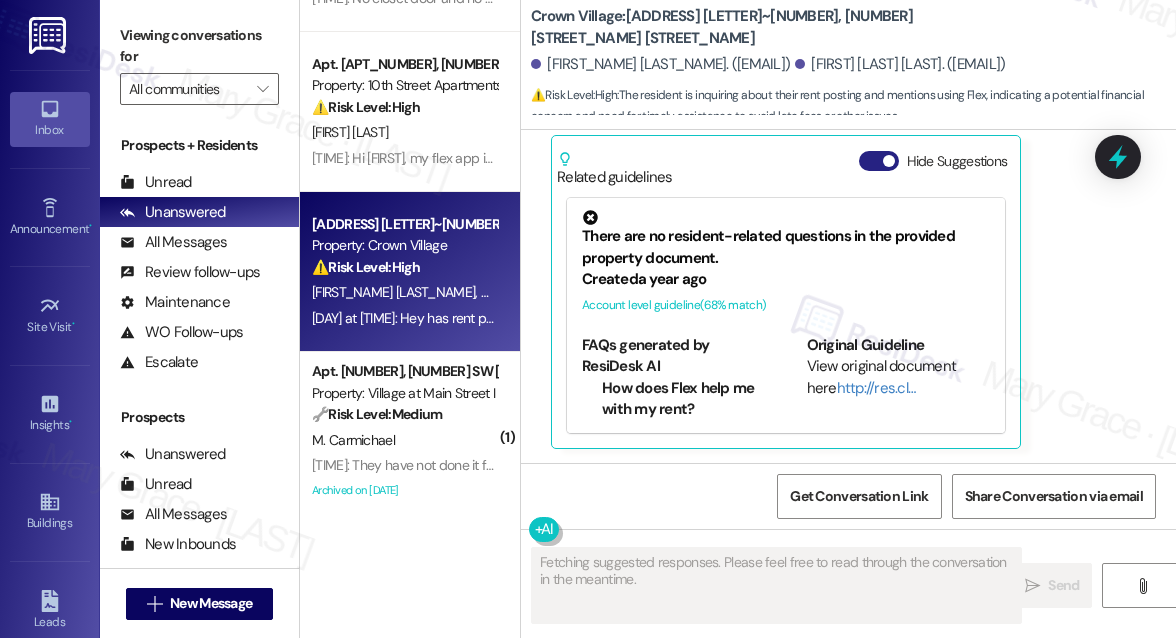 click on "Hide Suggestions" at bounding box center (879, 161) 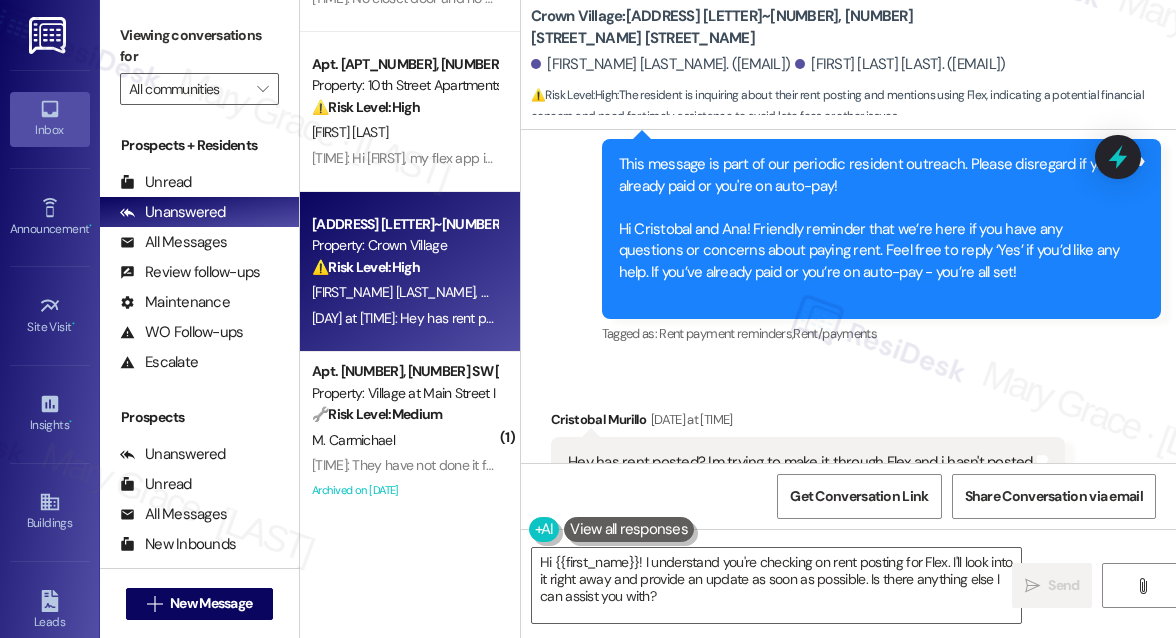 scroll, scrollTop: 4936, scrollLeft: 0, axis: vertical 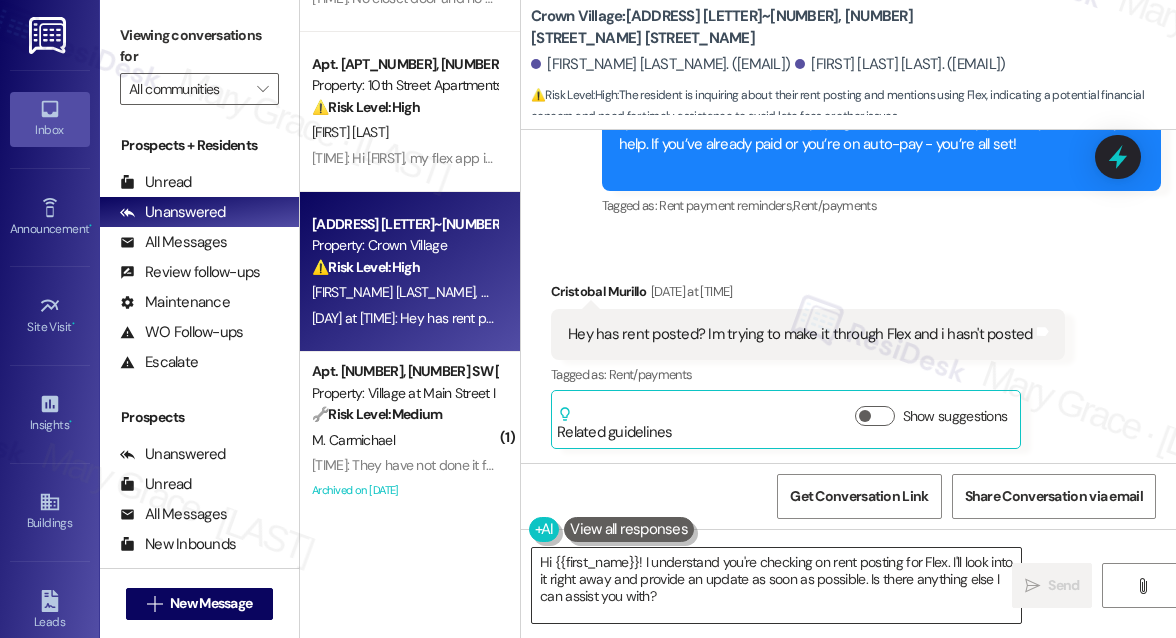 click on "Hi {{first_name}}! I understand you're checking on rent posting for Flex. I'll look into it right away and provide an update as soon as possible. Is there anything else I can assist you with?" at bounding box center (776, 585) 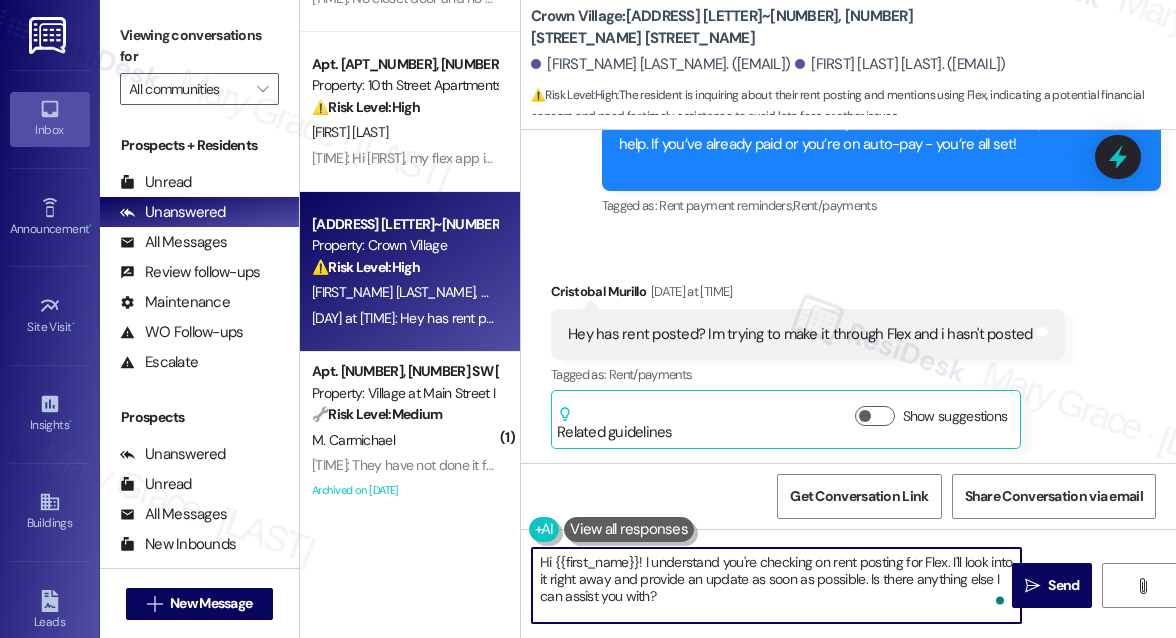 click on "Hi {{first_name}}! I understand you're checking on rent posting for Flex. I'll look into it right away and provide an update as soon as possible. Is there anything else I can assist you with?" at bounding box center [776, 585] 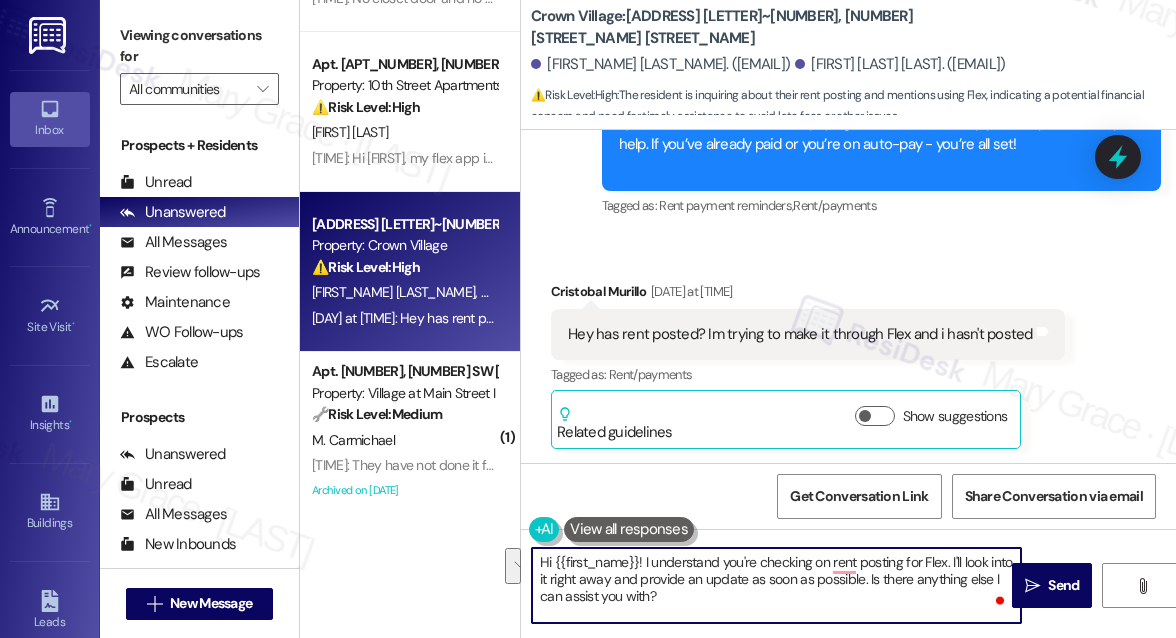 drag, startPoint x: 865, startPoint y: 580, endPoint x: 866, endPoint y: 611, distance: 31.016125 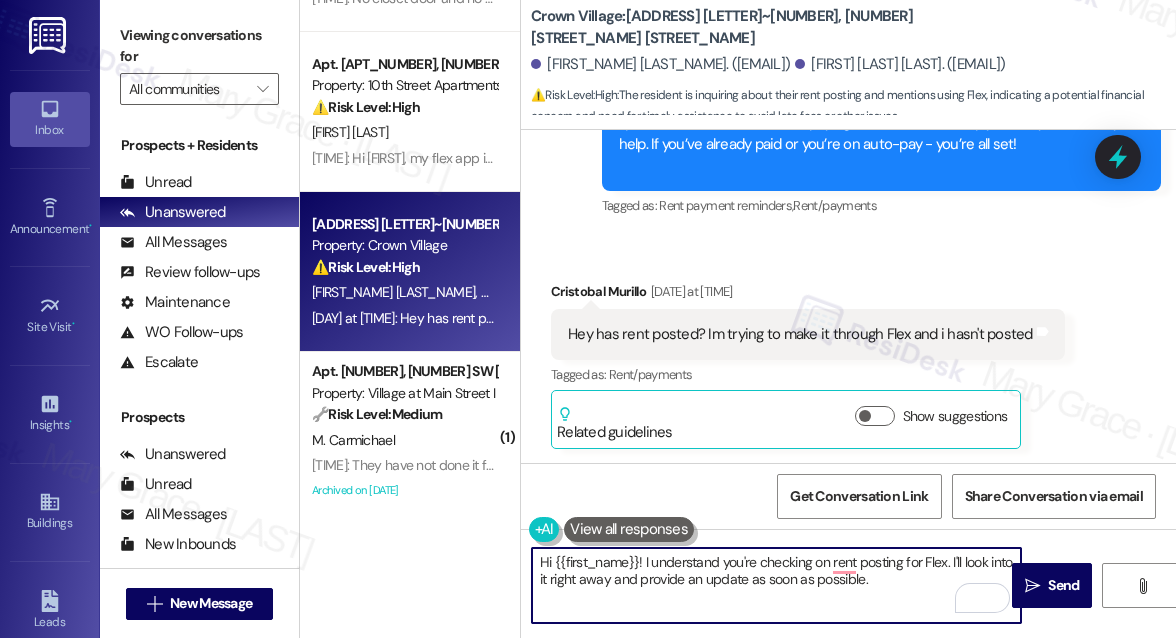 type on "Hi {{first_name}}! I understand you're checking on rent posting for Flex. I'll look into it right away and provide an update as soon as possible." 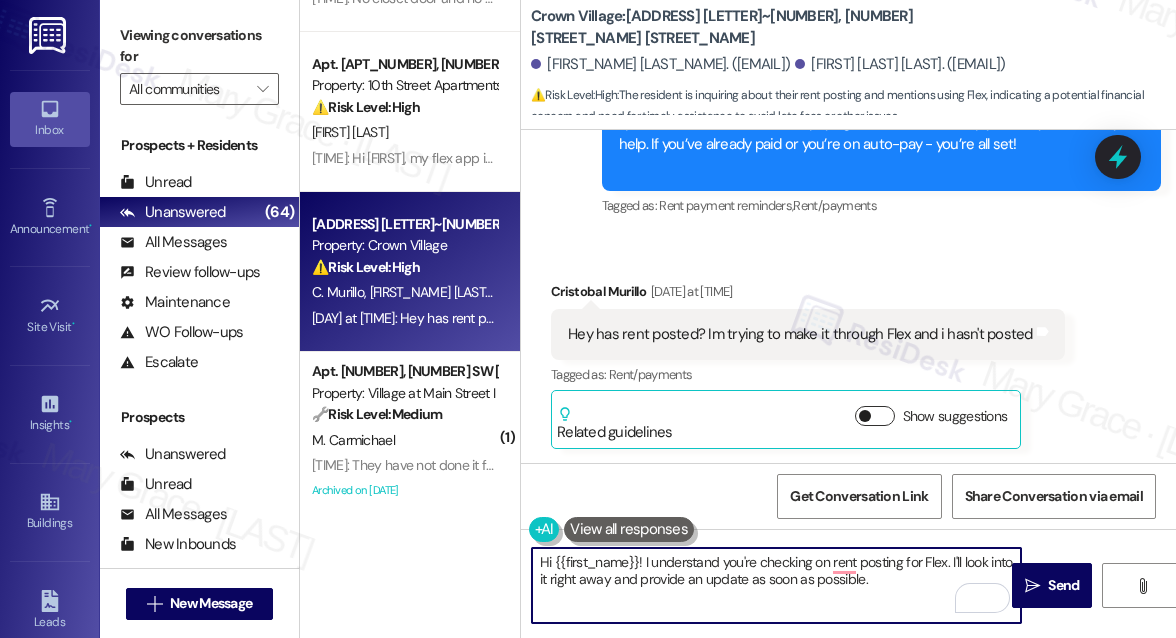 click on "Show suggestions" at bounding box center [875, 416] 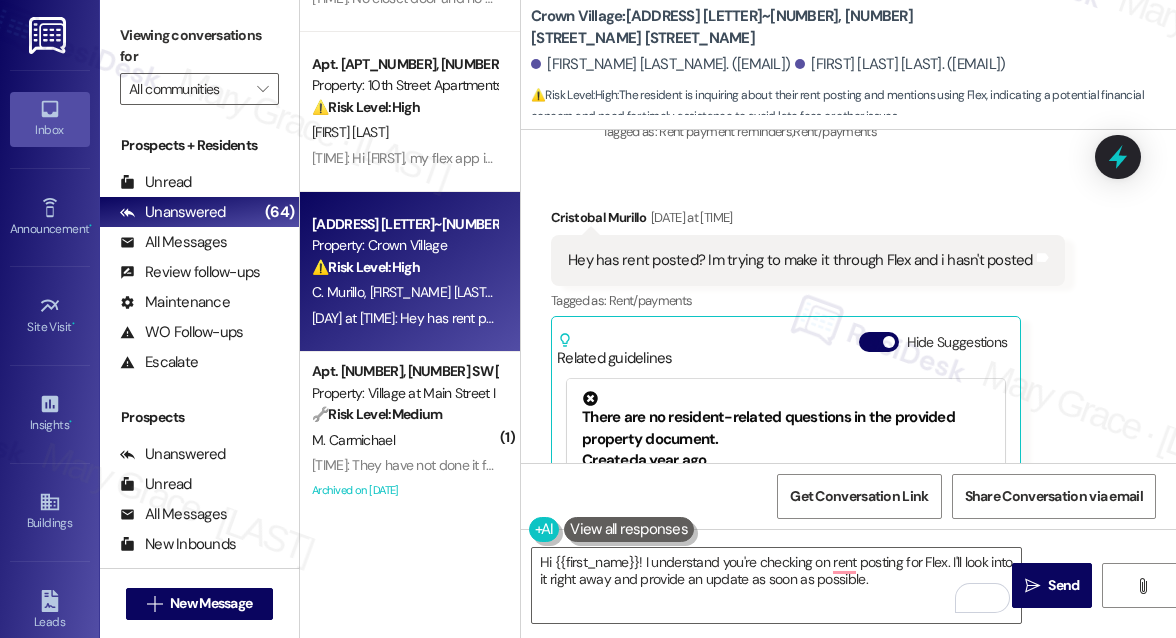scroll, scrollTop: 5076, scrollLeft: 0, axis: vertical 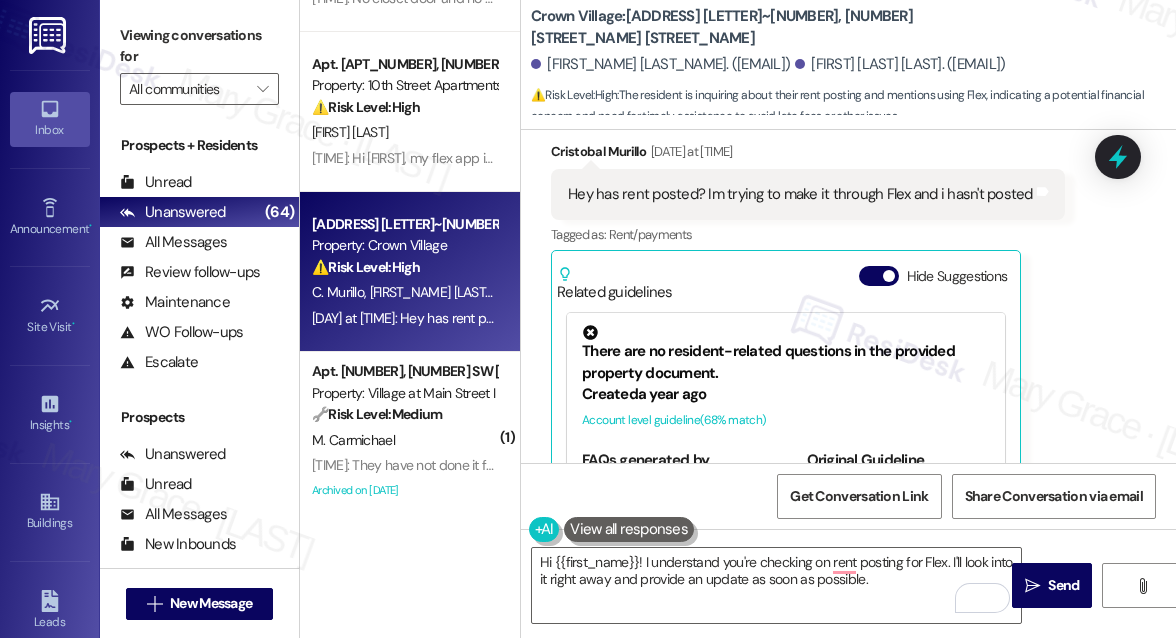 click on "Hide Suggestions" at bounding box center (879, 276) 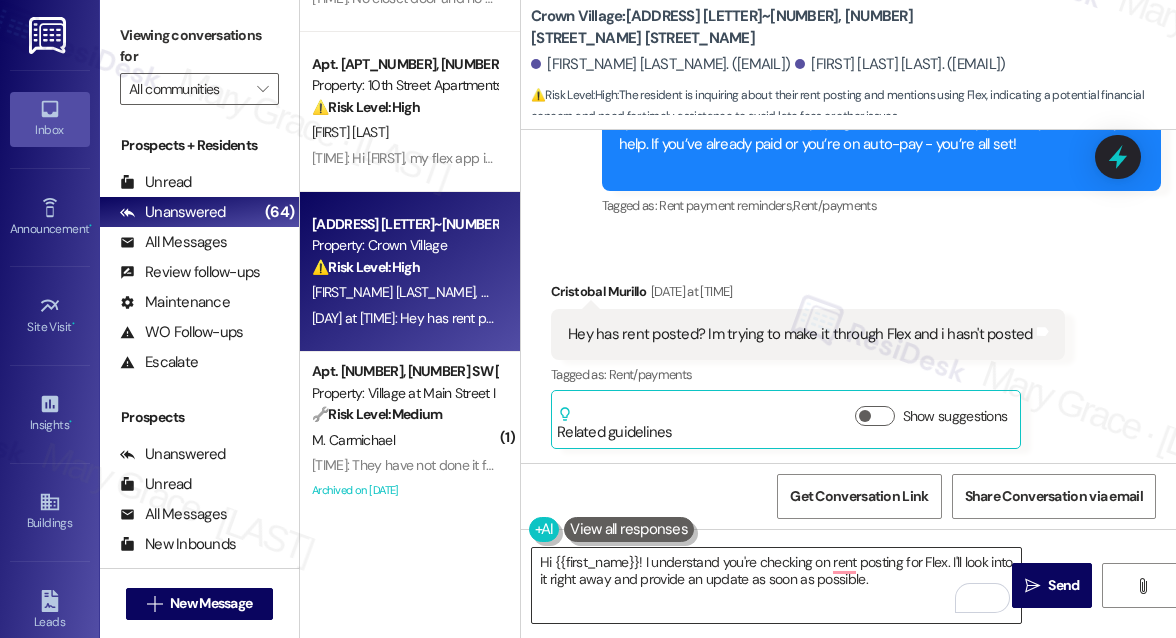 type 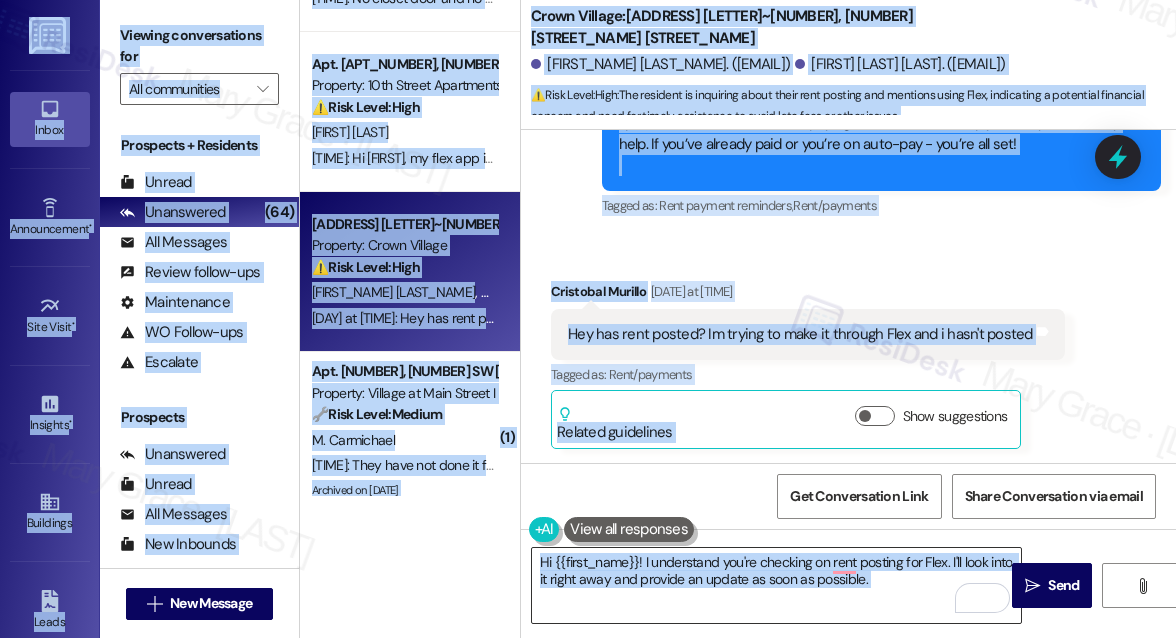click on "Hi {{first_name}}! I understand you're checking on rent posting for Flex. I'll look into it right away and provide an update as soon as possible." at bounding box center [776, 585] 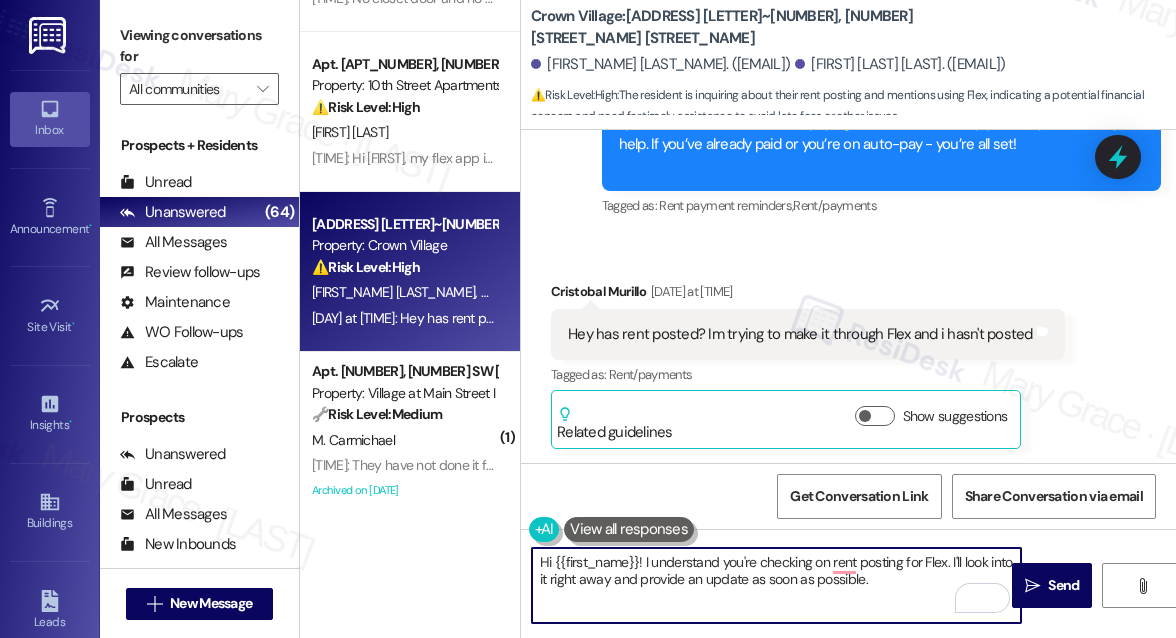 click on "Hi {{first_name}}! I understand you're checking on rent posting for Flex. I'll look into it right away and provide an update as soon as possible." at bounding box center [776, 585] 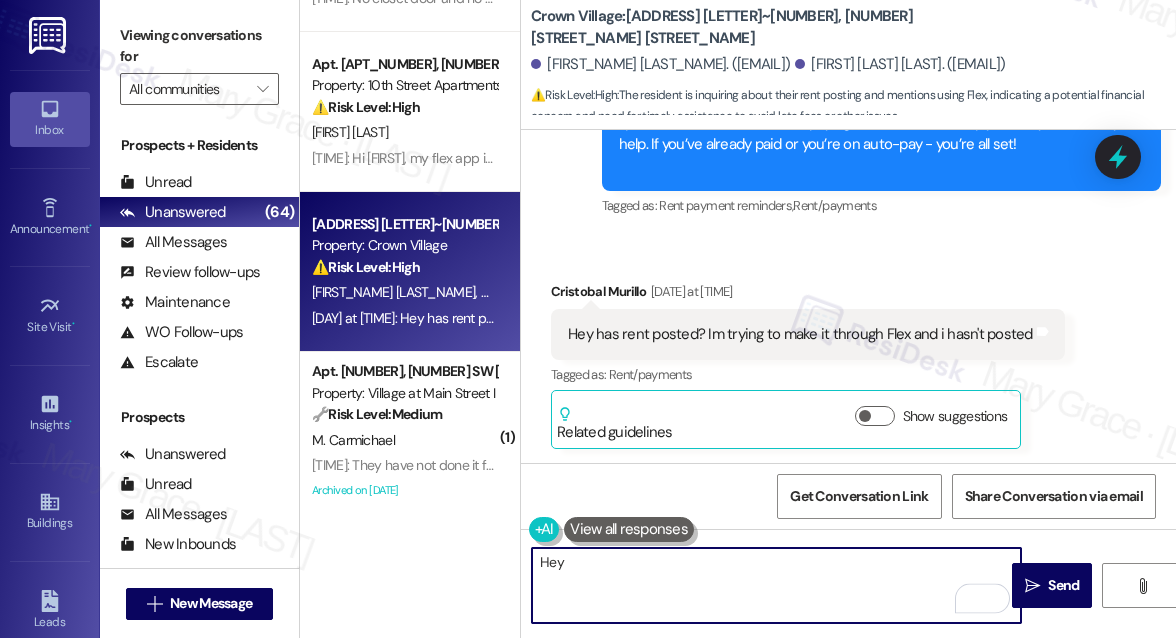 click on "[FIRST_NAME] [LAST_NAME] [DATE] at [TIME]" at bounding box center (808, 295) 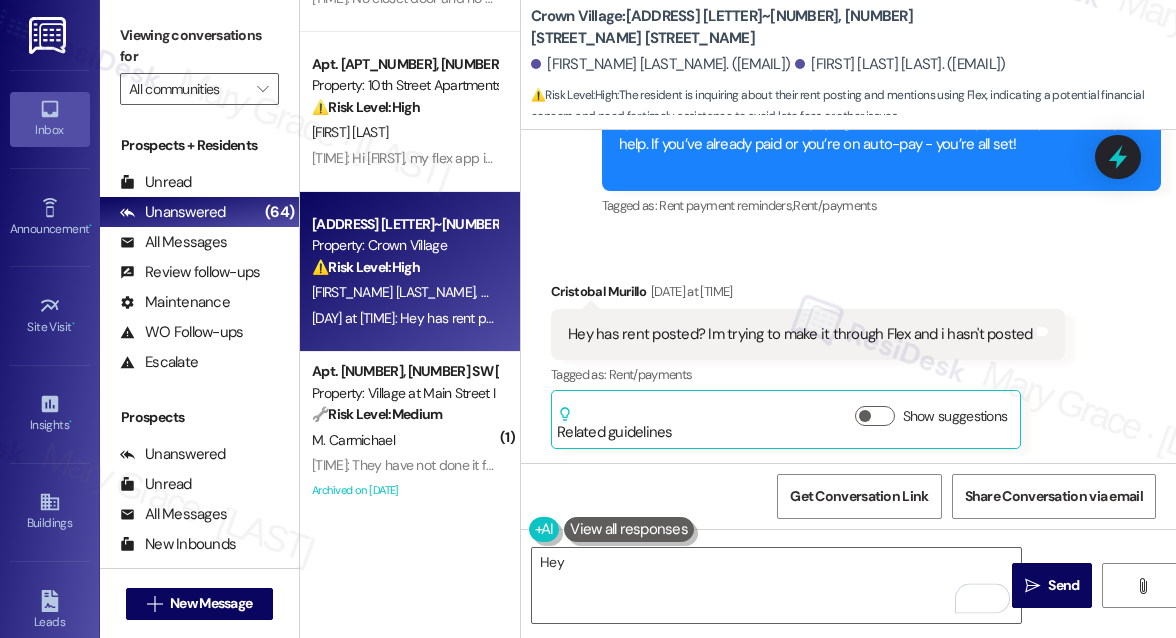 click on "[FIRST_NAME] [LAST_NAME] [DATE] at [TIME]" at bounding box center [808, 295] 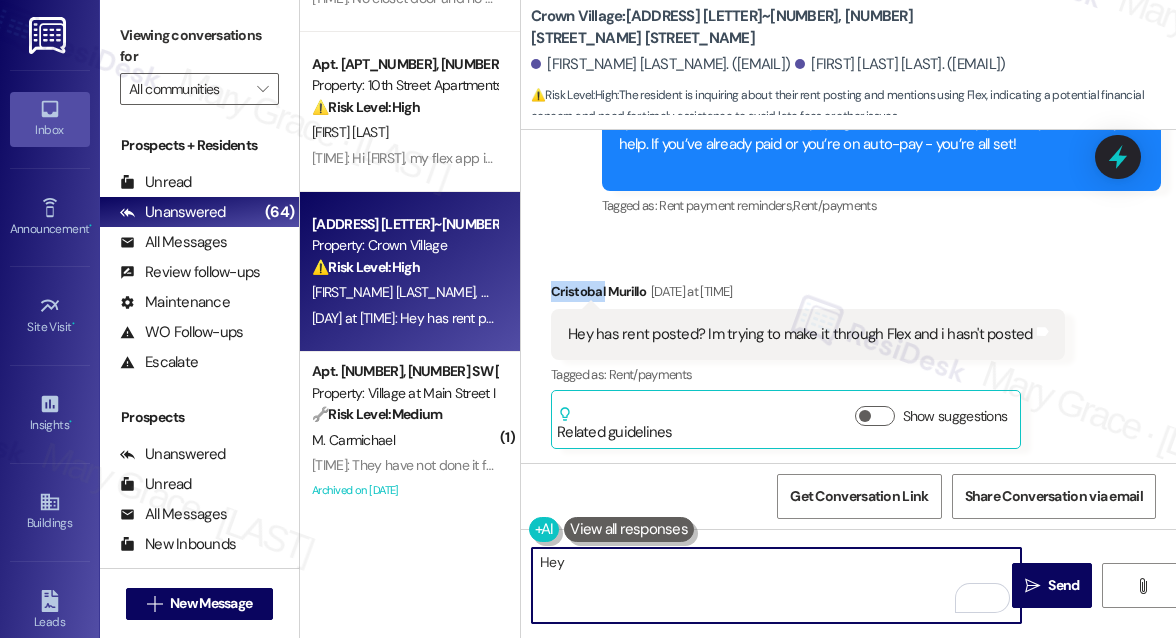 click on "Hey" at bounding box center (776, 585) 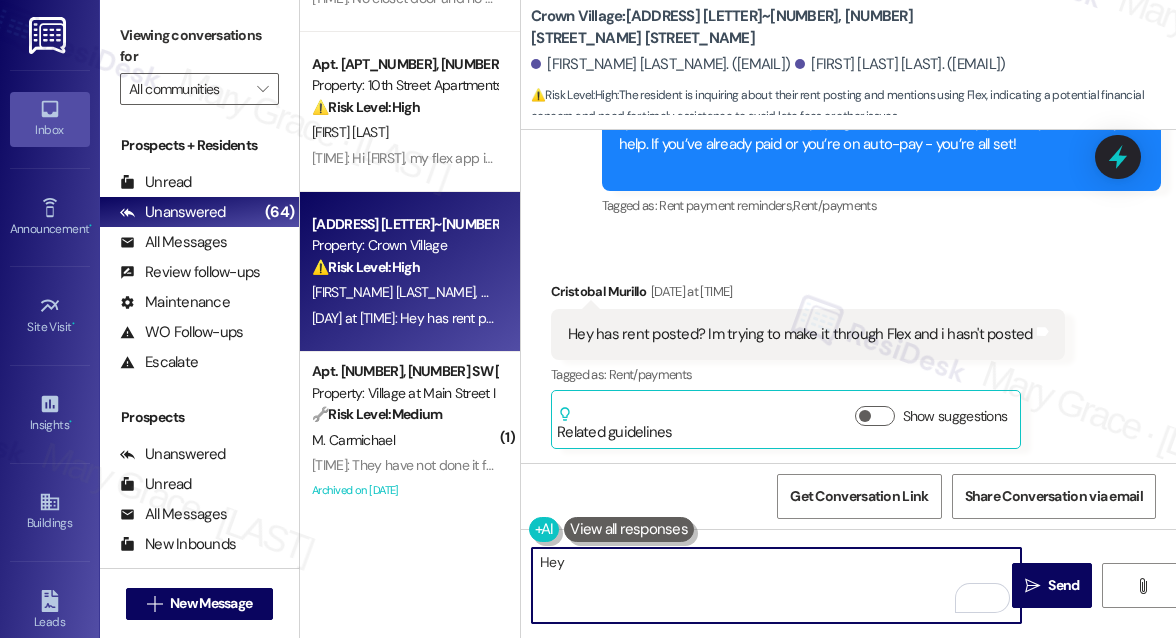 click on "Hey" at bounding box center (776, 585) 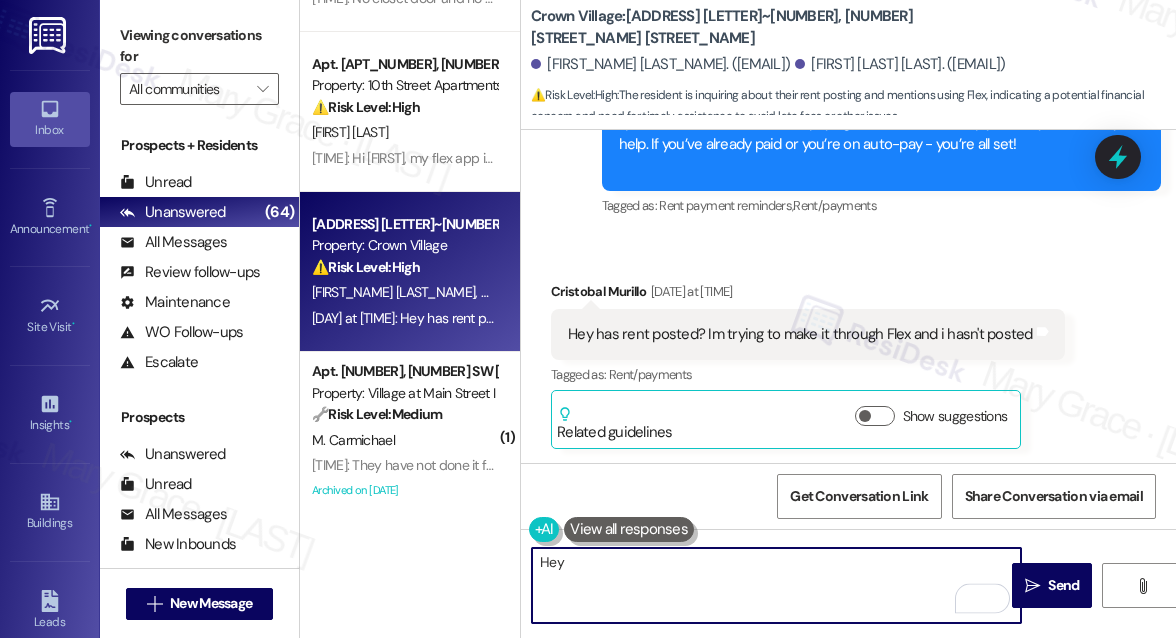 click on "[FIRST_NAME] [LAST_NAME] [DATE] at [TIME]" at bounding box center [808, 295] 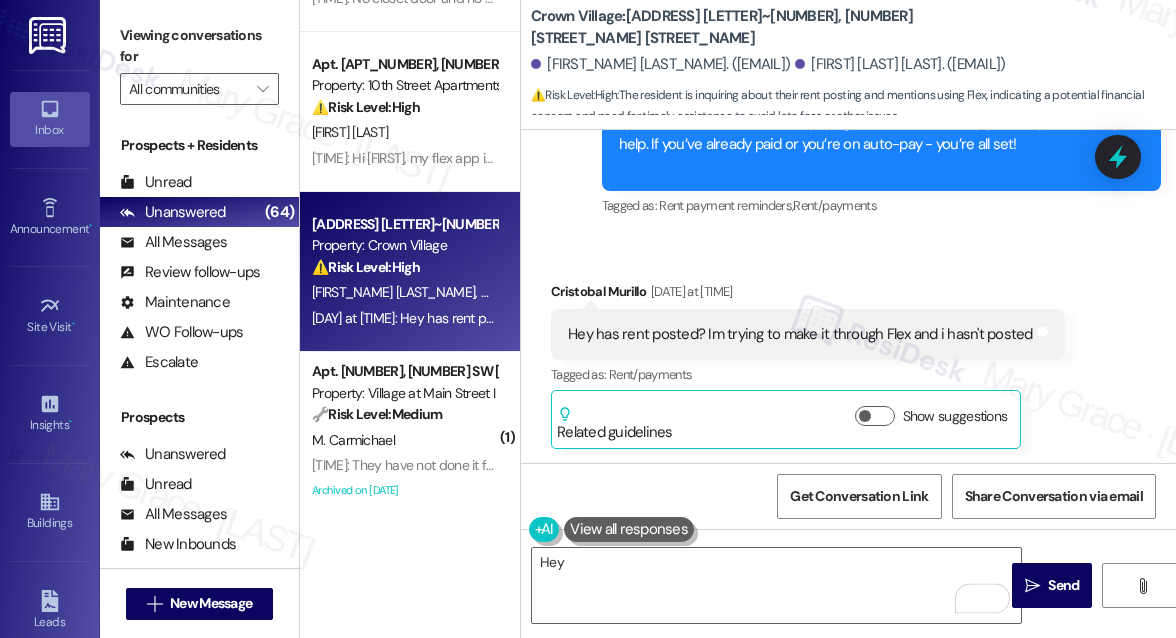 click on "[FIRST_NAME] [LAST_NAME] [DATE] at [TIME]" at bounding box center [808, 295] 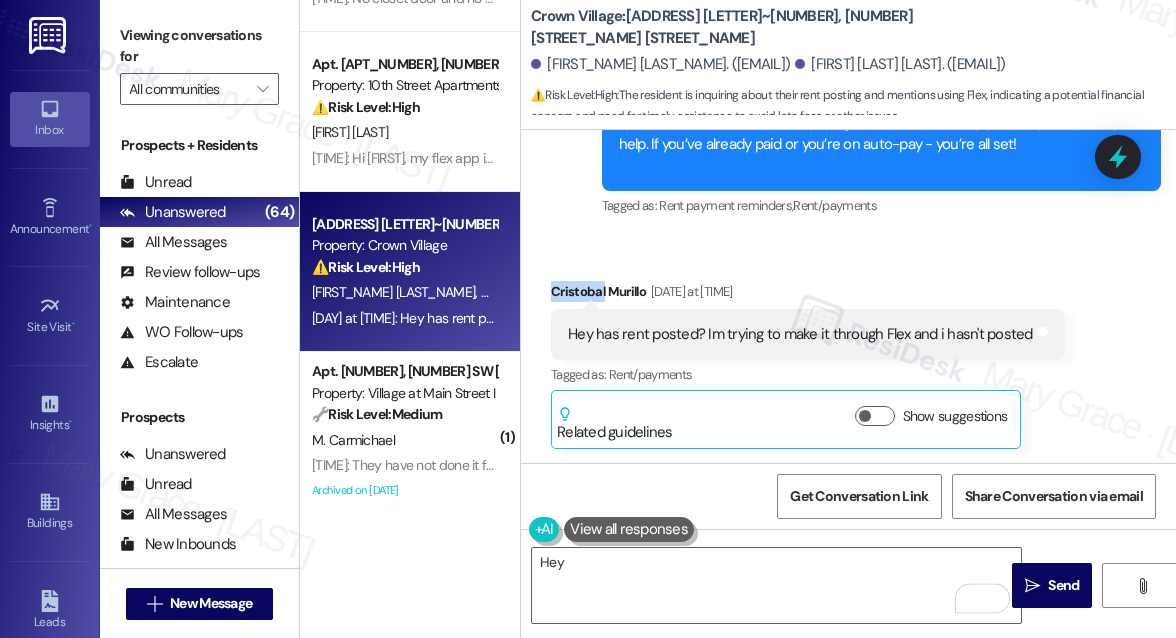 copy on "Cristobal" 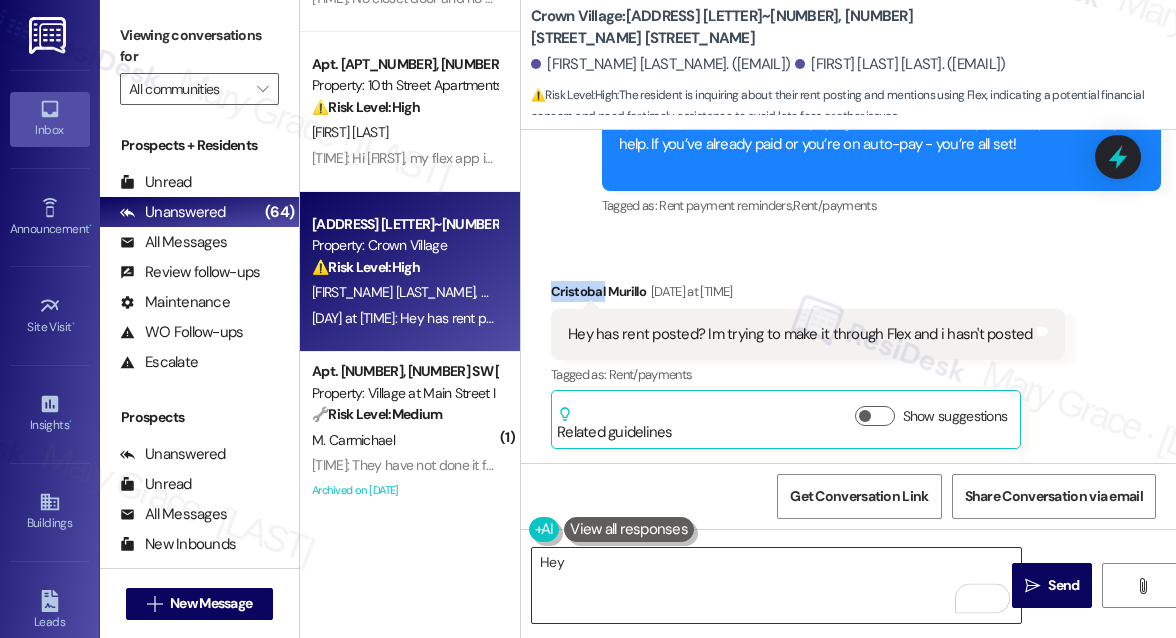 click on "Hey" at bounding box center (776, 585) 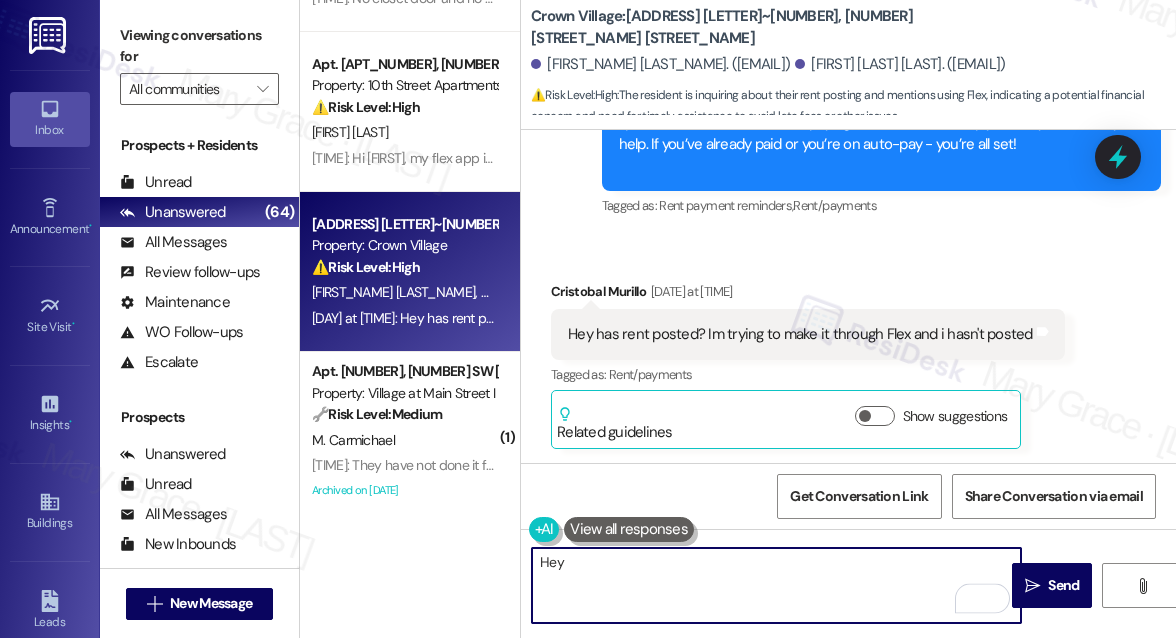 paste on "Cristobal" 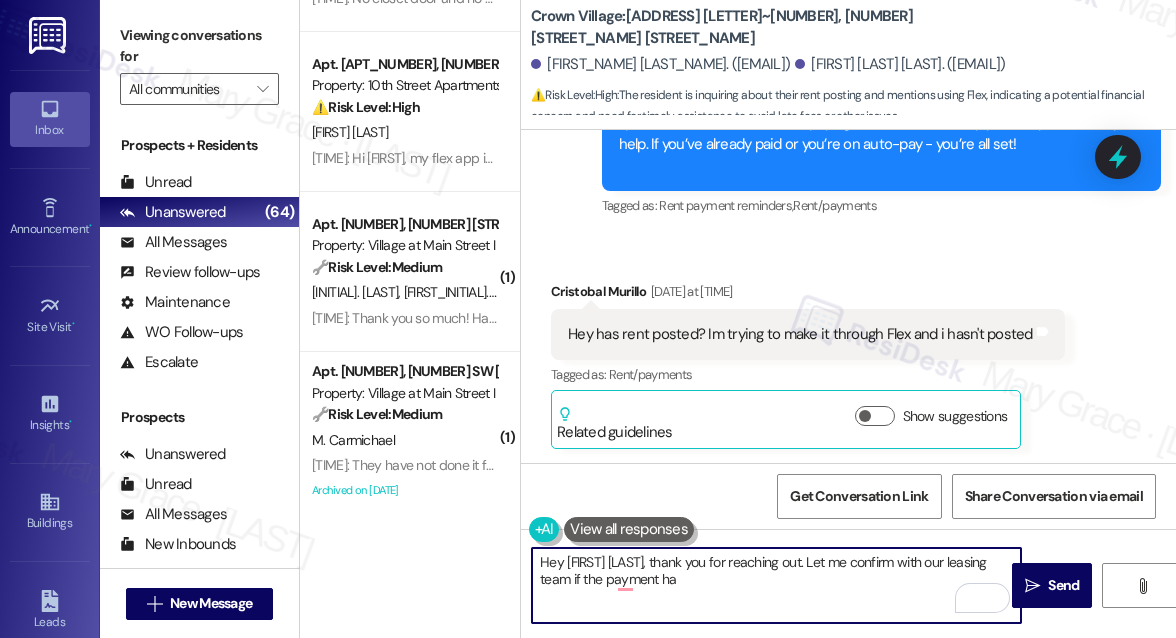 click on "Hey [FIRST] [LAST], thank you for reaching out. Let me confirm with our leasing team if the payment ha" at bounding box center (776, 585) 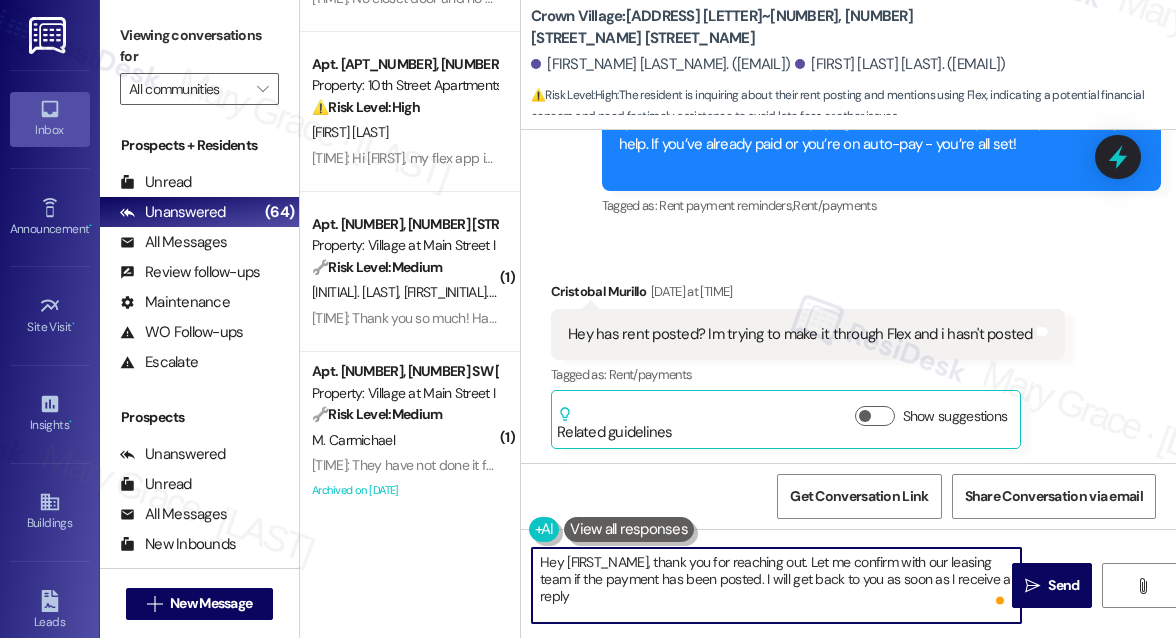 type on "Hey [FIRST] [LAST], thank you for reaching out. Let me confirm with our leasing team if the payment has been posted. I will get back to you as soon as I receive a reply." 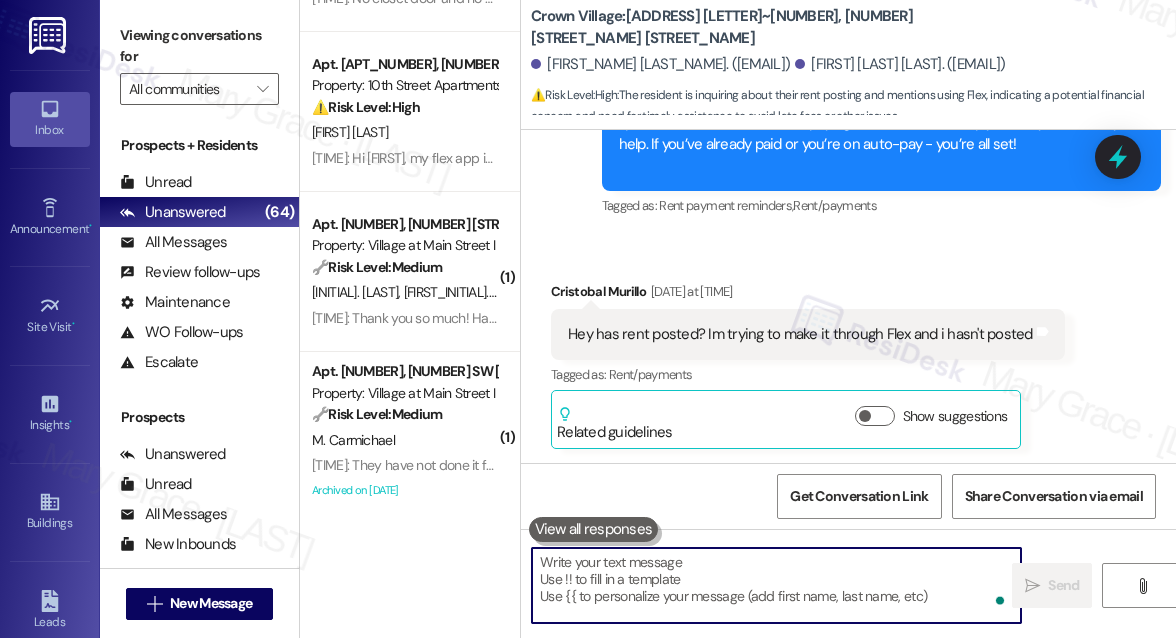 scroll, scrollTop: 5097, scrollLeft: 0, axis: vertical 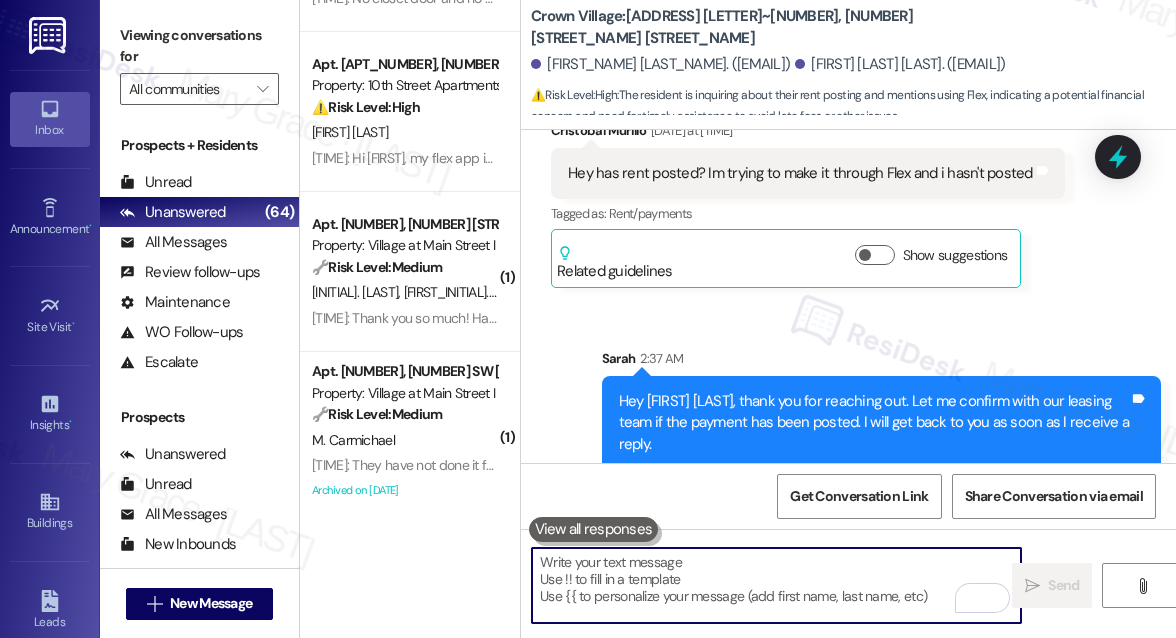 click at bounding box center (776, 585) 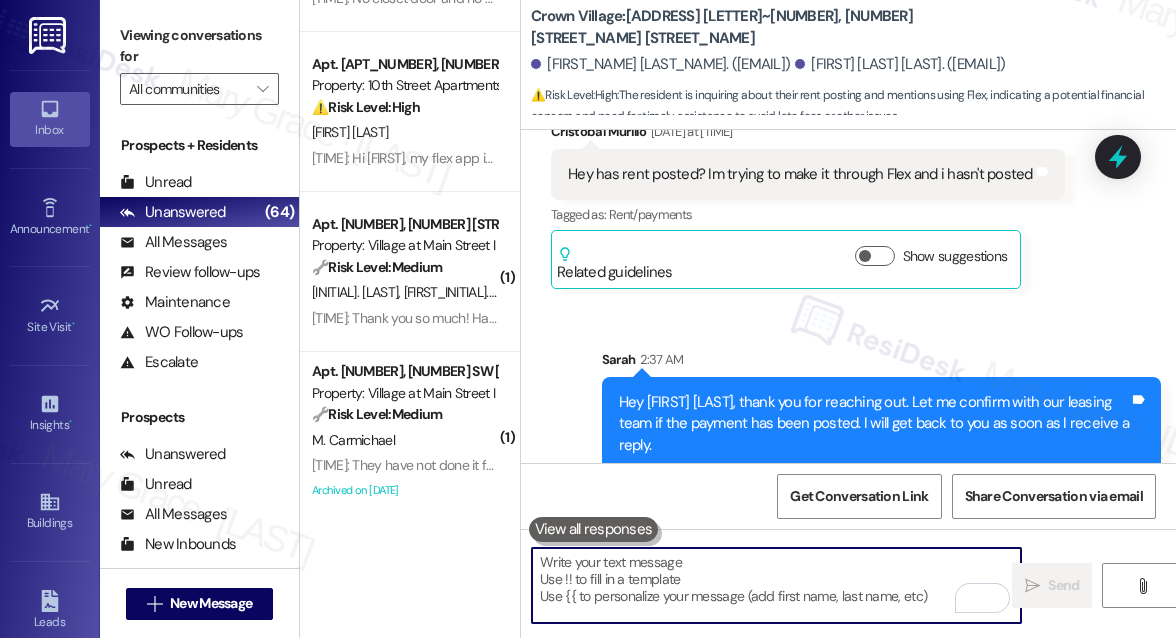 click at bounding box center [776, 585] 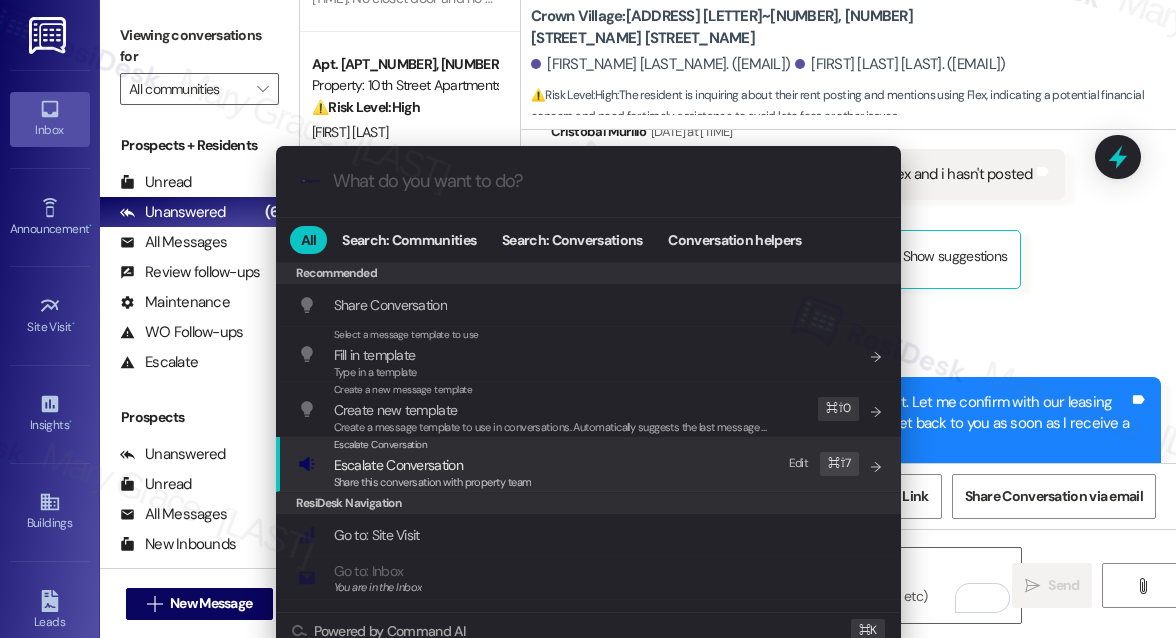 click on "Escalate Conversation Escalate Conversation Share this conversation with property team Edit ⌘ ⇧ 7" at bounding box center (590, 464) 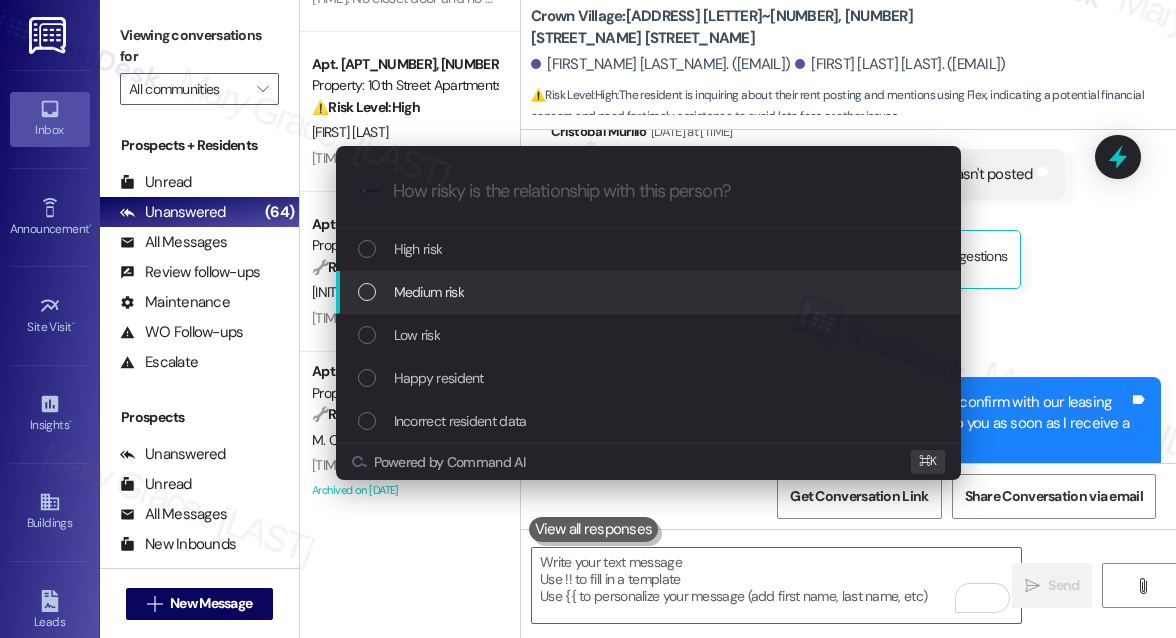 click on "Medium risk" at bounding box center (650, 292) 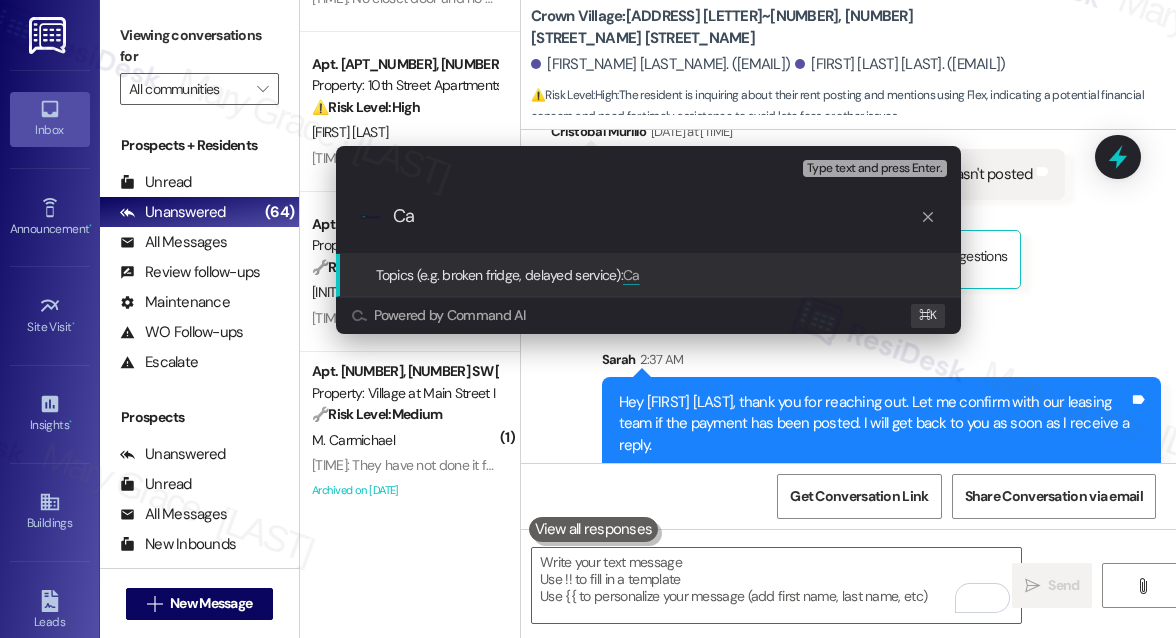 type on "C" 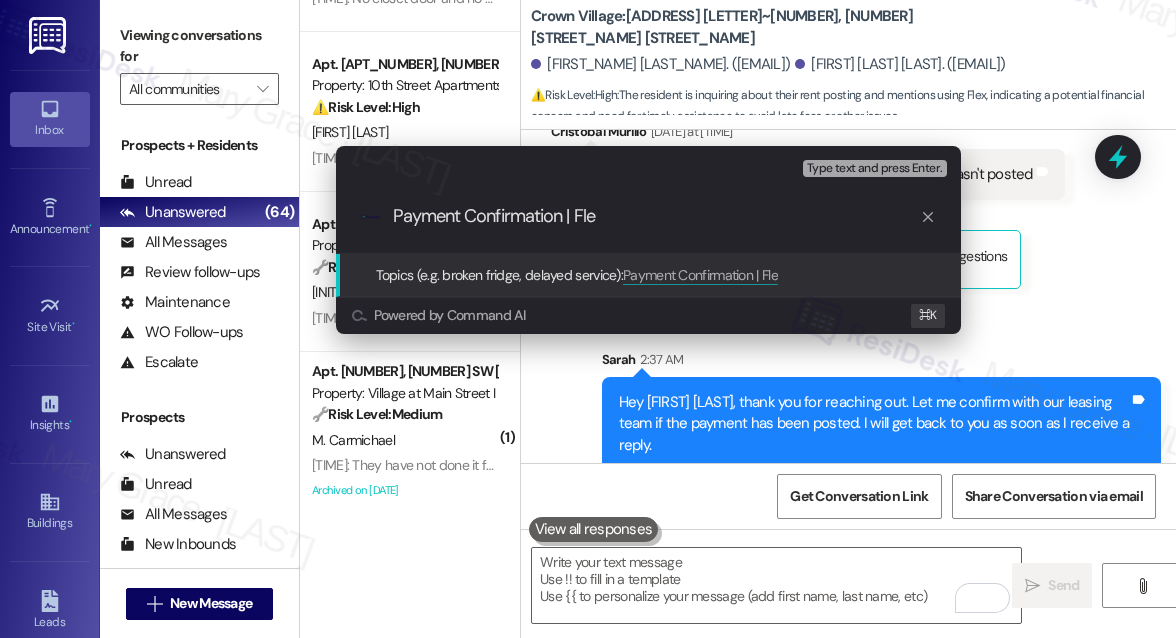 type on "Payment Confirmation | Flex" 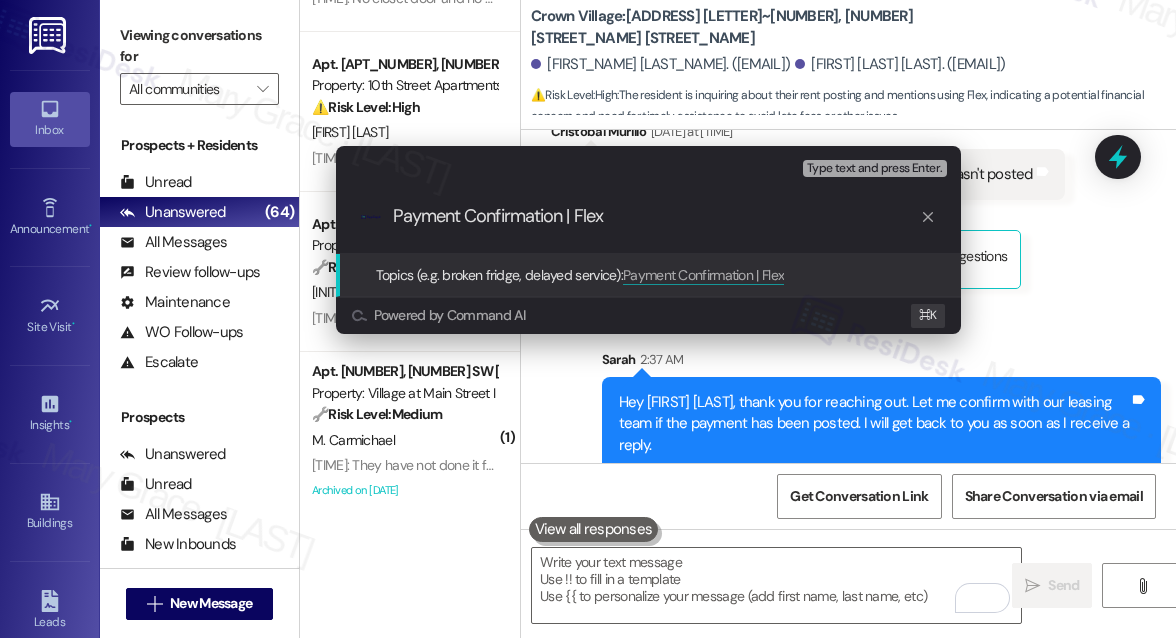 type 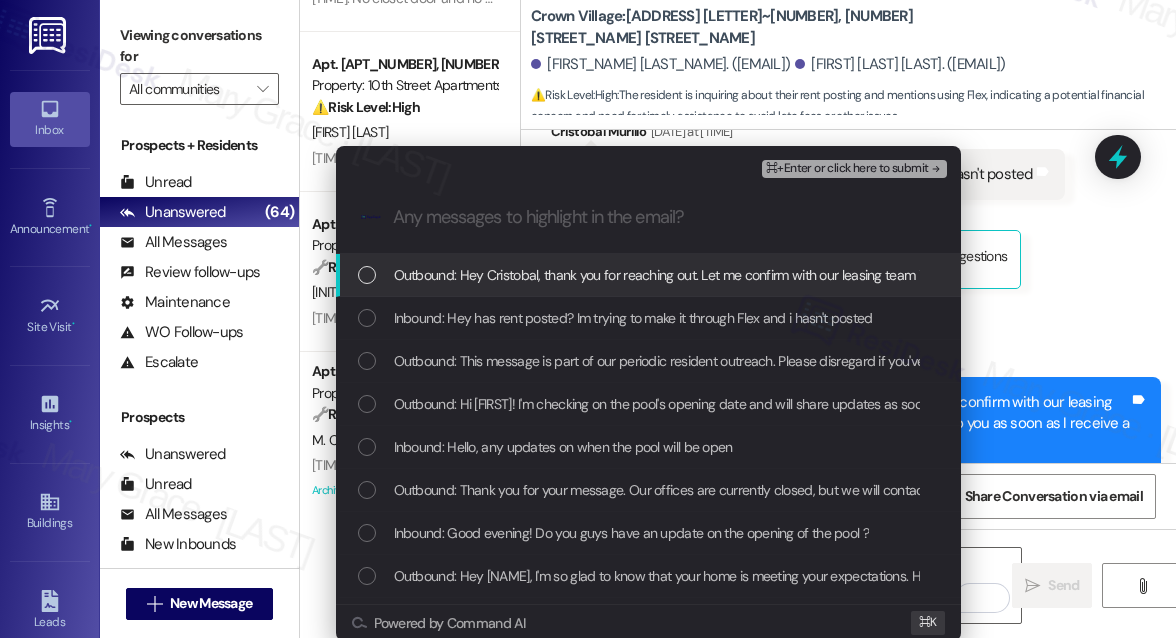 click on "Outbound: Hey Cristobal, thank you for reaching out. Let me confirm with our leasing team if the payment has been posted. I will get back to you as soon as I receive a reply." at bounding box center (892, 275) 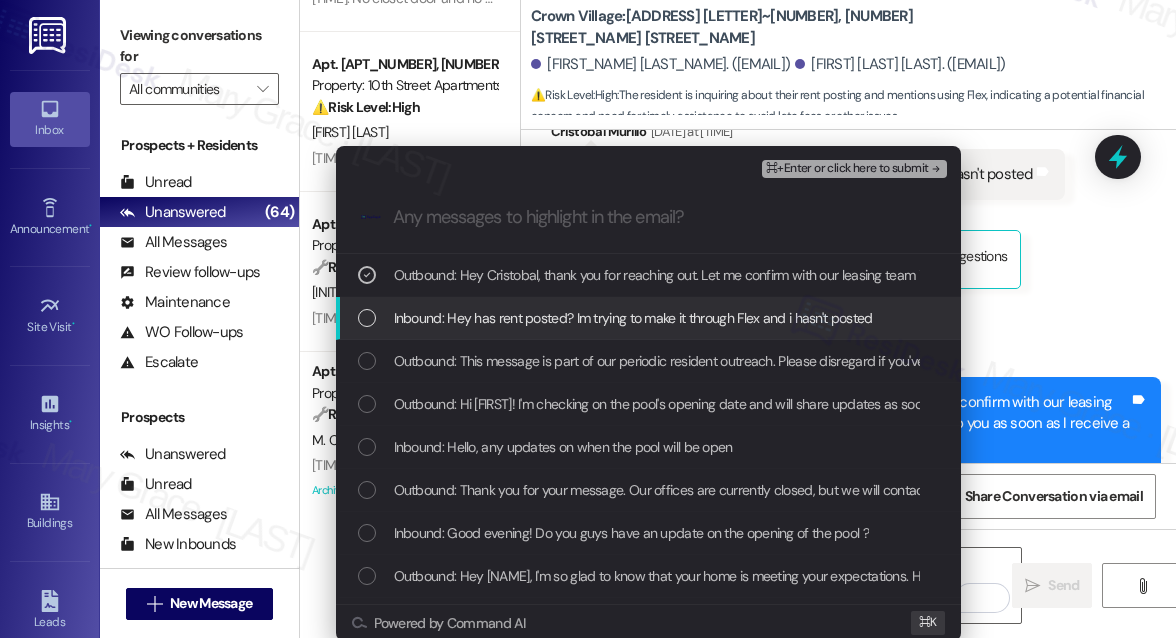 click on "Inbound: Hey has rent posted? Im trying to make it through Flex and i hasn't posted" at bounding box center [633, 318] 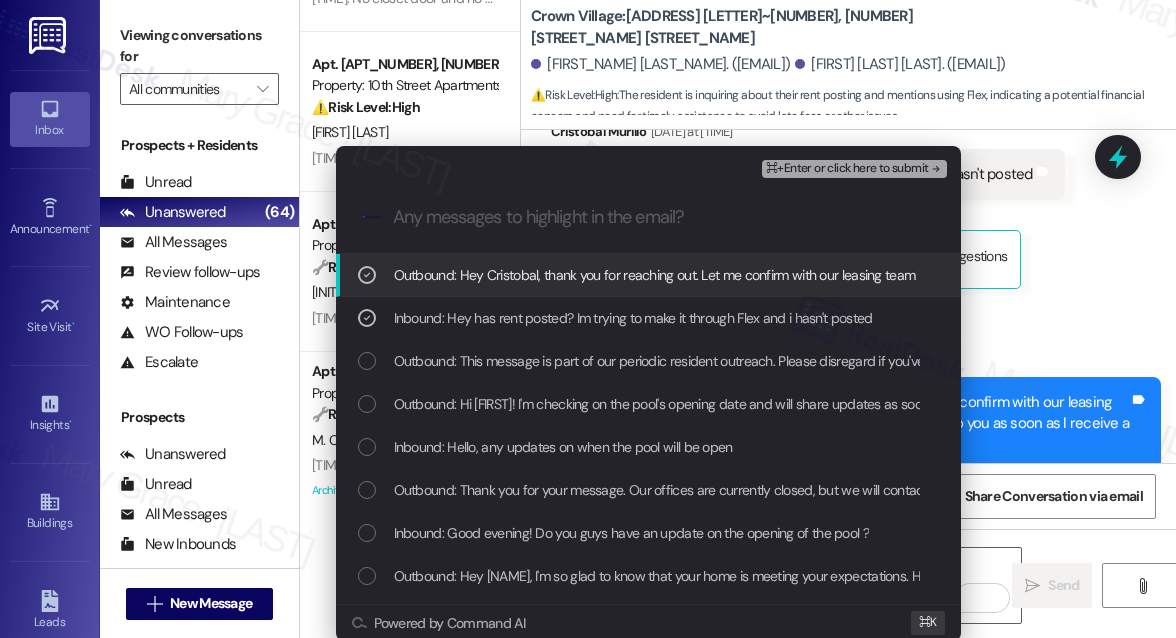 click on "⌘+Enter or click here to submit" at bounding box center [847, 169] 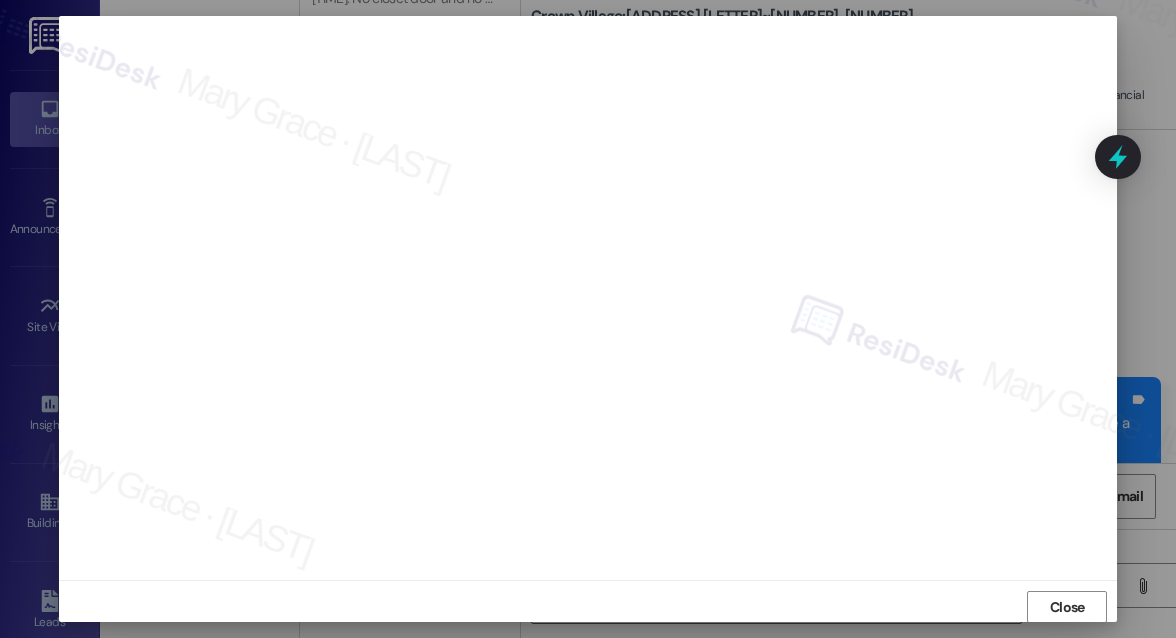 scroll, scrollTop: 20, scrollLeft: 0, axis: vertical 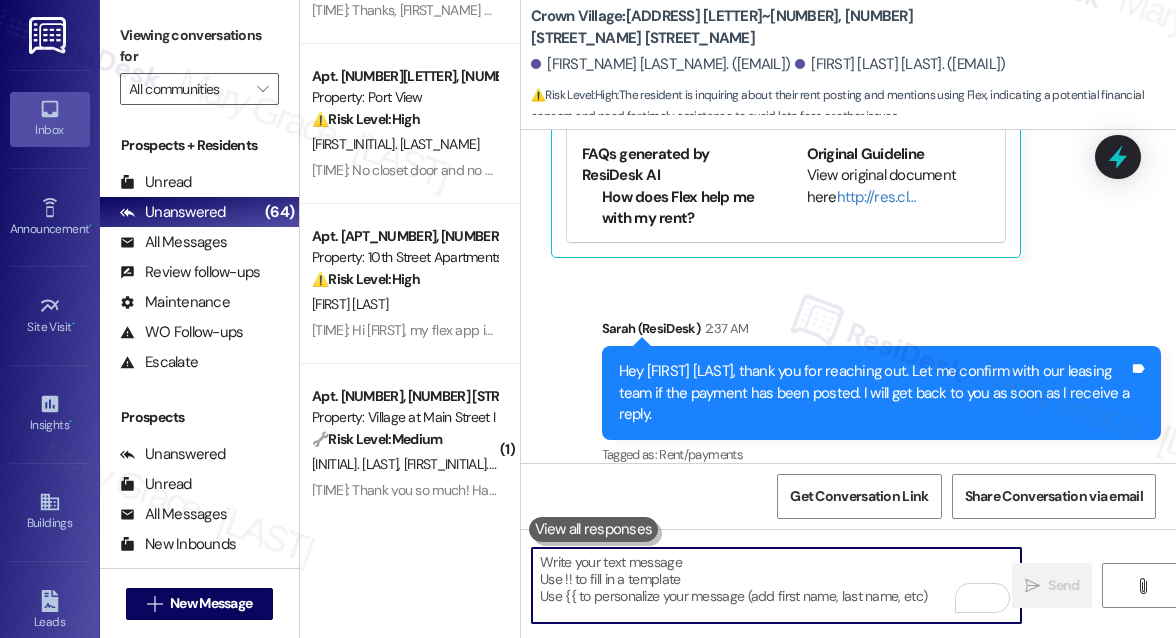 click on "[FIRST] [LAST]" at bounding box center (404, 304) 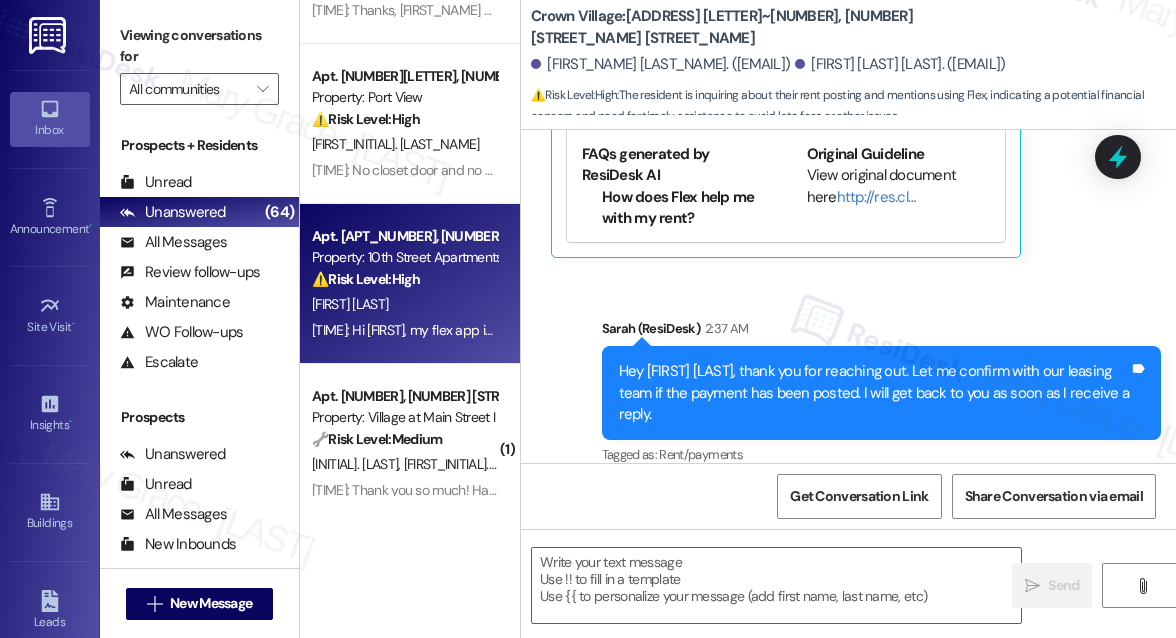 type on "Fetching suggested responses. Please feel free to read through the conversation in the meantime." 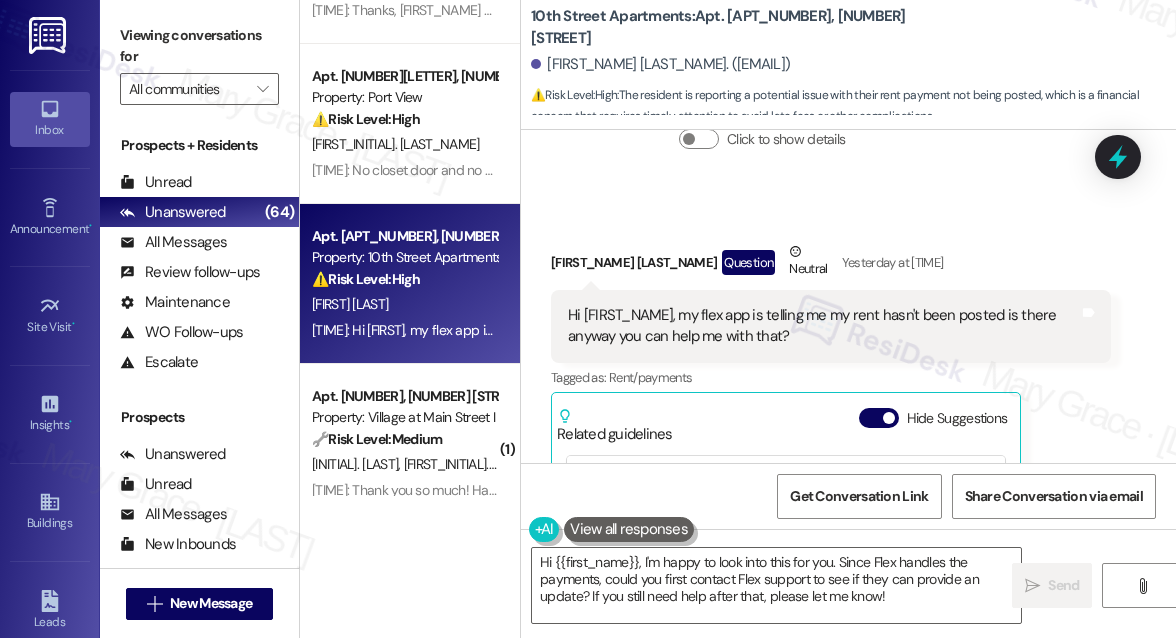scroll, scrollTop: 3535, scrollLeft: 0, axis: vertical 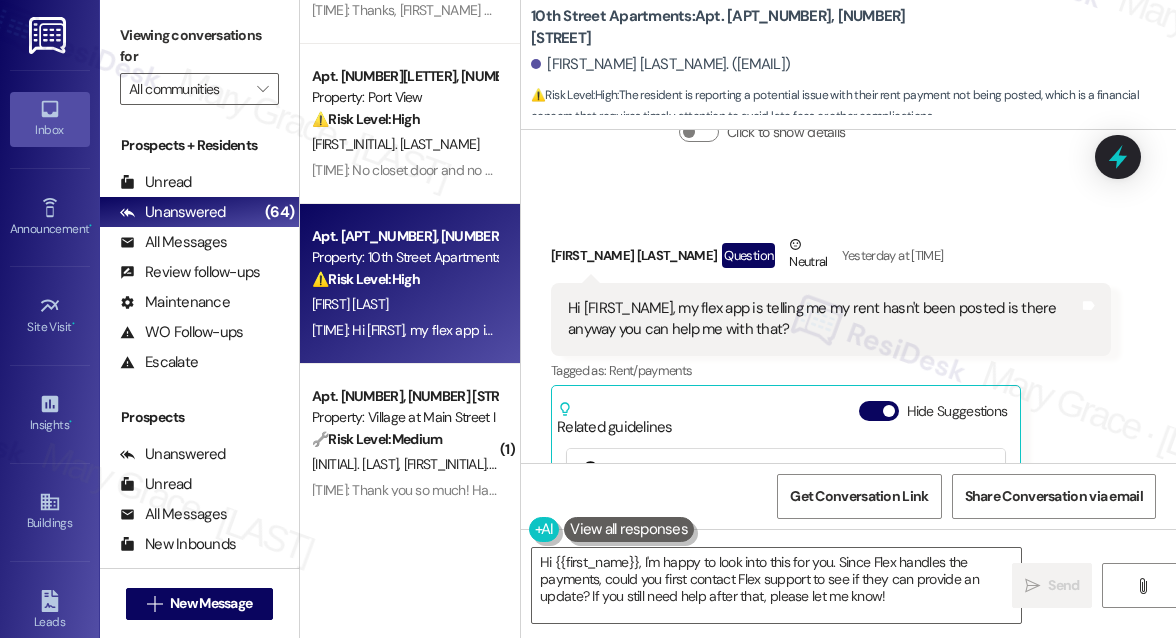 click on "Hi [FIRST_NAME], my flex app is telling me my rent hasn't been posted is there anyway you can help me with that?" at bounding box center (823, 319) 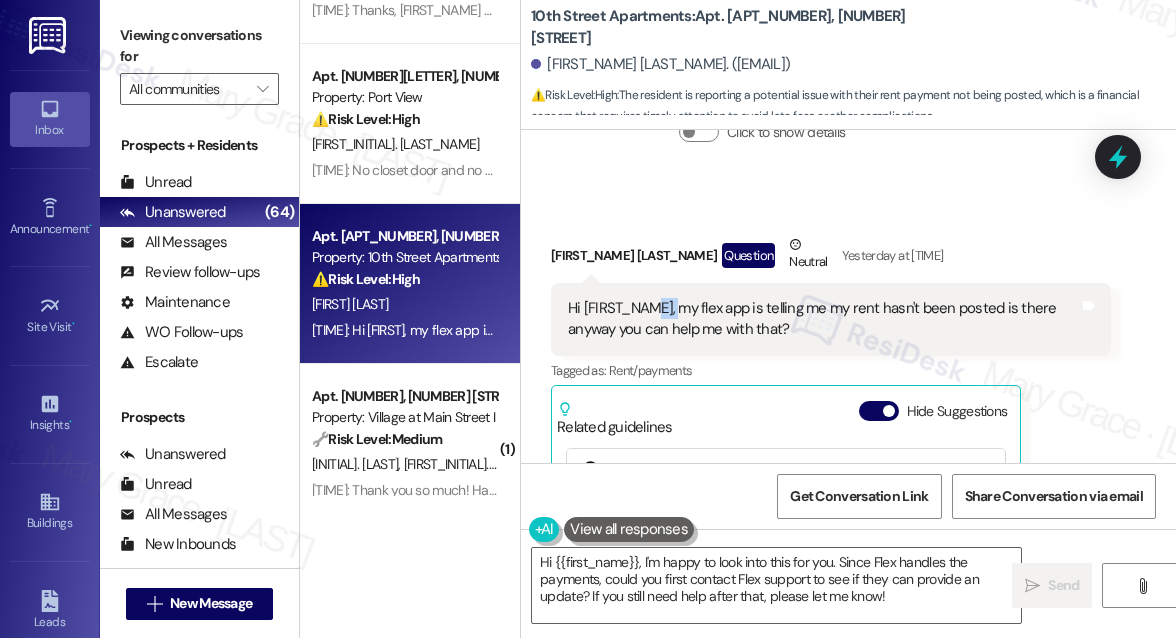 click on "Hi [FIRST_NAME], my flex app is telling me my rent hasn't been posted is there anyway you can help me with that?" at bounding box center (823, 319) 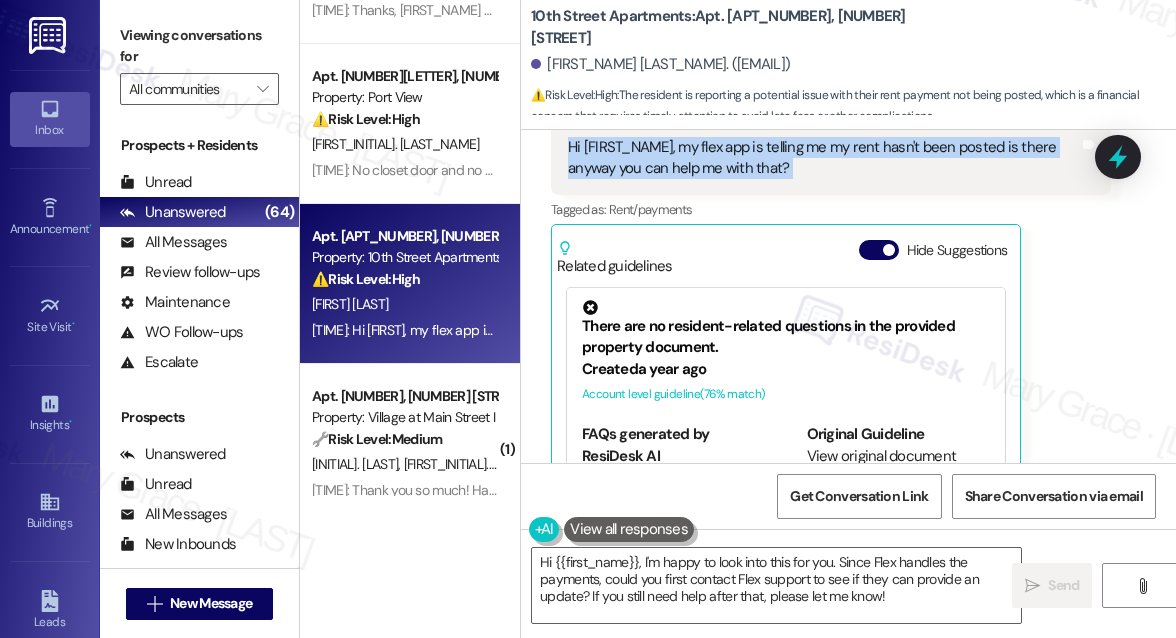 scroll, scrollTop: 3765, scrollLeft: 0, axis: vertical 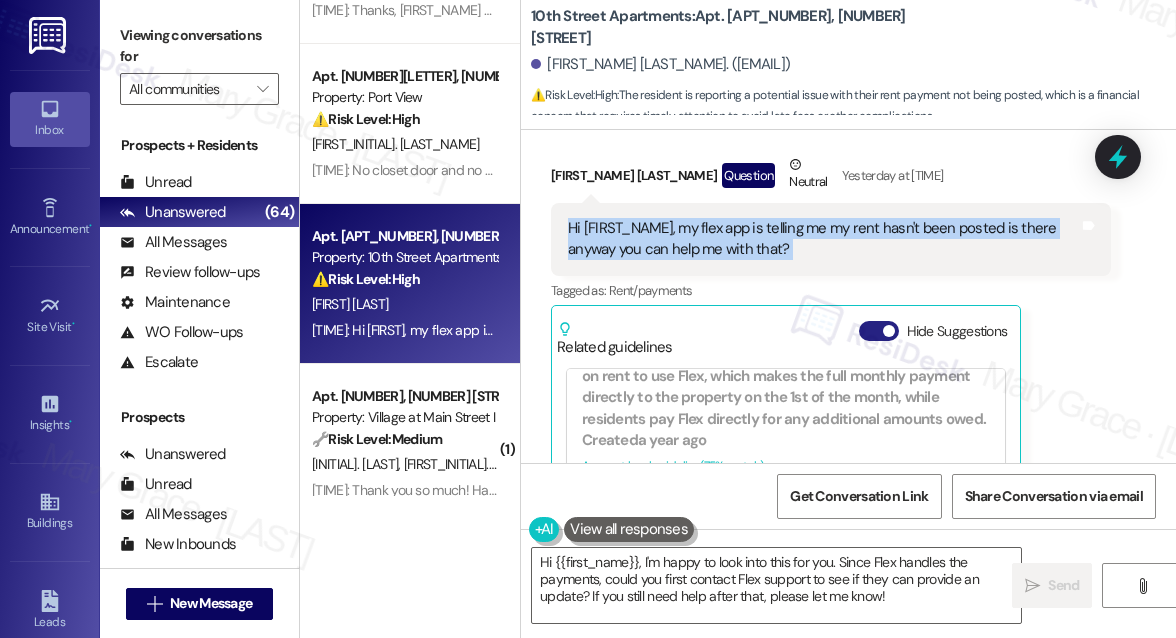 click on "Hide Suggestions" at bounding box center (879, 331) 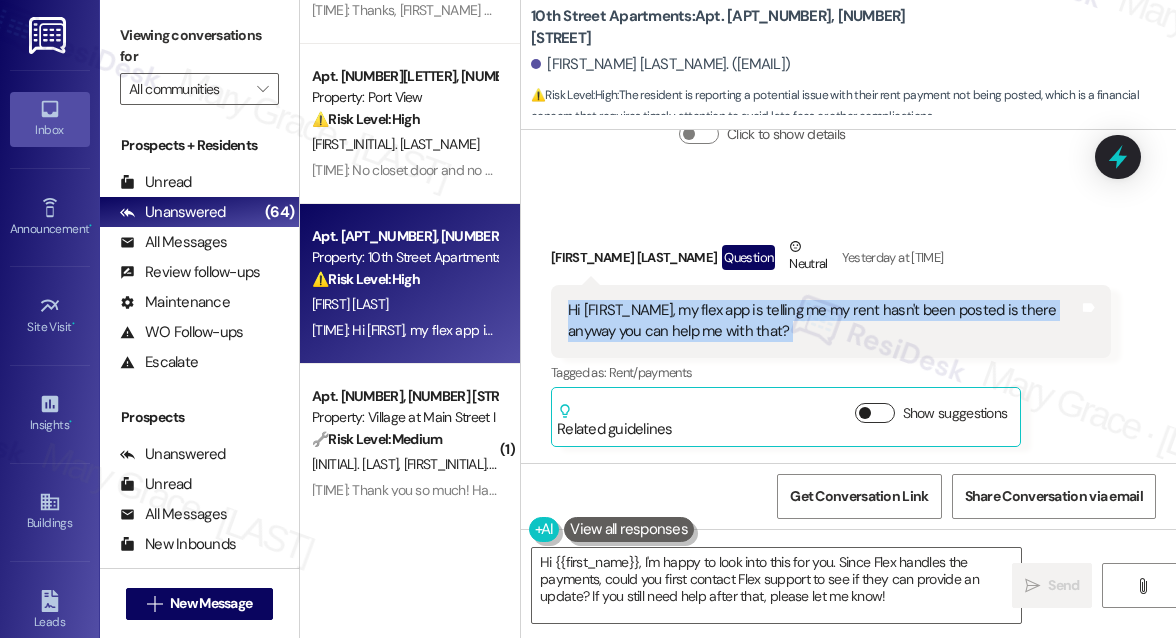 scroll, scrollTop: 3510, scrollLeft: 0, axis: vertical 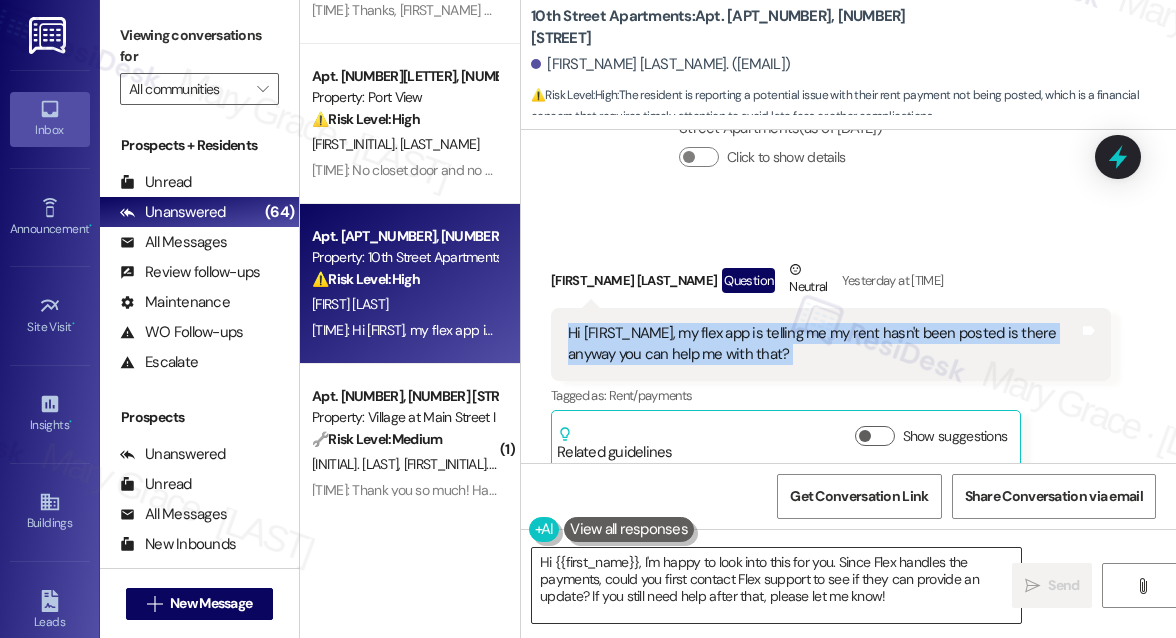 click on "Hi {{first_name}}, I'm happy to look into this for you. Since Flex handles the payments, could you first contact Flex support to see if they can provide an update? If you still need help after that, please let me know!" at bounding box center [776, 585] 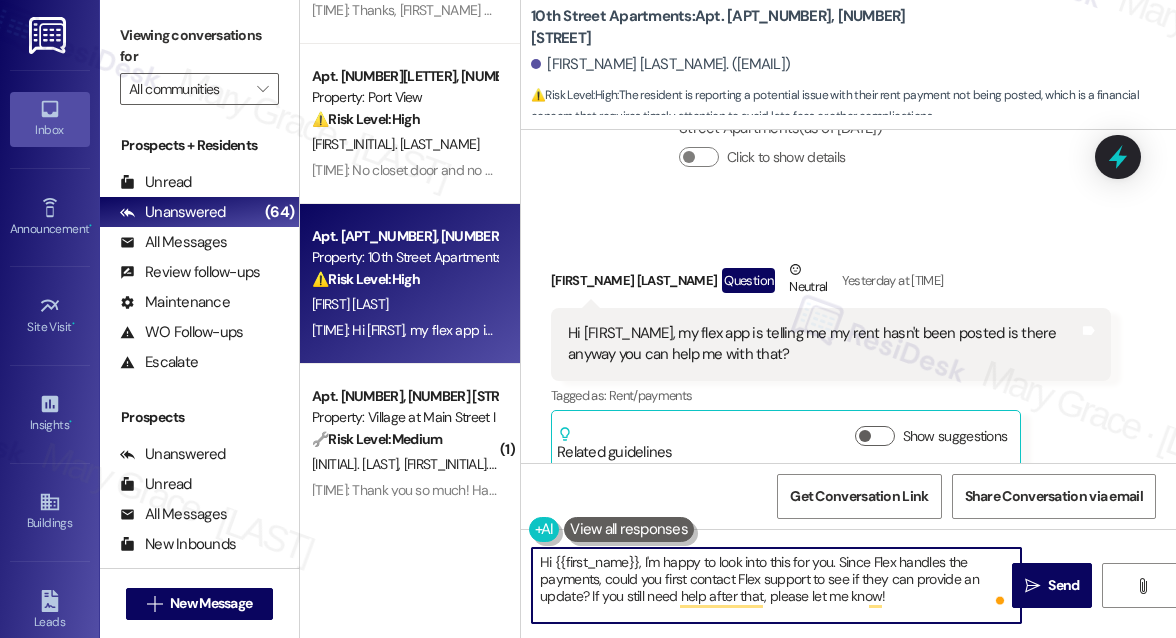 click on "[FIRST] [LAST] Question   Neutral [TIME]: [TIME]" at bounding box center [831, 283] 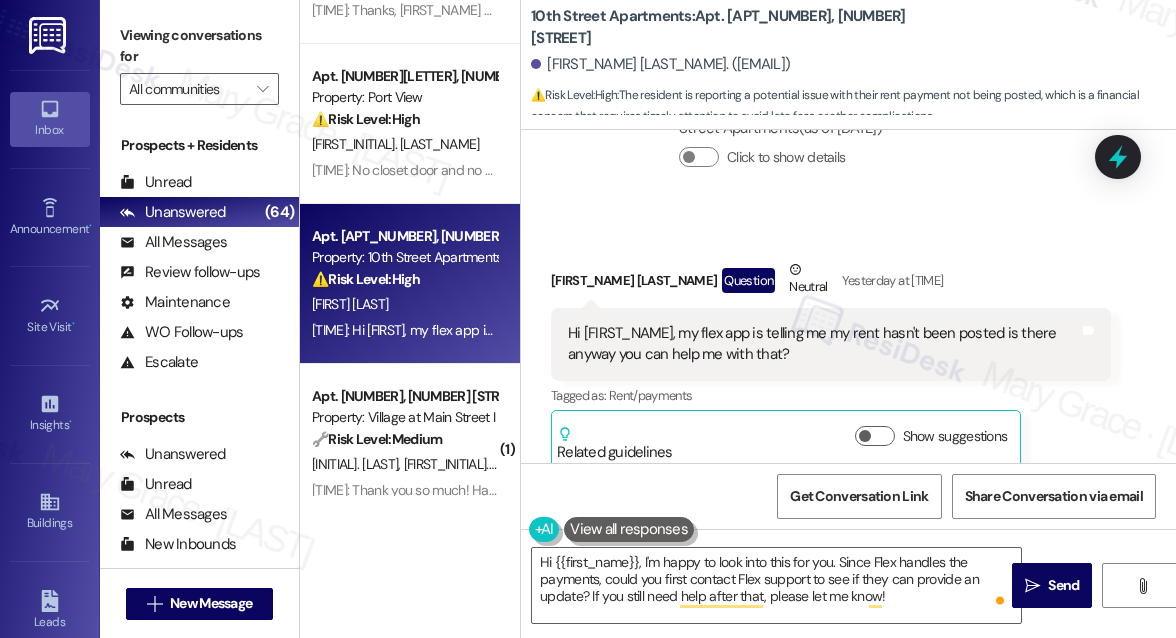 click on "[FIRST] [LAST] Question   Neutral [TIME]: [TIME]" at bounding box center [831, 283] 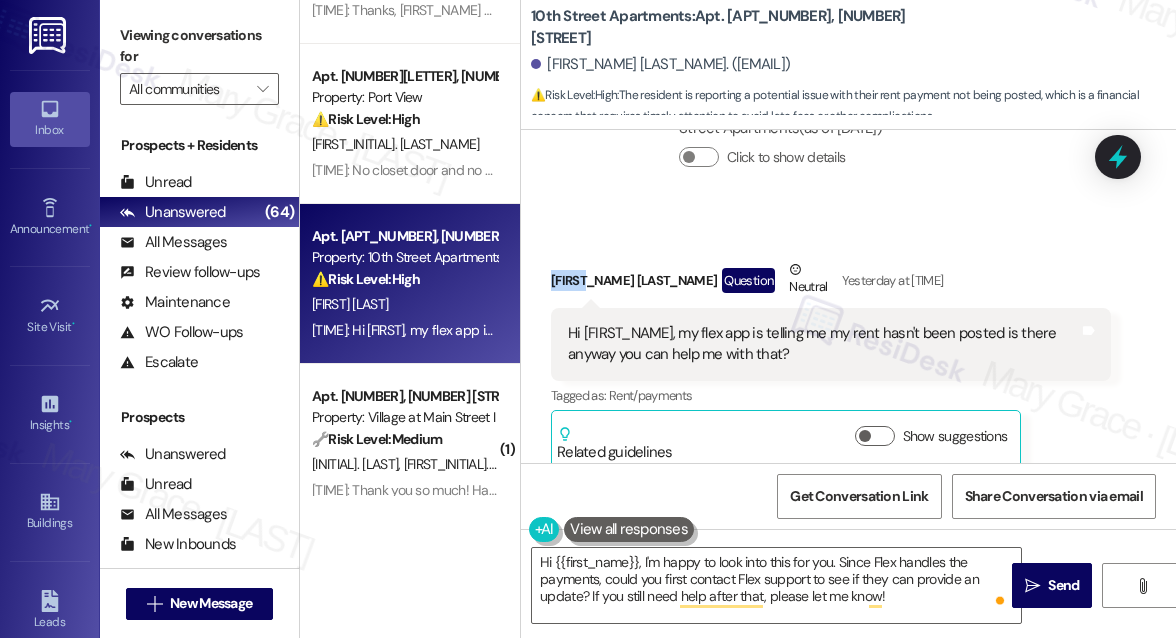 copy on "[FIRST]" 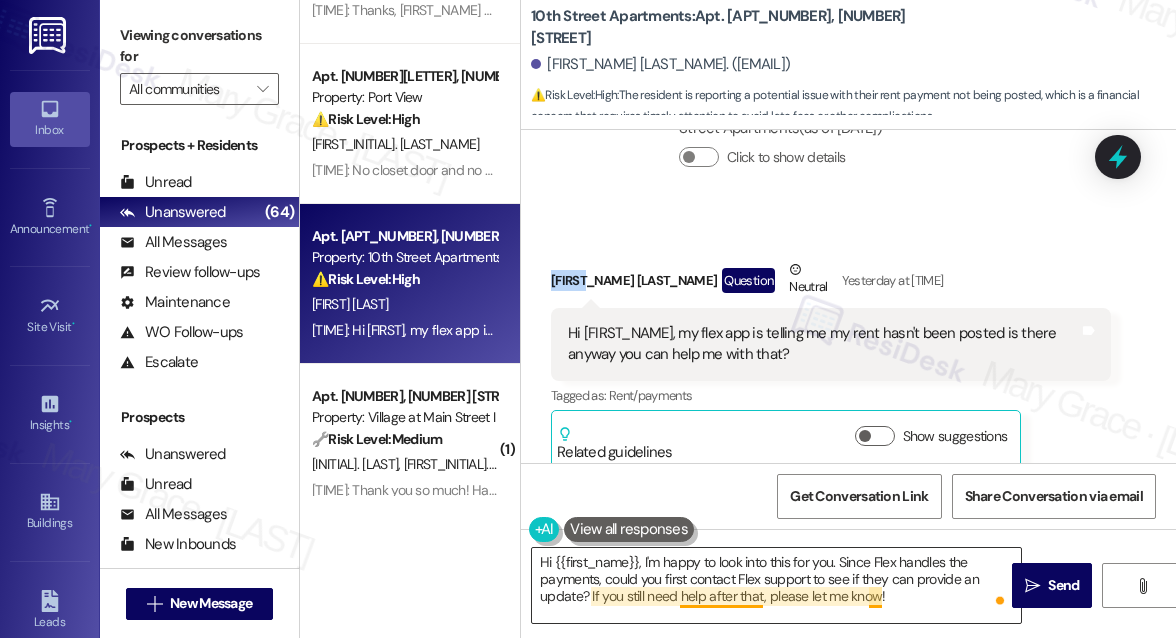 click on "Hi {{first_name}}, I'm happy to look into this for you. Since Flex handles the payments, could you first contact Flex support to see if they can provide an update? If you still need help after that, please let me know!" at bounding box center (776, 585) 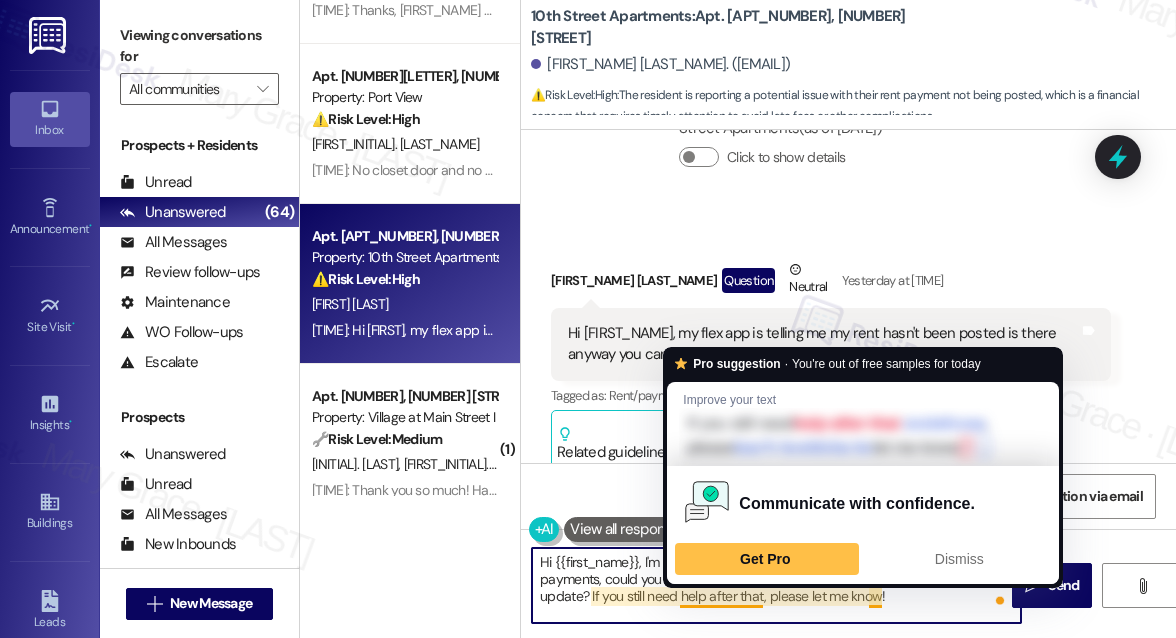 click on "Hi {{first_name}}, I'm happy to look into this for you. Since Flex handles the payments, could you first contact Flex support to see if they can provide an update? If you still need help after that, please let me know!" at bounding box center (776, 585) 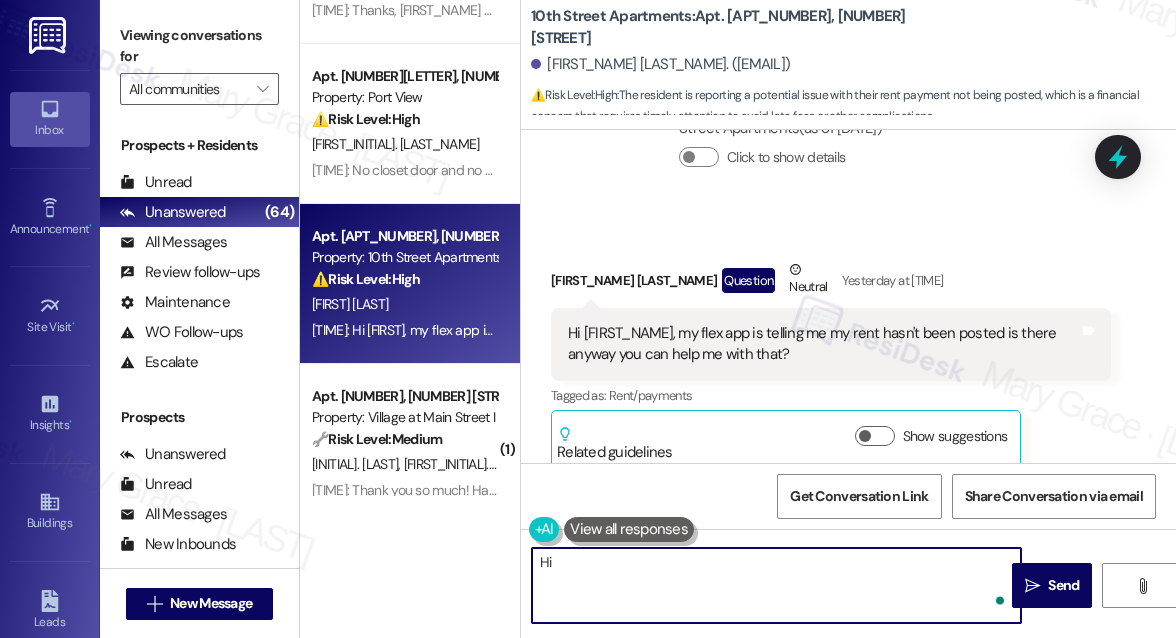 paste on "[FIRST]" 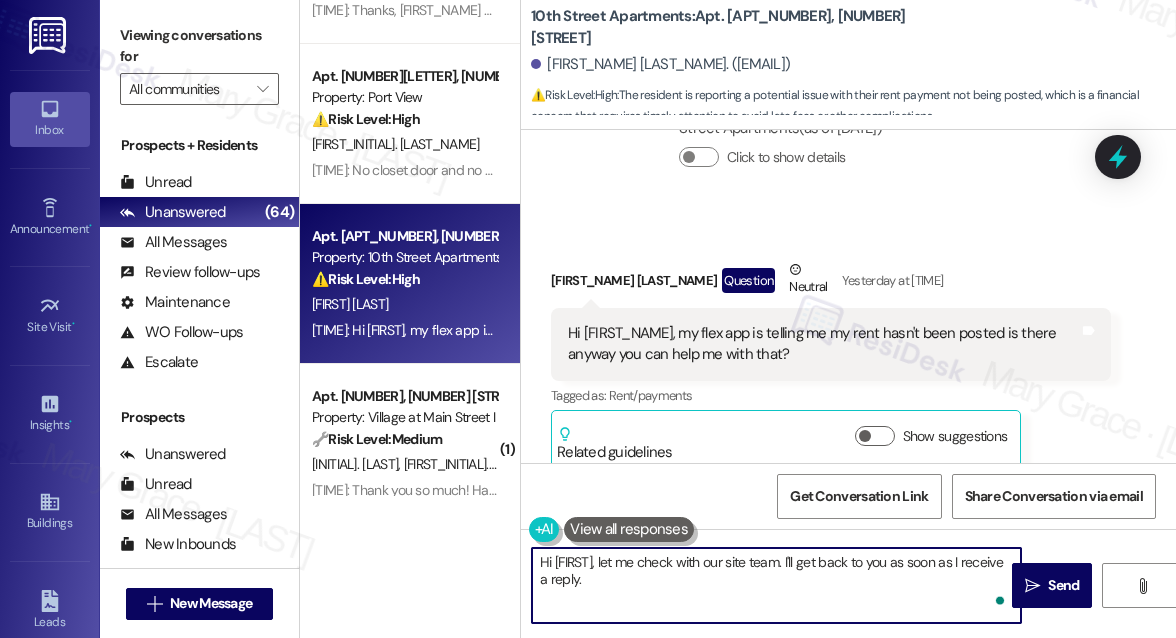 type on "Hi [FIRST], let me check with our site team. I'll get back to you as soon as I receive a reply." 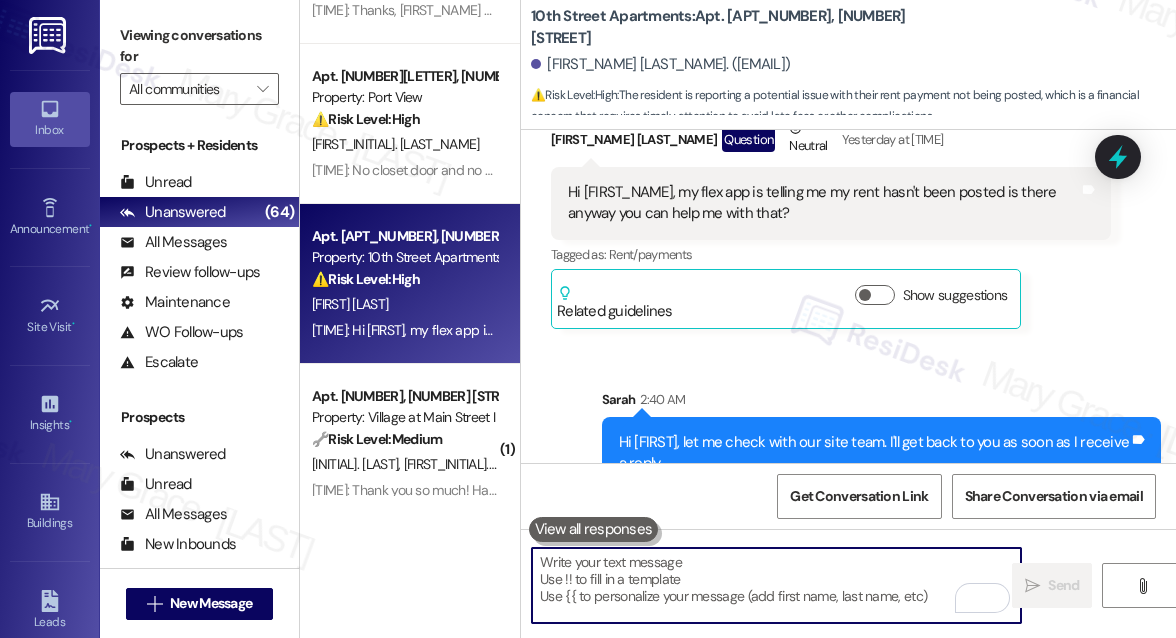 scroll, scrollTop: 3670, scrollLeft: 0, axis: vertical 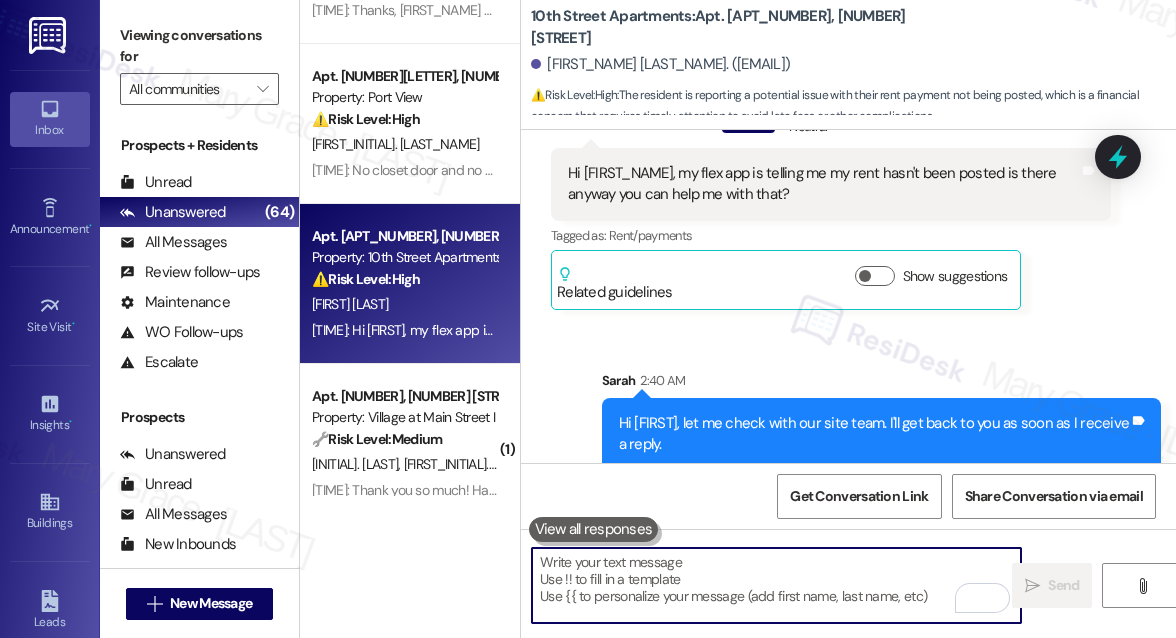 click at bounding box center [776, 585] 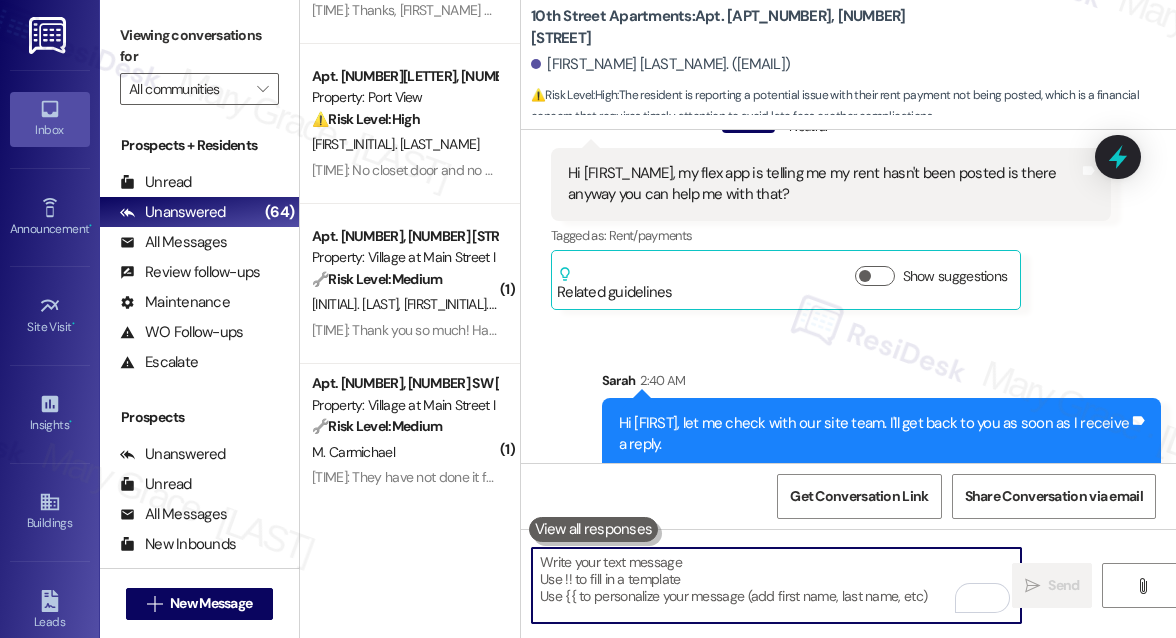 type 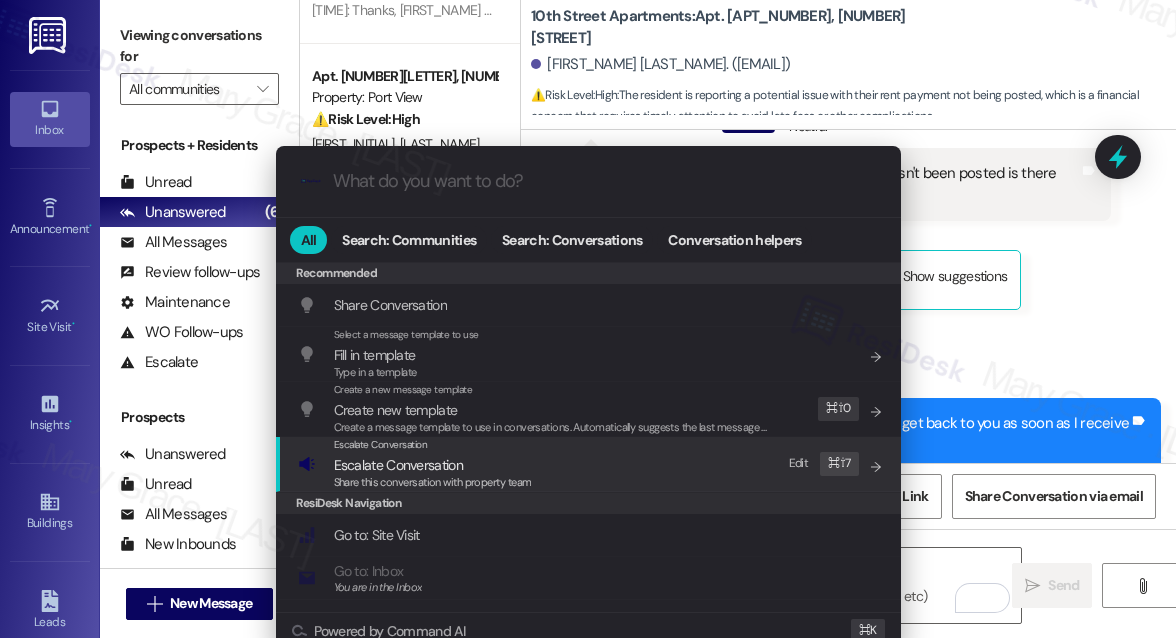 click on "Escalate Conversation Escalate Conversation Share this conversation with property team Edit ⌘ ⇧ 7" at bounding box center (590, 464) 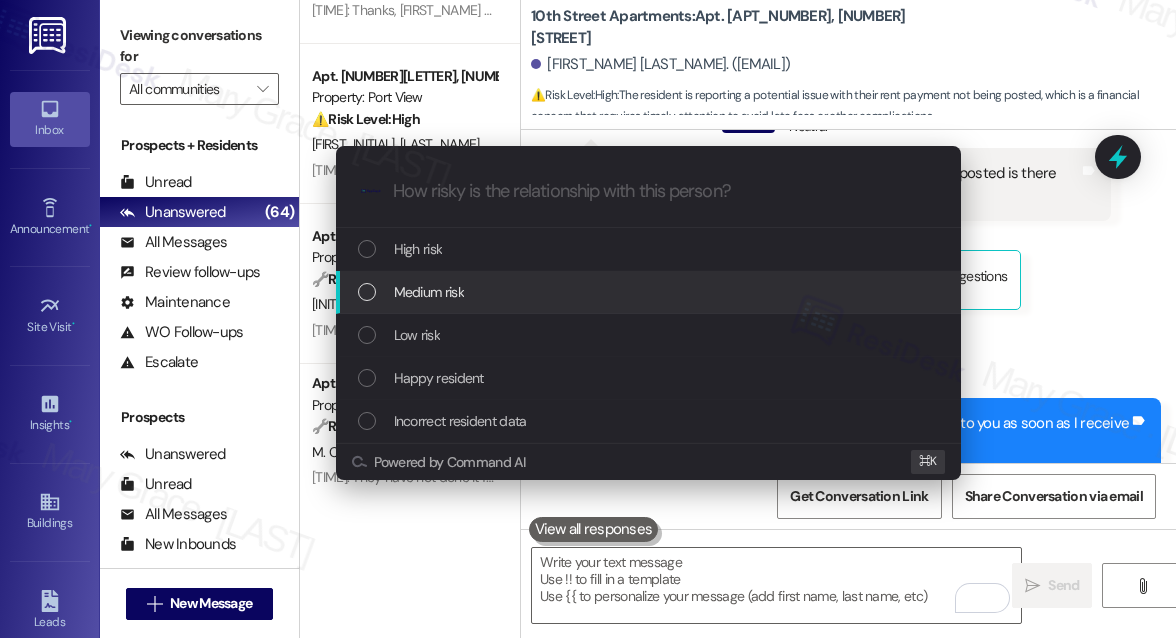 click on "Medium risk" at bounding box center (650, 292) 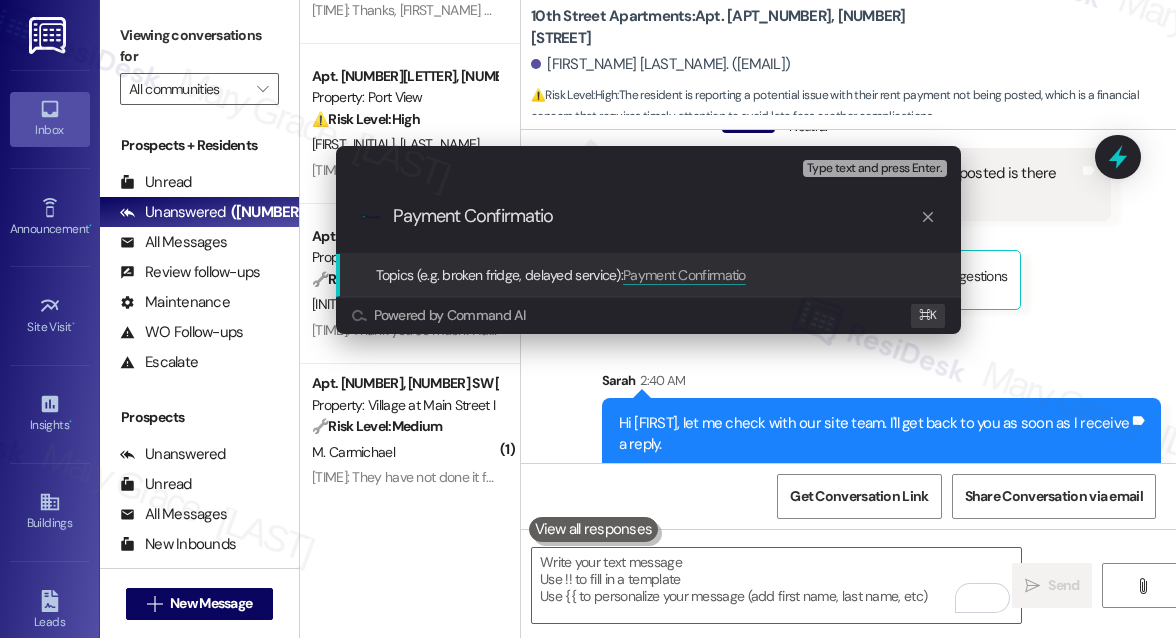 type on "Payment Confirmation" 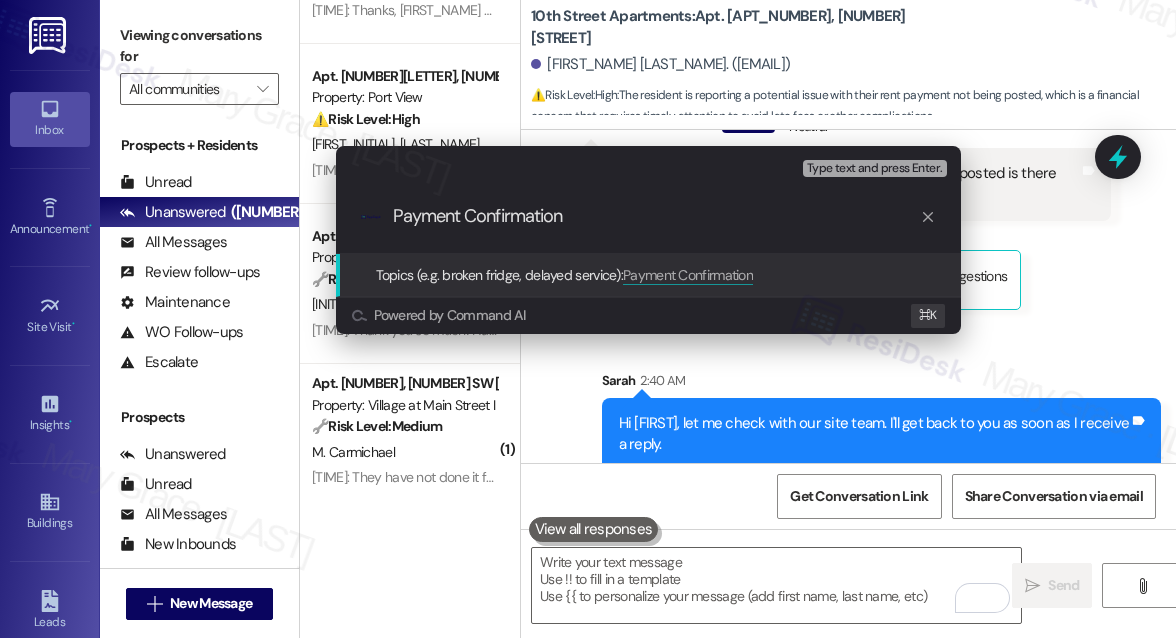 type 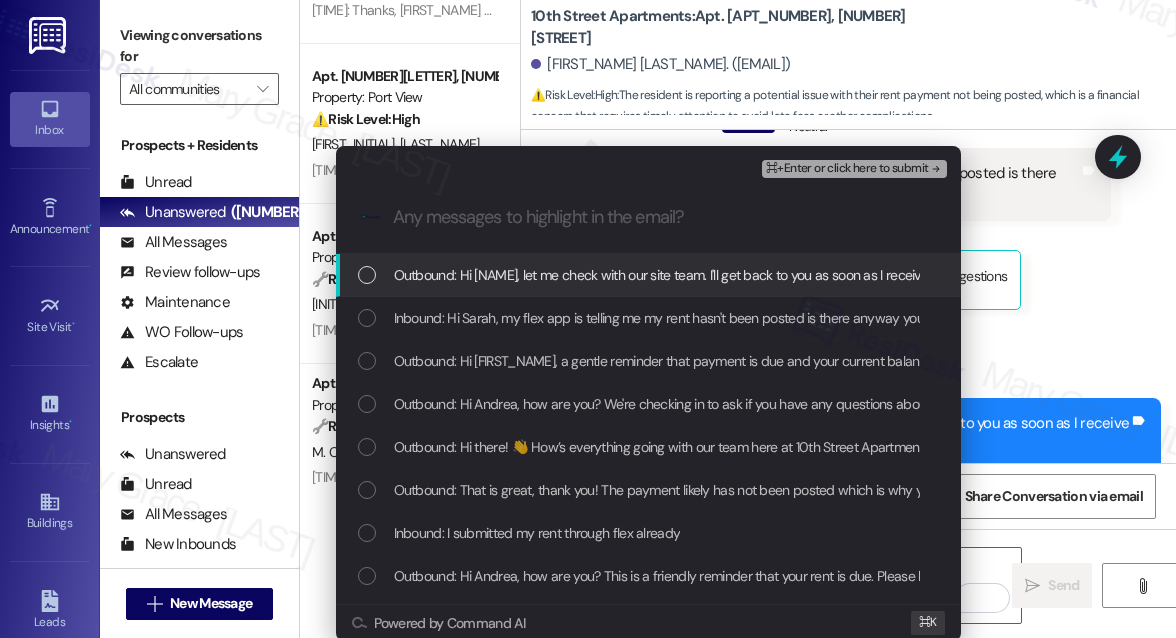 click on "Outbound: Hi [NAME], let me check with our site team. I'll get back to you as soon as I receive a reply." at bounding box center [683, 275] 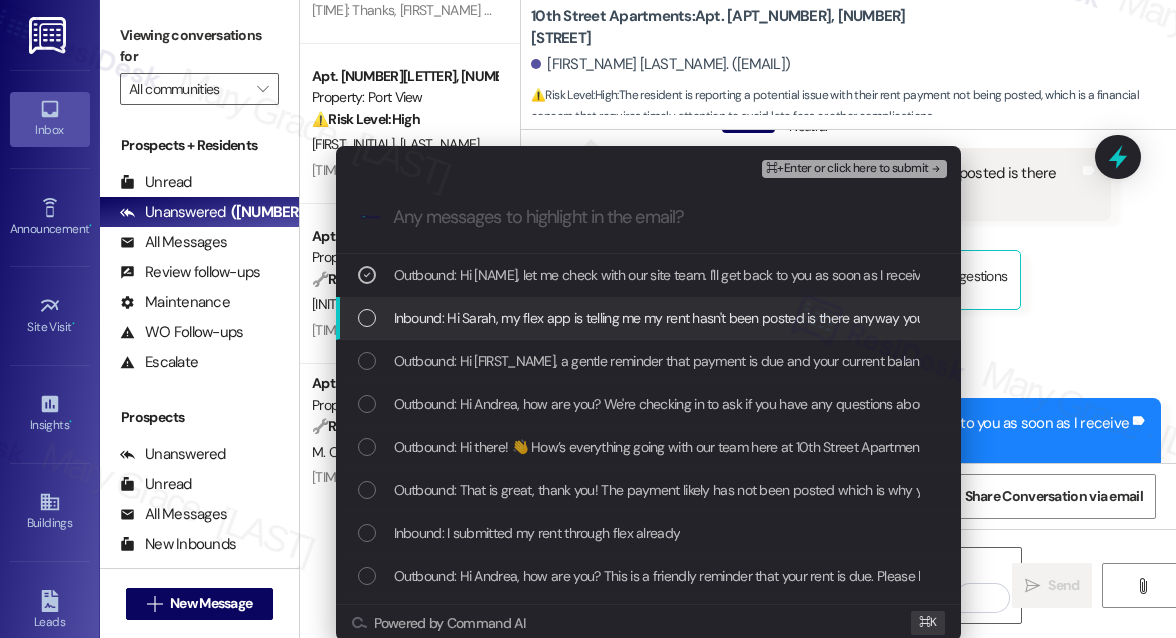 click on "Inbound: Hi Sarah, my flex app is telling me my rent hasn't been posted is there anyway you can help me with that?" at bounding box center [727, 318] 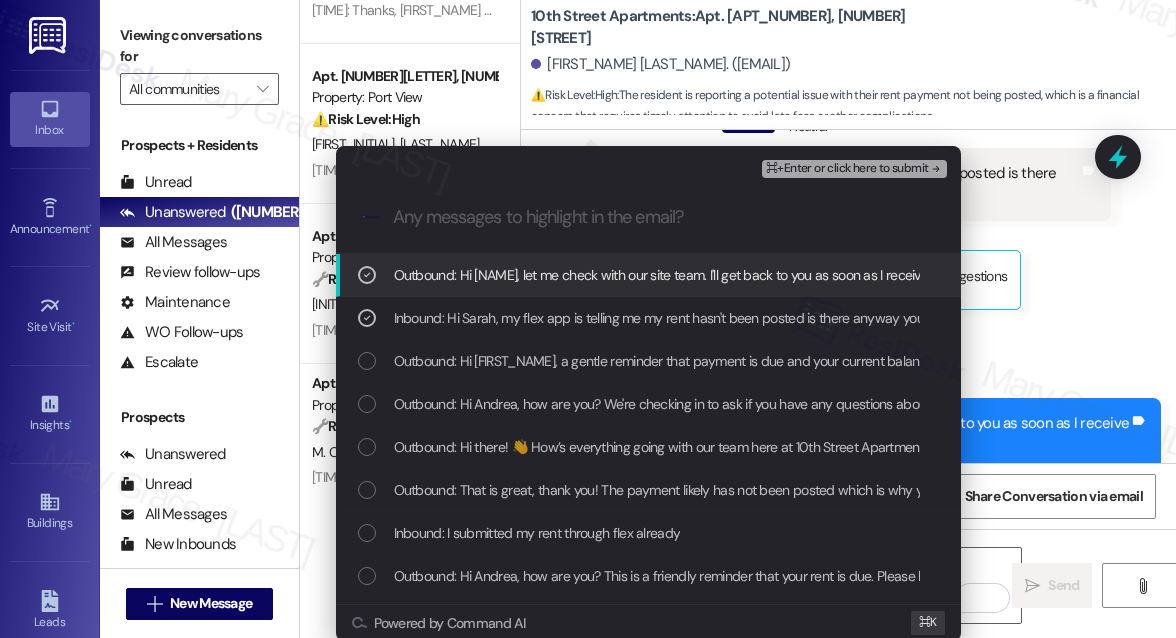 click on "⌘+Enter or click here to submit" at bounding box center [847, 169] 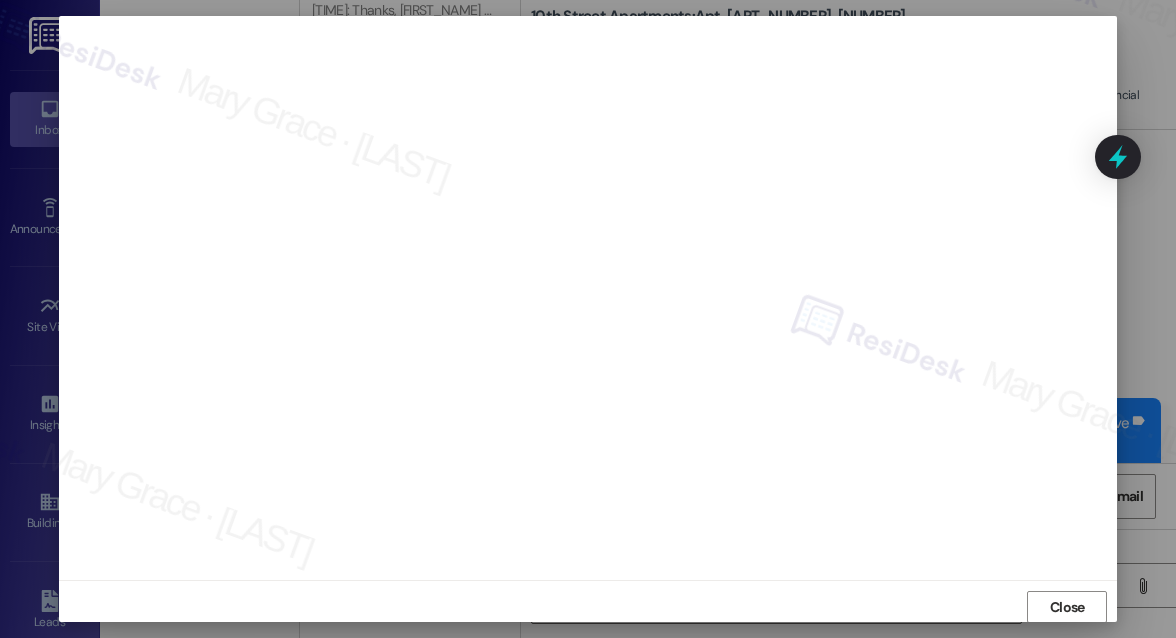 scroll, scrollTop: 20, scrollLeft: 0, axis: vertical 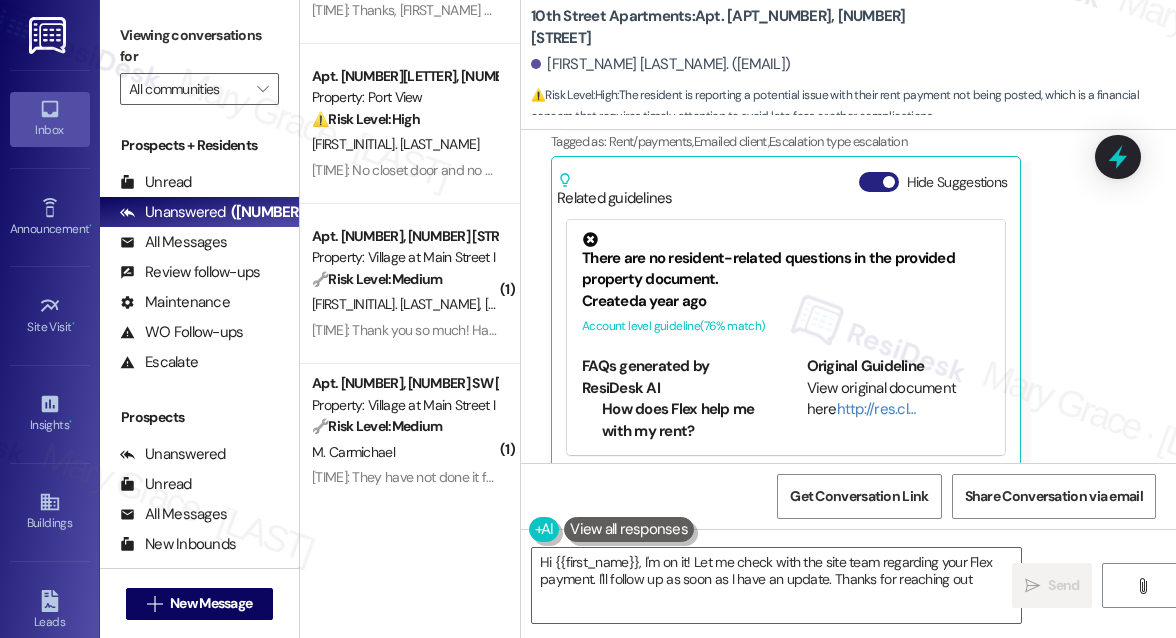 type on "Hi {{first_name}}, I'm on it! Let me check with the site team regarding your Flex payment. I'll follow up as soon as I have an update. Thanks for reaching out!" 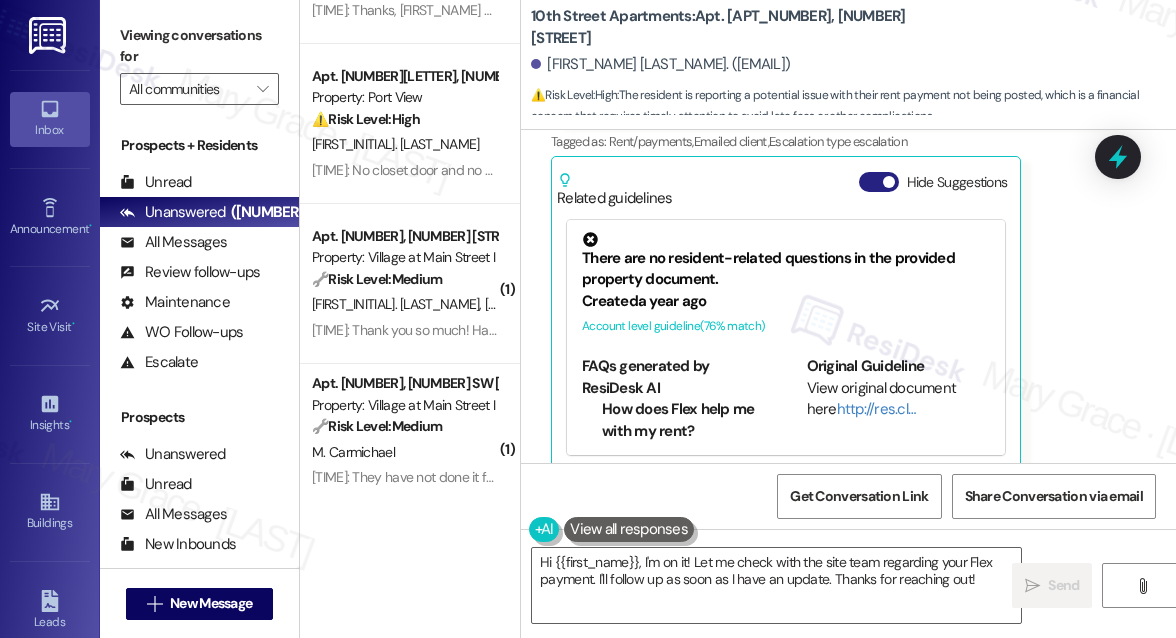 click on "Hide Suggestions" at bounding box center [879, 182] 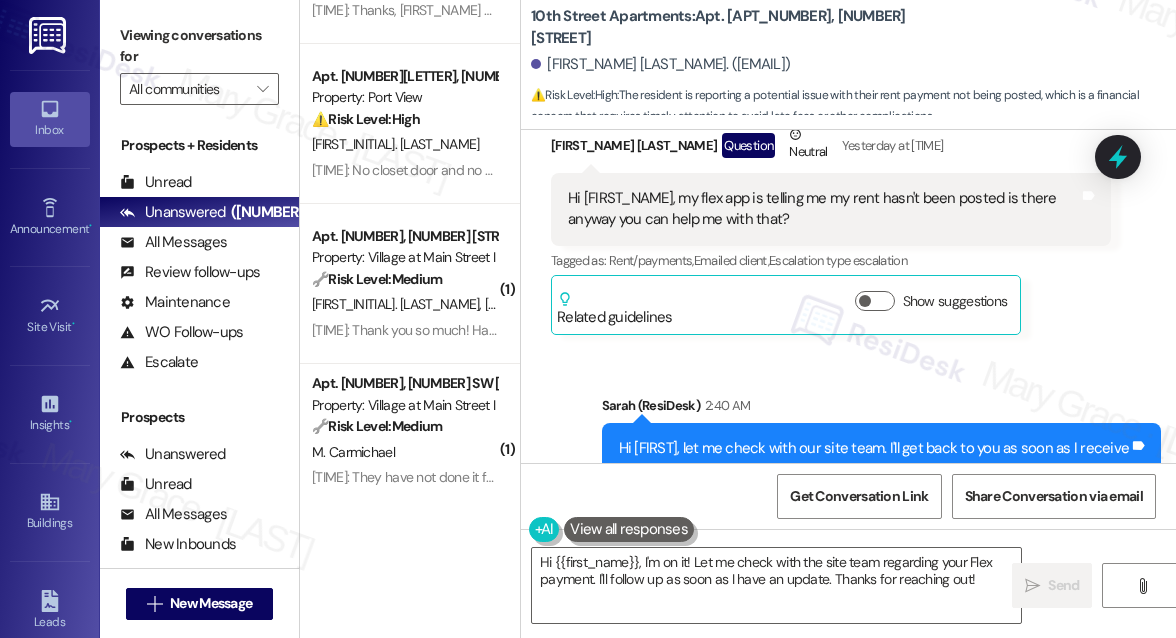 scroll, scrollTop: 3700, scrollLeft: 0, axis: vertical 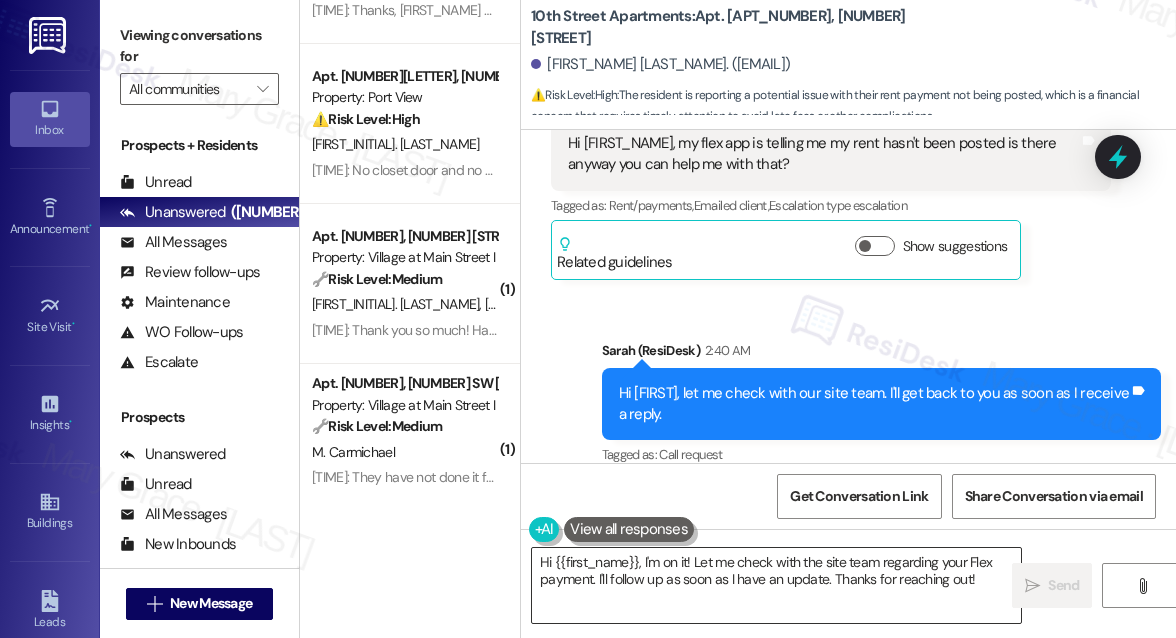 click on "Hi {{first_name}}, I'm on it! Let me check with the site team regarding your Flex payment. I'll follow up as soon as I have an update. Thanks for reaching out!" at bounding box center [776, 585] 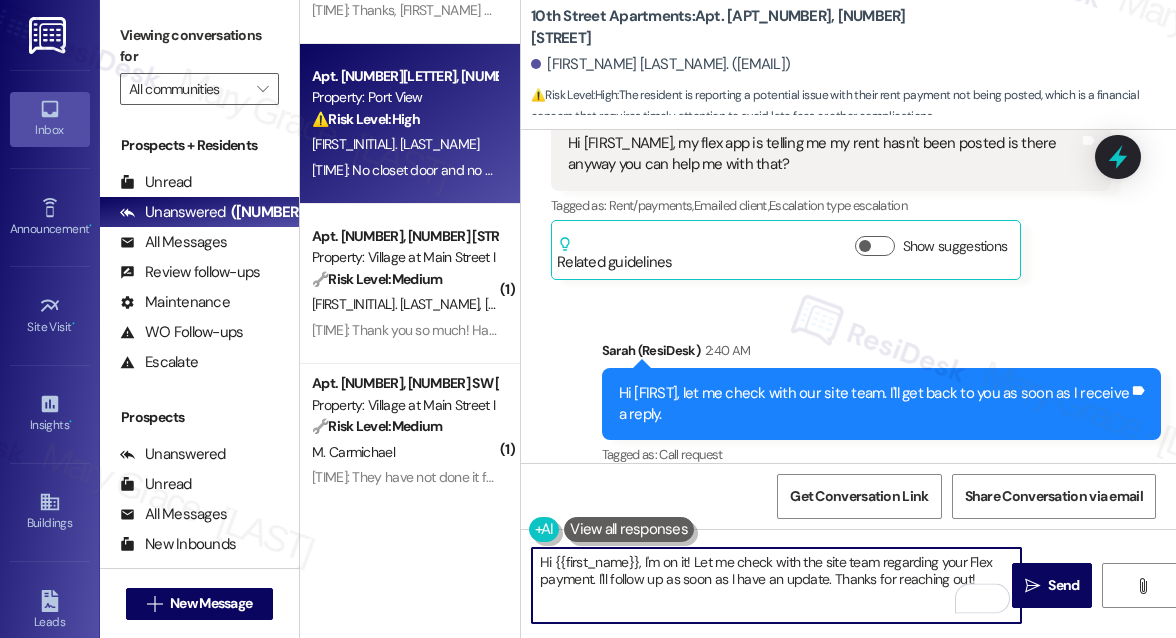click on "[FIRST_INITIAL]. [LAST_NAME]" at bounding box center [404, 144] 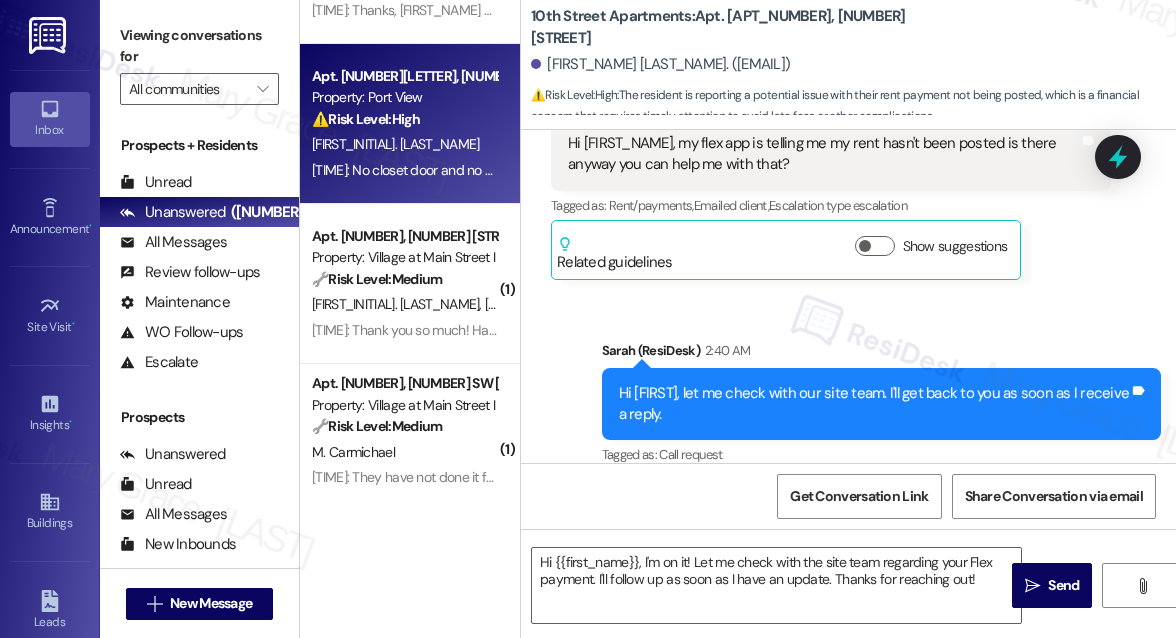 type on "Fetching suggested responses. Please feel free to read through the conversation in the meantime." 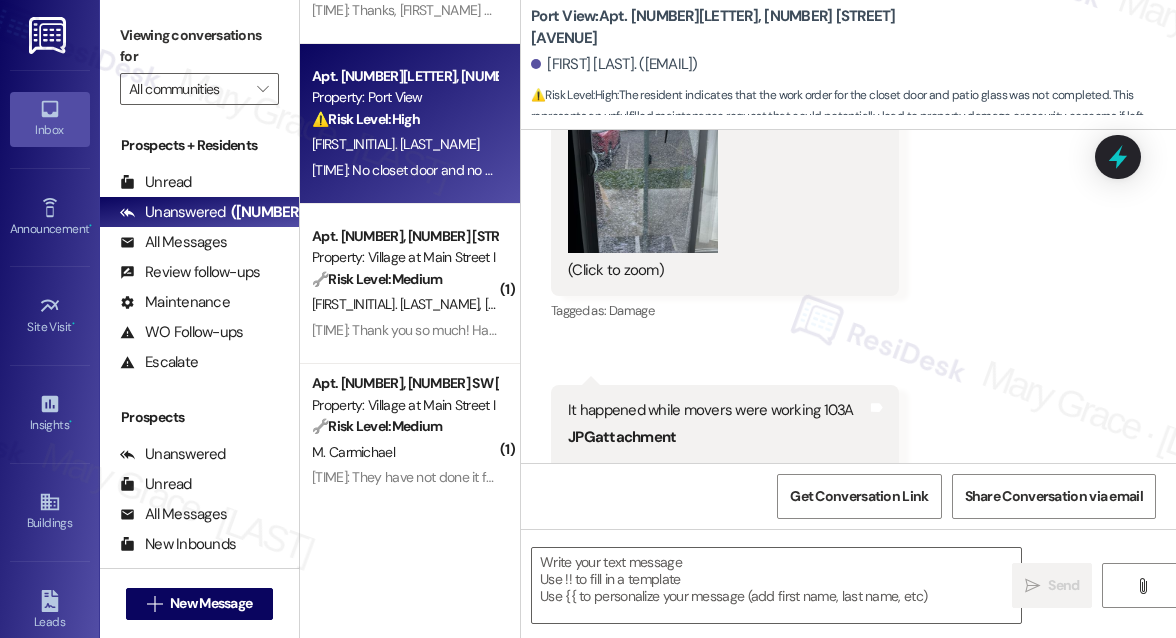 scroll, scrollTop: 8104, scrollLeft: 0, axis: vertical 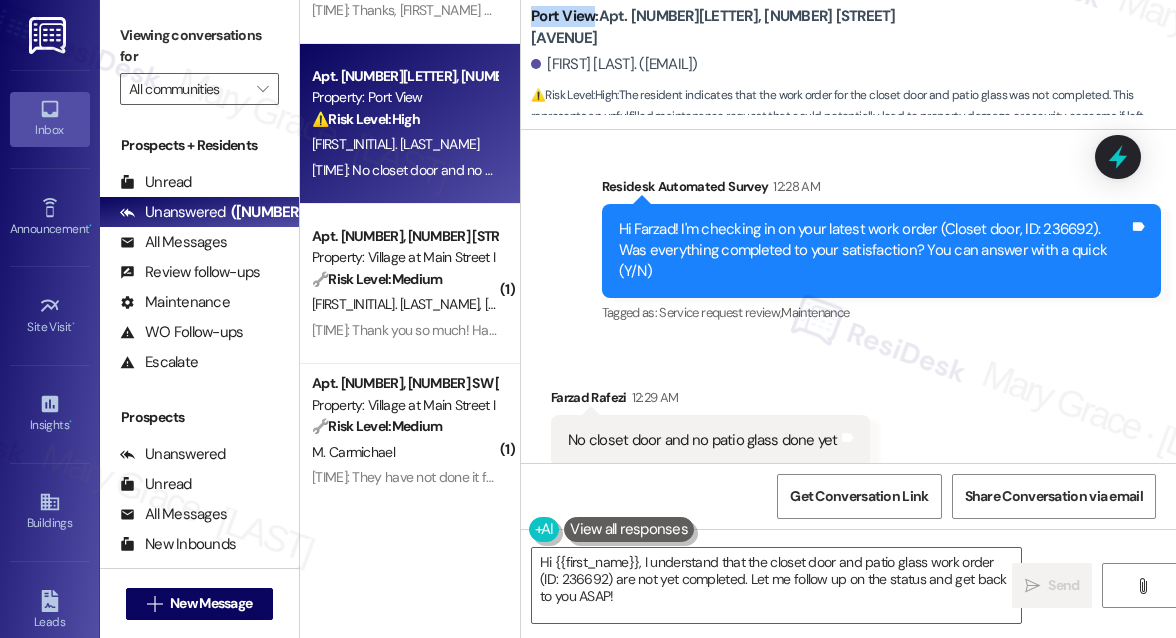 drag, startPoint x: 530, startPoint y: 28, endPoint x: 589, endPoint y: 28, distance: 59 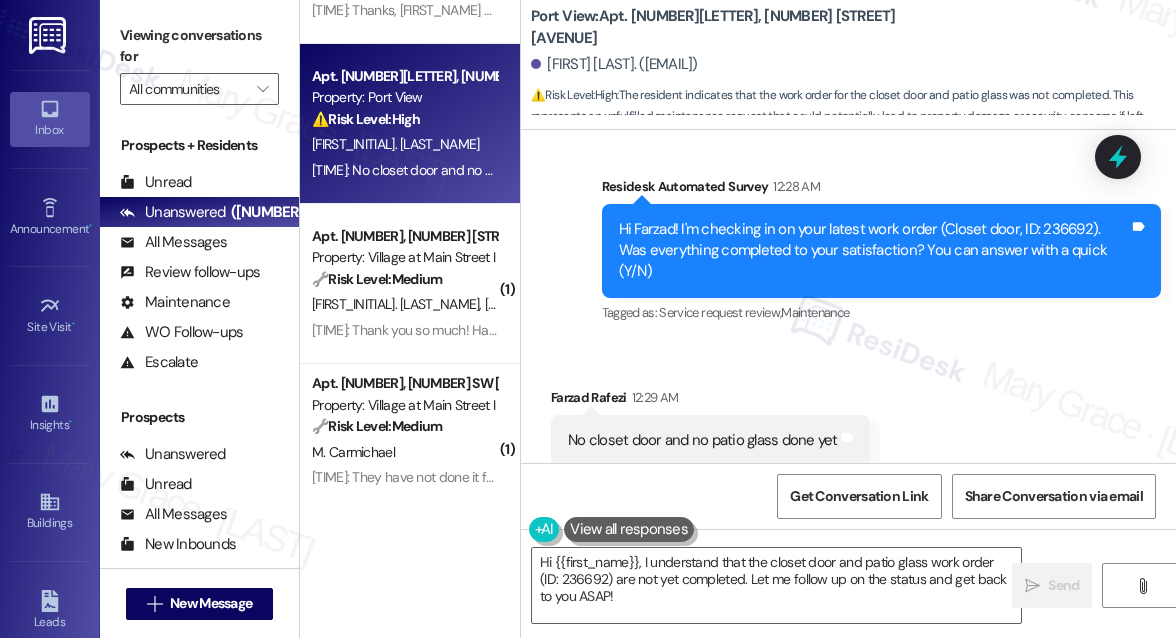 click on "[ADDRESS] [NUMBER][LETTER], [NUMBER] [STREET] [STREET_NAME]" at bounding box center (731, 27) 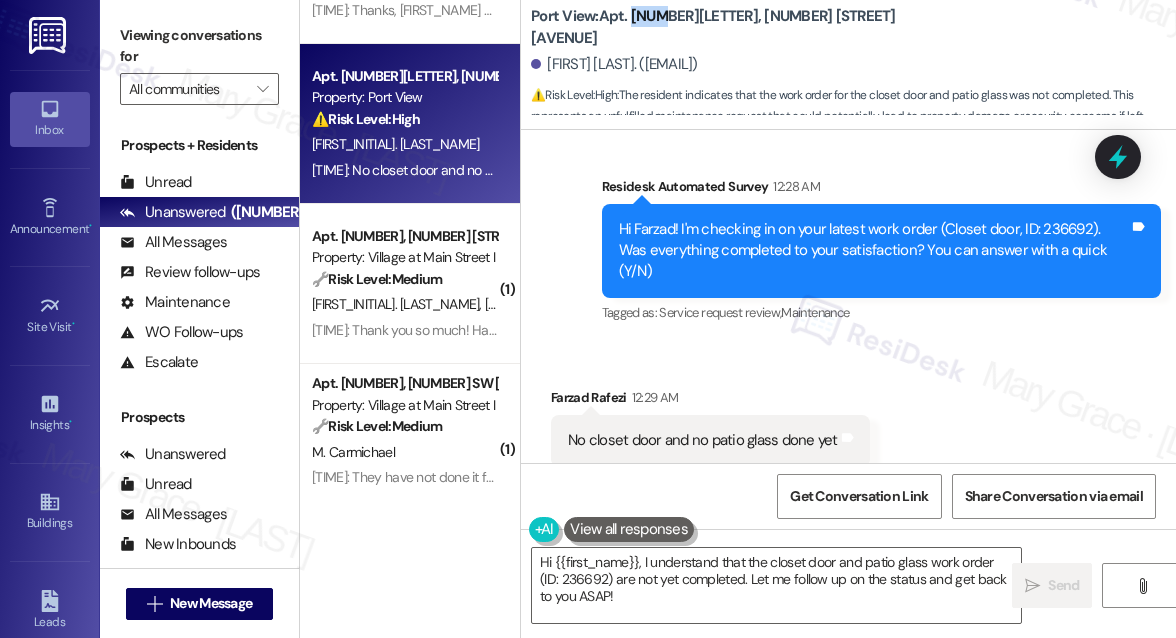 copy on "103A" 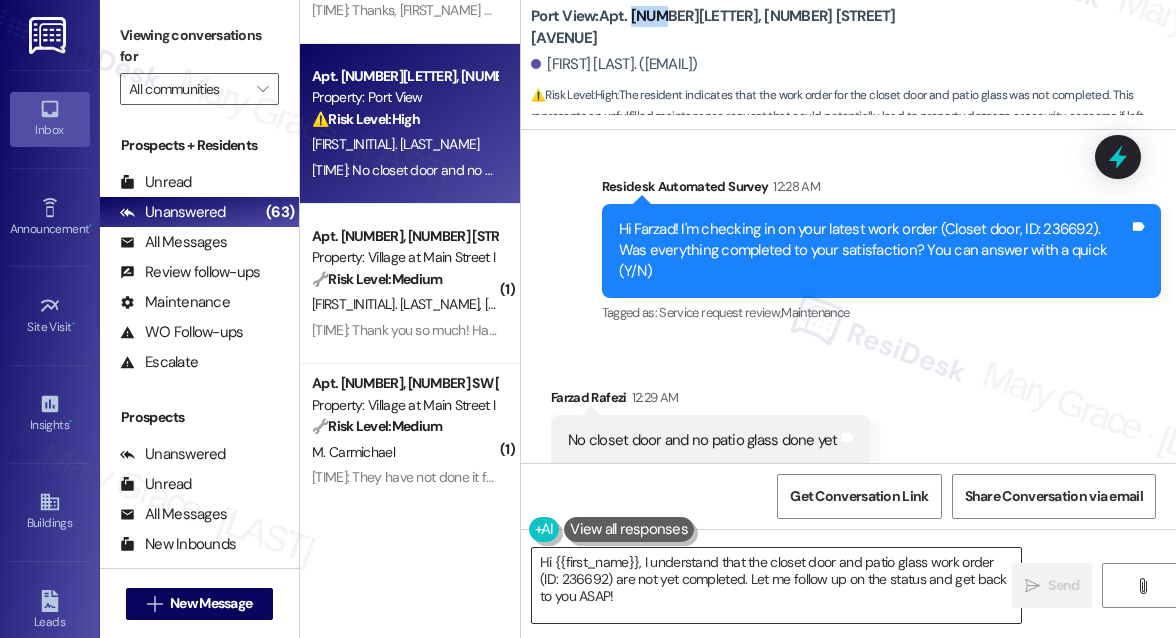 click on "Hi {{first_name}}, I understand that the closet door and patio glass work order (ID: 236692) are not yet completed. Let me follow up on the status and get back to you ASAP!" at bounding box center [776, 585] 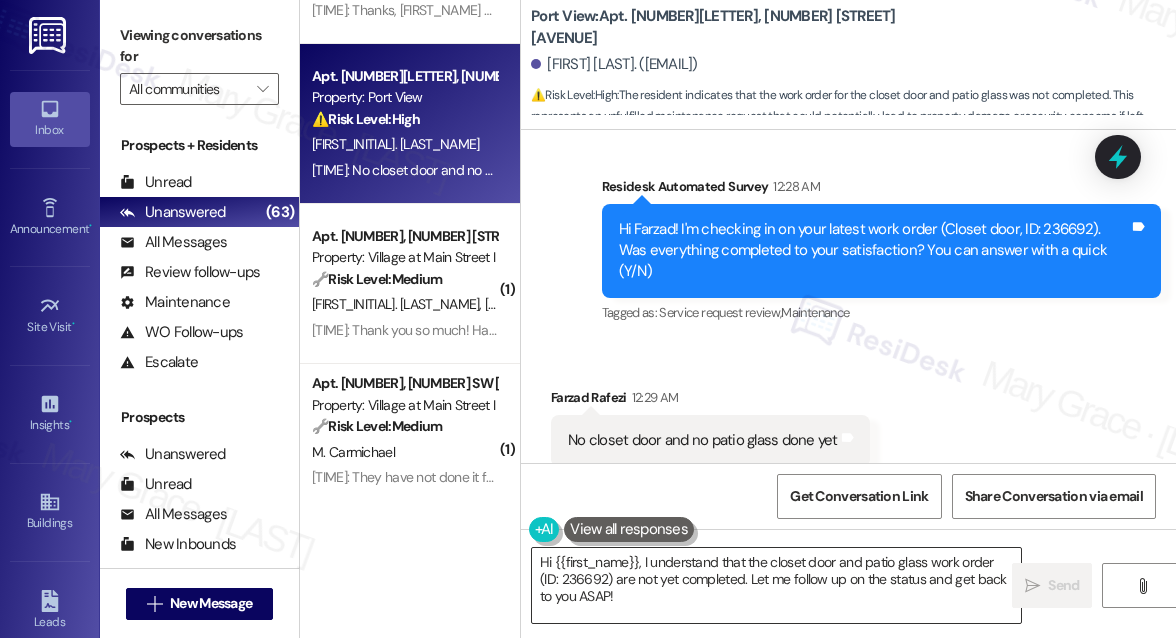 click on "Hi {{first_name}}, I understand that the closet door and patio glass work order (ID: 236692) are not yet completed. Let me follow up on the status and get back to you ASAP!" at bounding box center (776, 585) 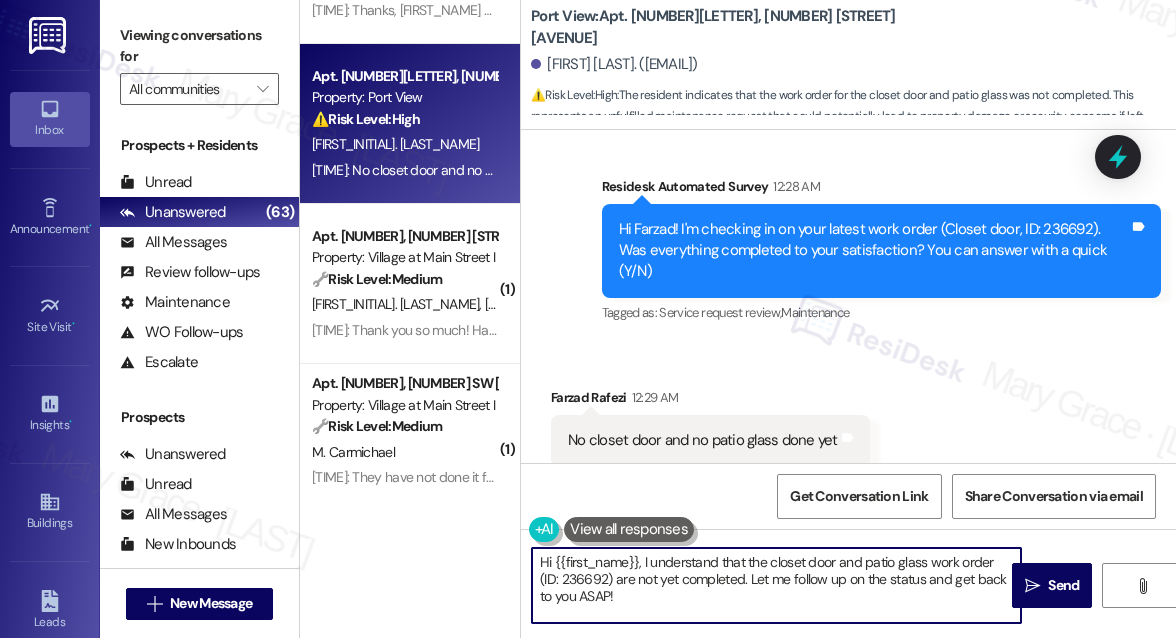 click on "Hi {{first_name}}, I understand that the closet door and patio glass work order (ID: 236692) are not yet completed. Let me follow up on the status and get back to you ASAP!" at bounding box center [776, 585] 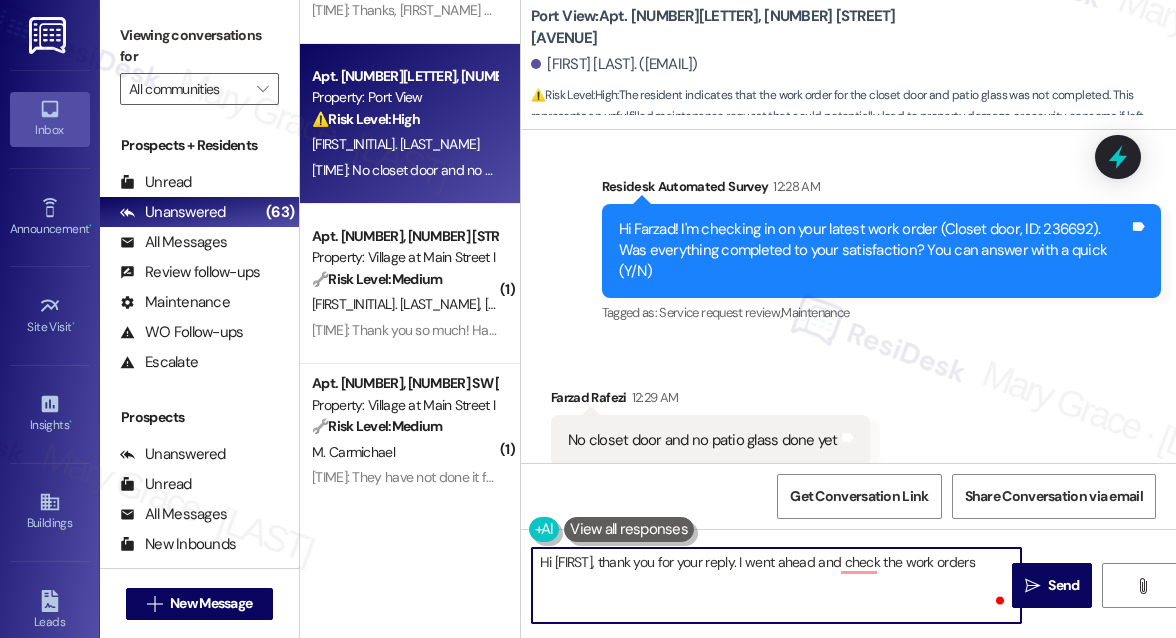 paste on "Spoke to landscapers and they are ordering the new door" 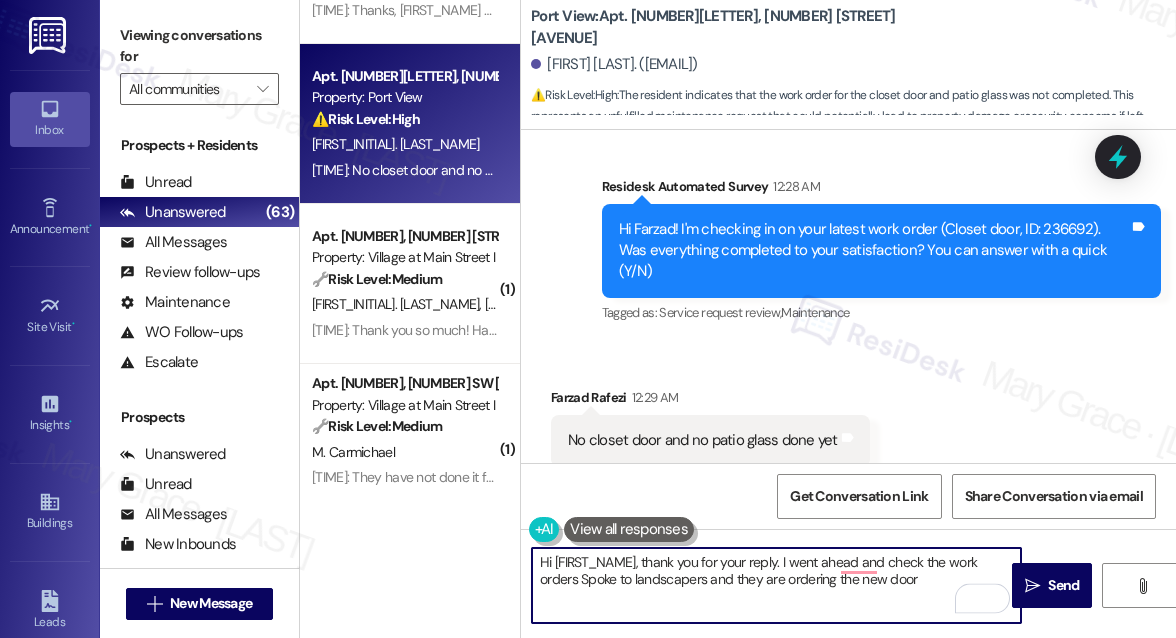click on "Hi [FIRST_NAME], thank you for your reply. I went ahead and check the work orders Spoke to landscapers and they are ordering the new door" at bounding box center [776, 585] 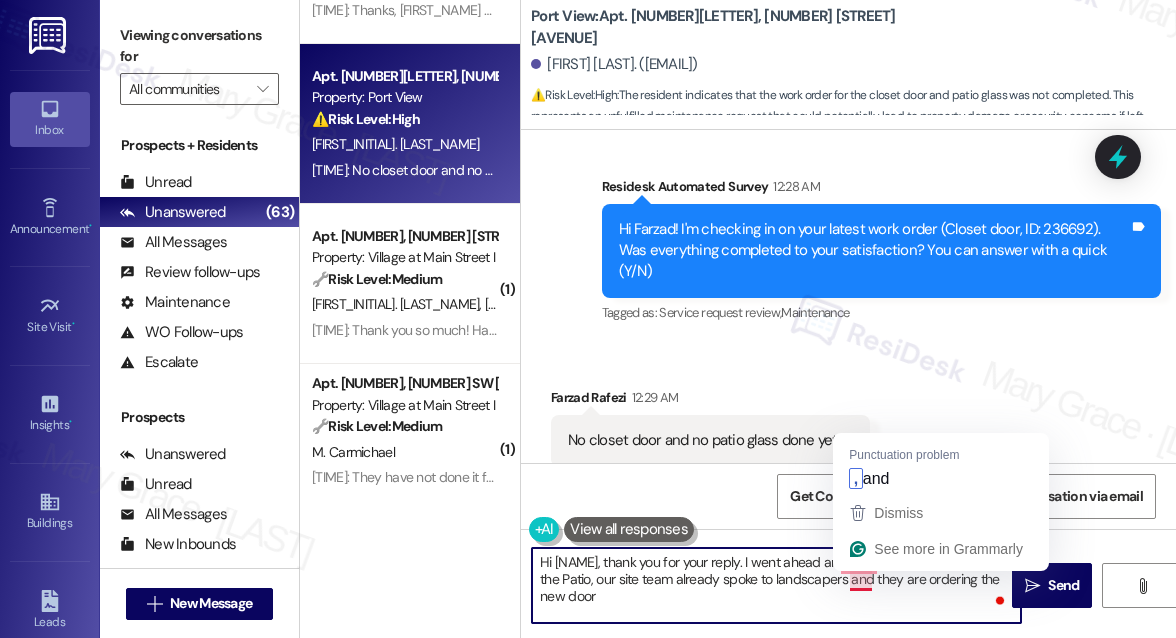 click on "Hi [NAME], thank you for your reply. I went ahead and check the work orders. For the Patio, our site team already spoke to landscapers and they are ordering the new door" at bounding box center [776, 585] 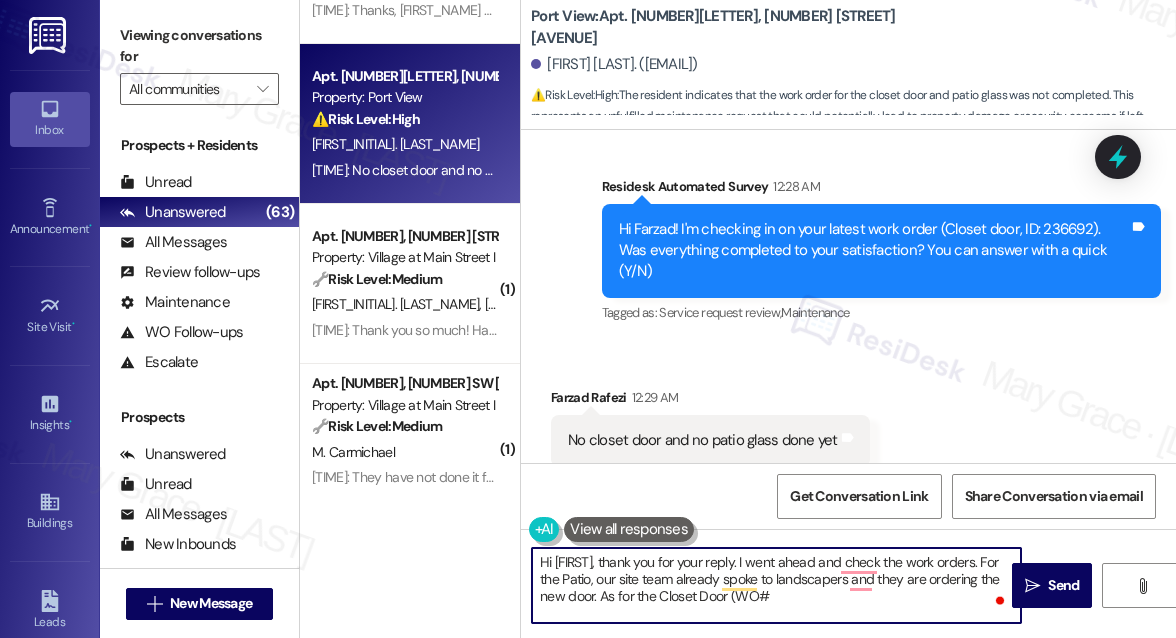 click on "Hi Farzad! I'm checking in on your latest work order (Closet door, ID: 236692). Was everything completed to your satisfaction? You can answer with a quick (Y/N)" at bounding box center [874, 251] 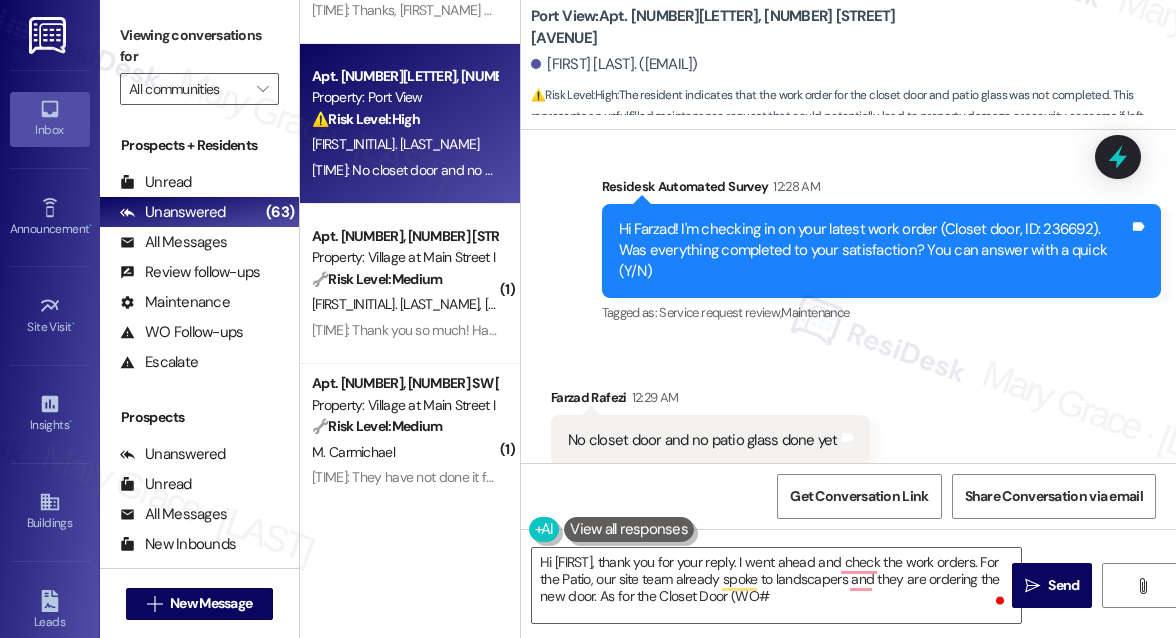 click on "Hi Farzad! I'm checking in on your latest work order (Closet door, ID: 236692). Was everything completed to your satisfaction? You can answer with a quick (Y/N)" at bounding box center [874, 251] 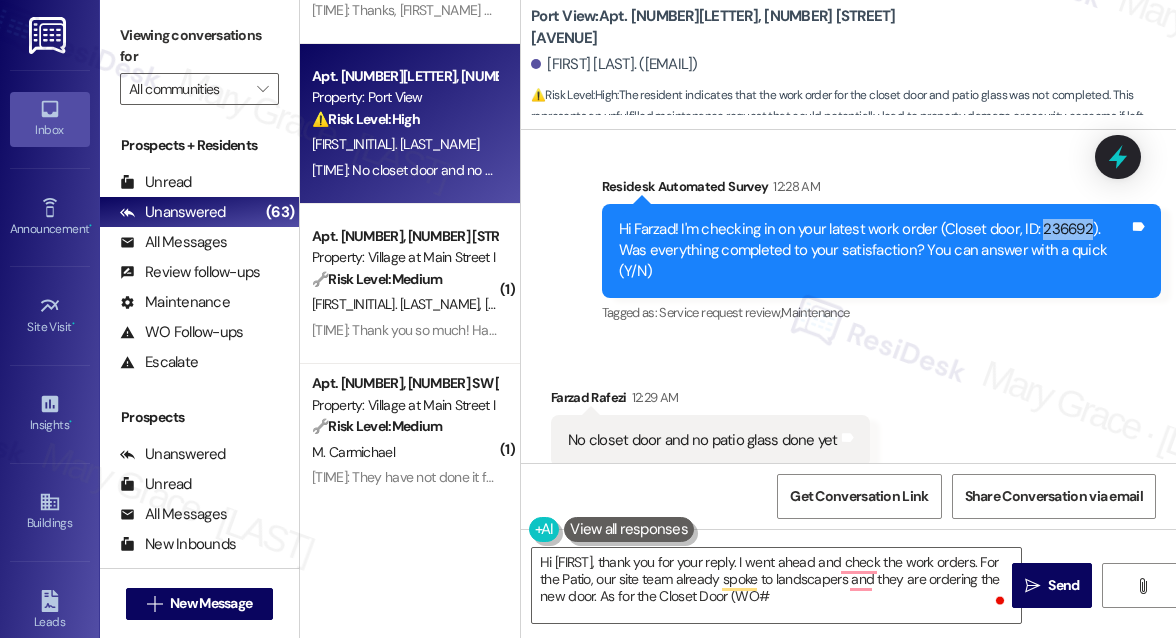 copy on "236692" 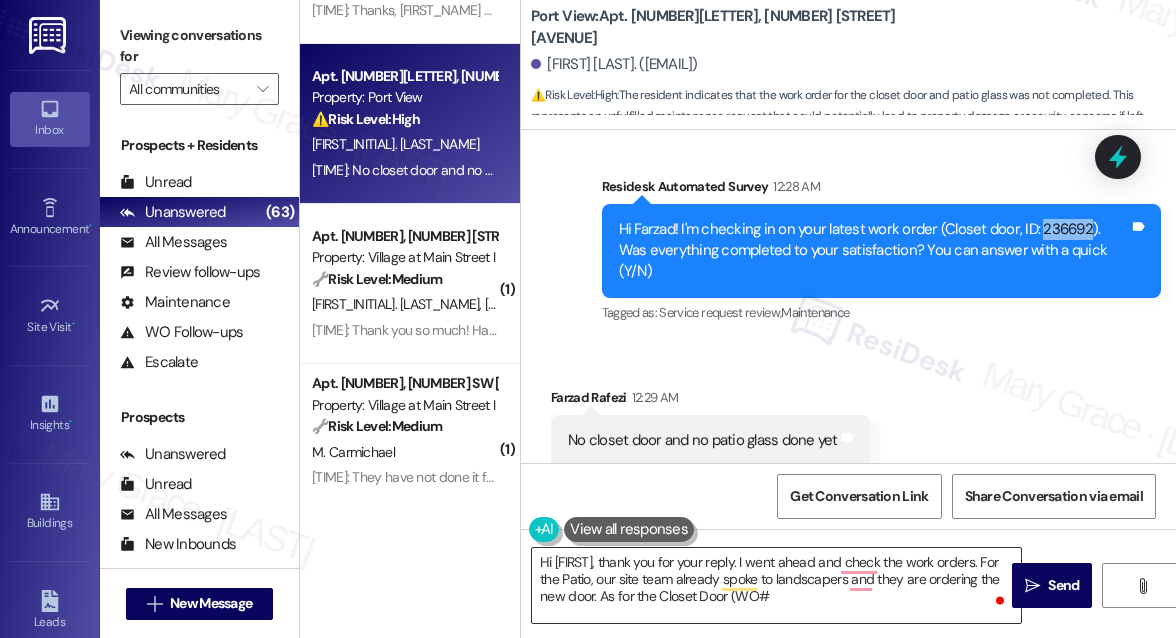 click on "Hi [FIRST], thank you for your reply. I went ahead and check the work orders. For the Patio, our site team already spoke to landscapers and they are ordering the new door. As for the Closet Door (WO#" at bounding box center (776, 585) 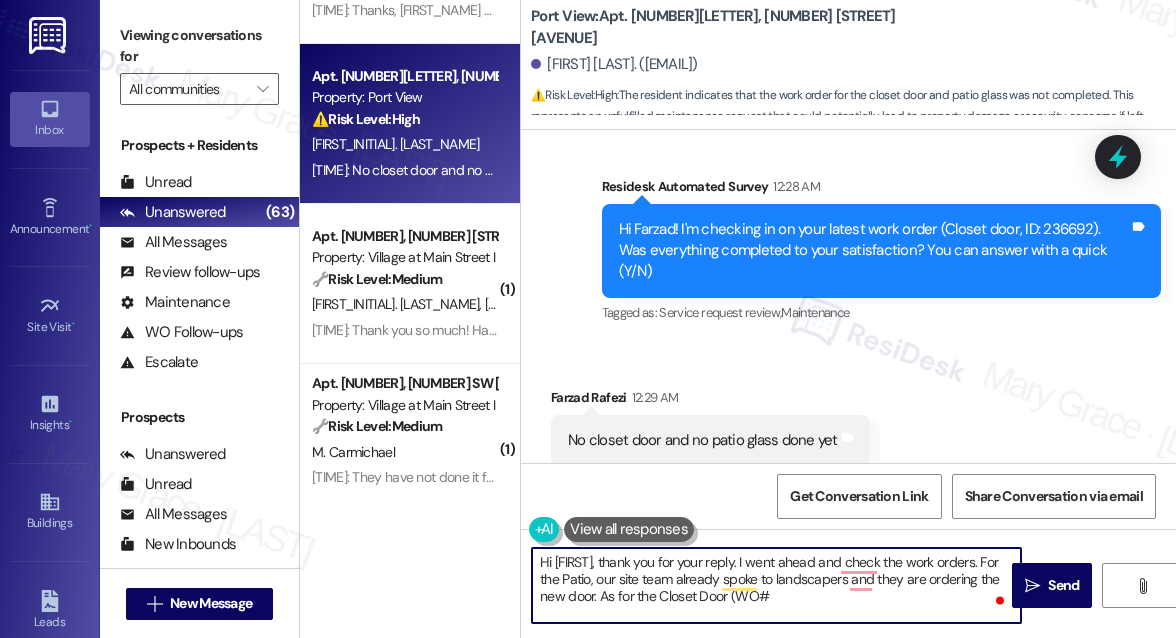 paste on "236692" 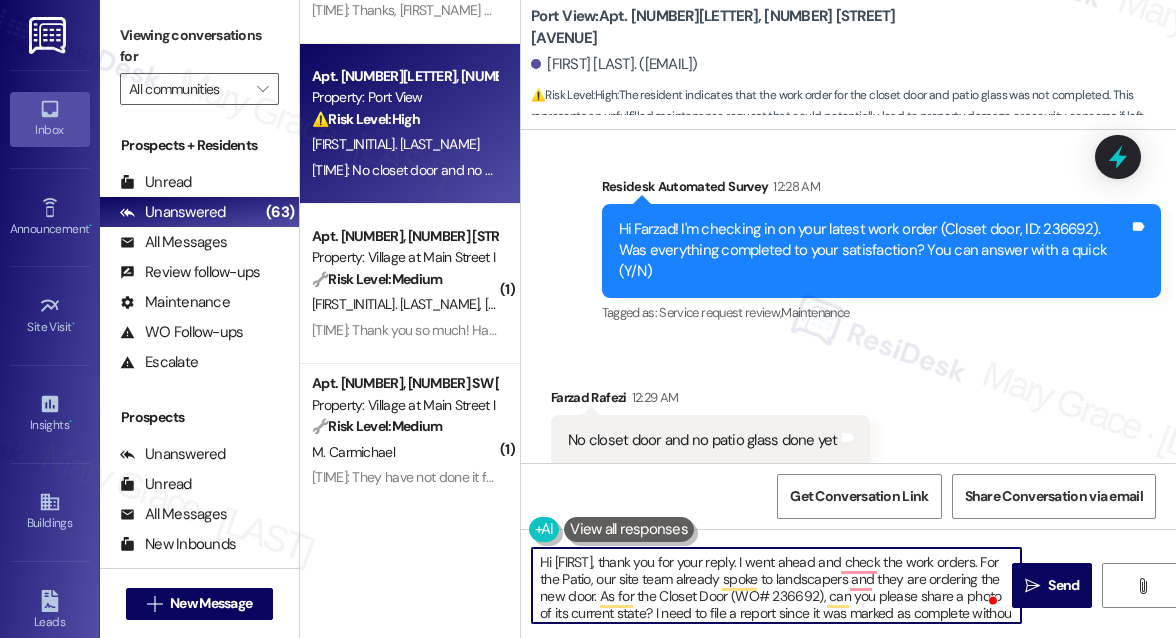scroll, scrollTop: 16, scrollLeft: 0, axis: vertical 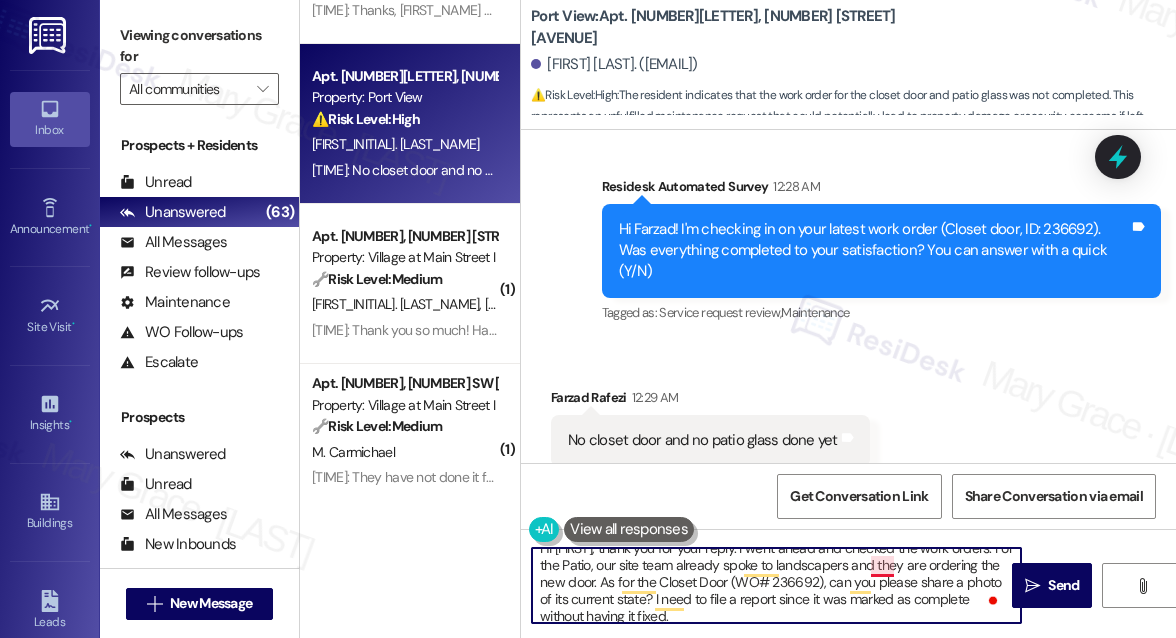 click on "Hi [FIRST], thank you for your reply. I went ahead and checked the work orders. For the Patio, our site team already spoke to landscapers and they are ordering the new door. As for the Closet Door (WO# 236692), can you please share a photo of its current state? I need to file a report since it was marked as complete without having it fixed." at bounding box center (776, 585) 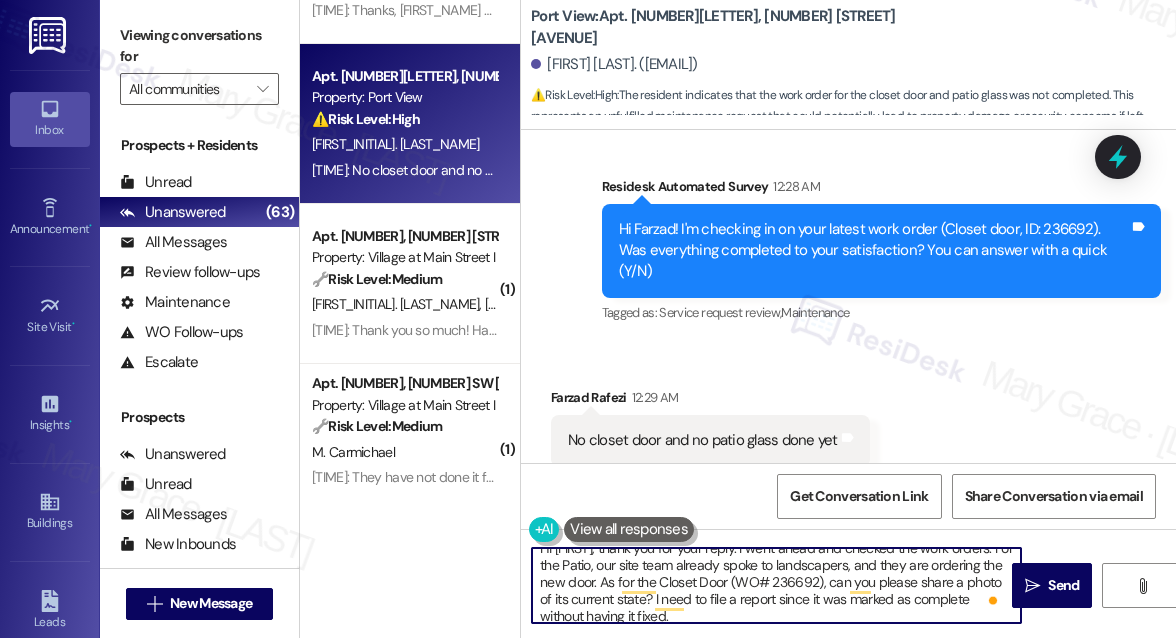 scroll, scrollTop: 0, scrollLeft: 0, axis: both 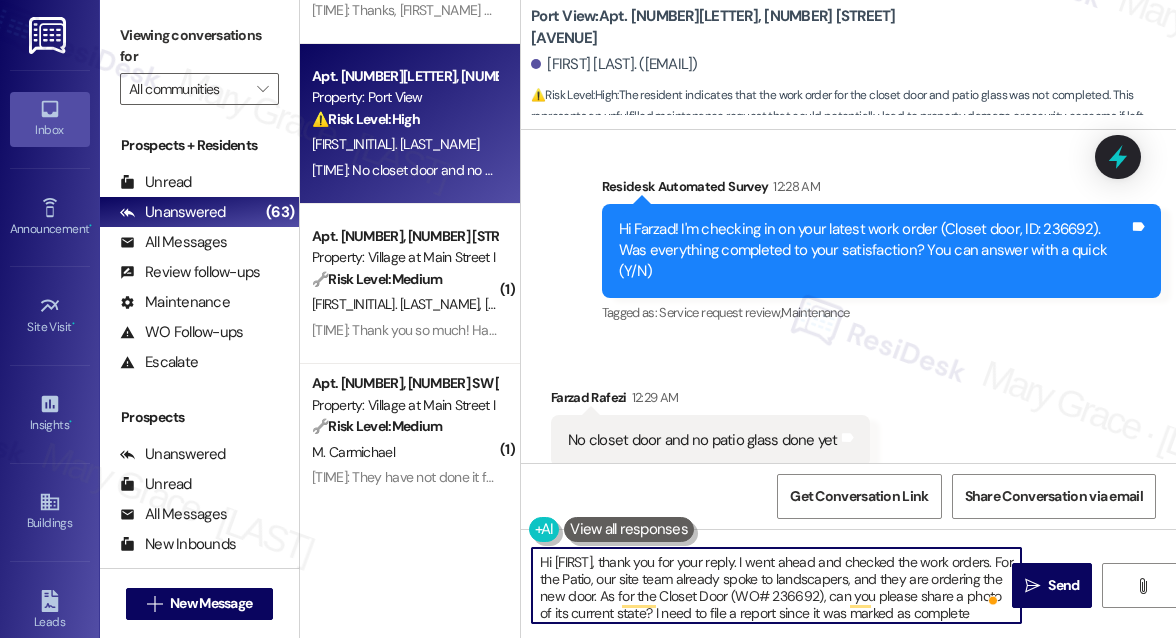 click on "Hi [FIRST], thank you for your reply. I went ahead and checked the work orders. For the Patio, our site team already spoke to landscapers, and they are ordering the new door. As for the Closet Door (WO# 236692), can you please share a photo of its current state? I need to file a report since it was marked as complete without having it fixed." at bounding box center (776, 585) 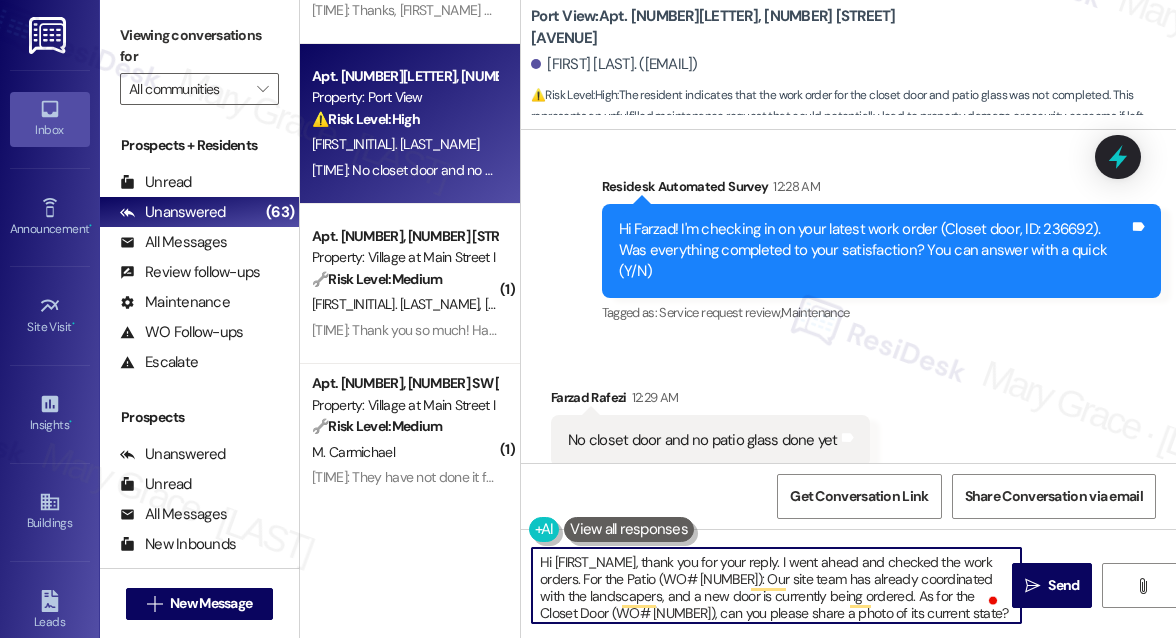 paste on "236691" 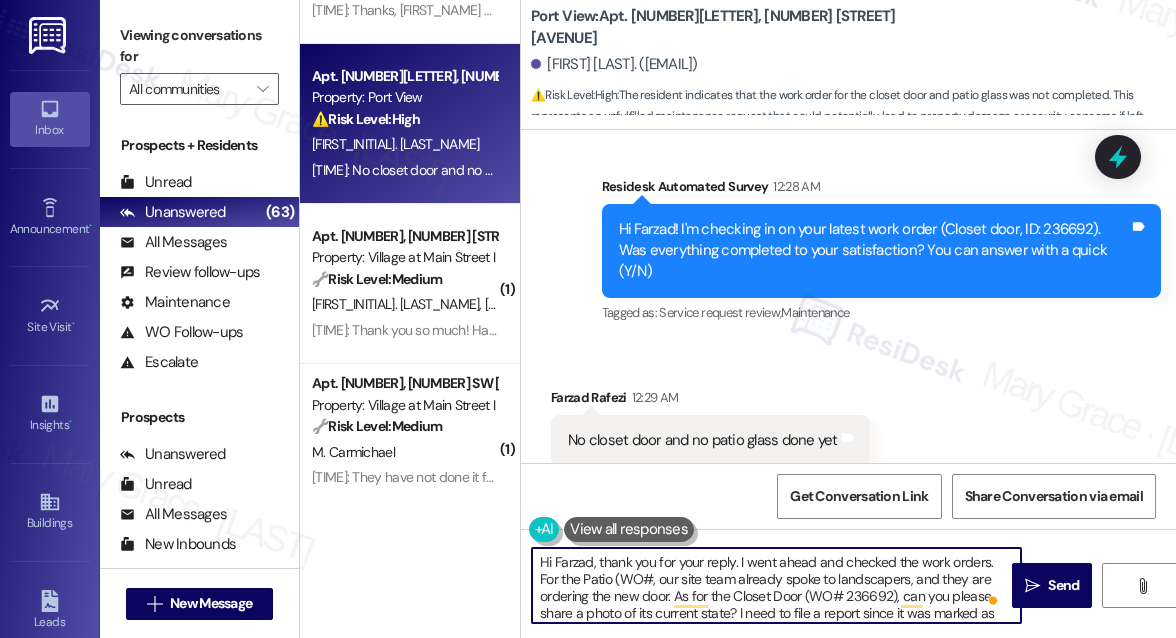 paste on "236691" 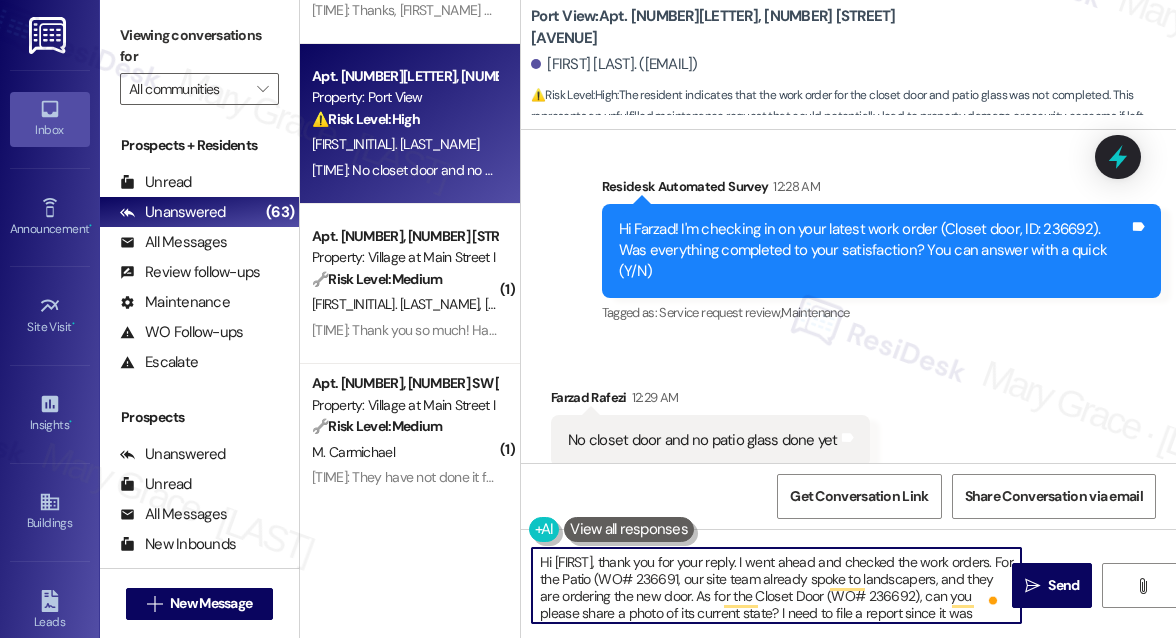 type on "Hi [FIRST_NAME], thank you for your reply. I went ahead and checked the work orders. For the Patio (WO# 236691), our site team already spoke to landscapers, and they are ordering the new door. As for the Closet Door (WO# 236692), can you please share a photo of its current state? I need to file a report since it was marked as complete without having it fixed." 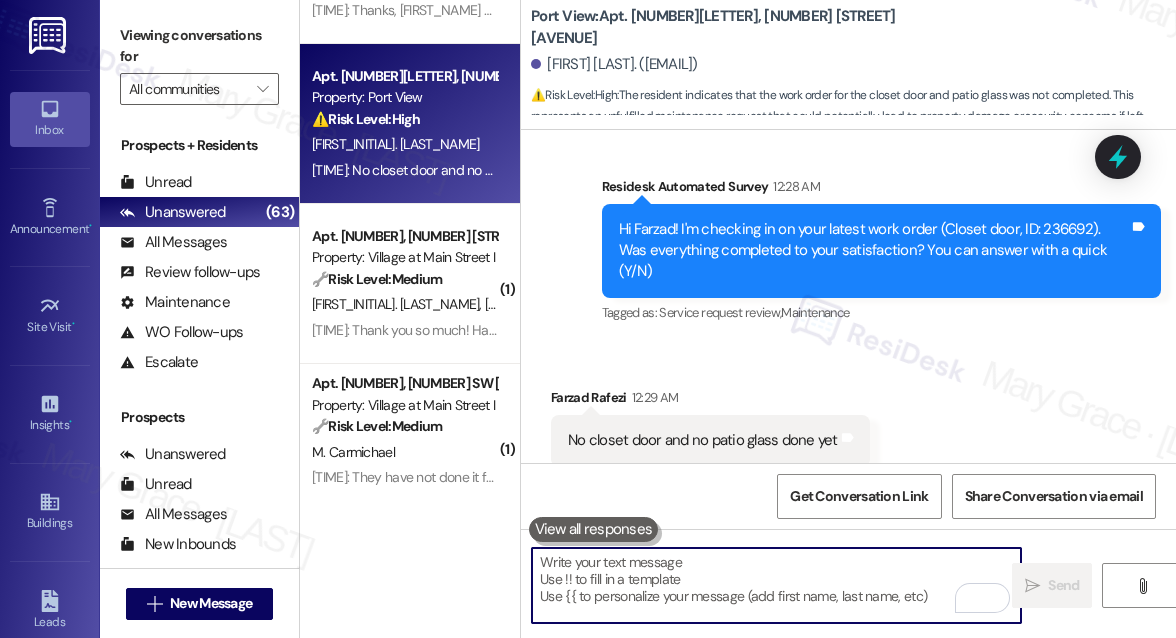 click at bounding box center (776, 585) 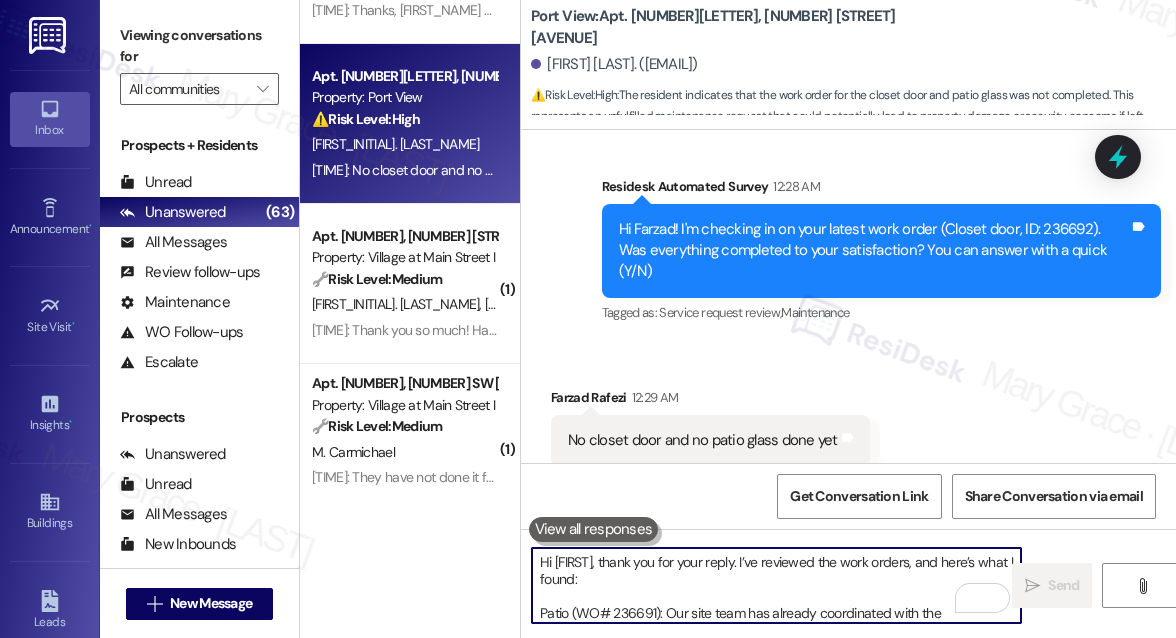 scroll, scrollTop: 118, scrollLeft: 0, axis: vertical 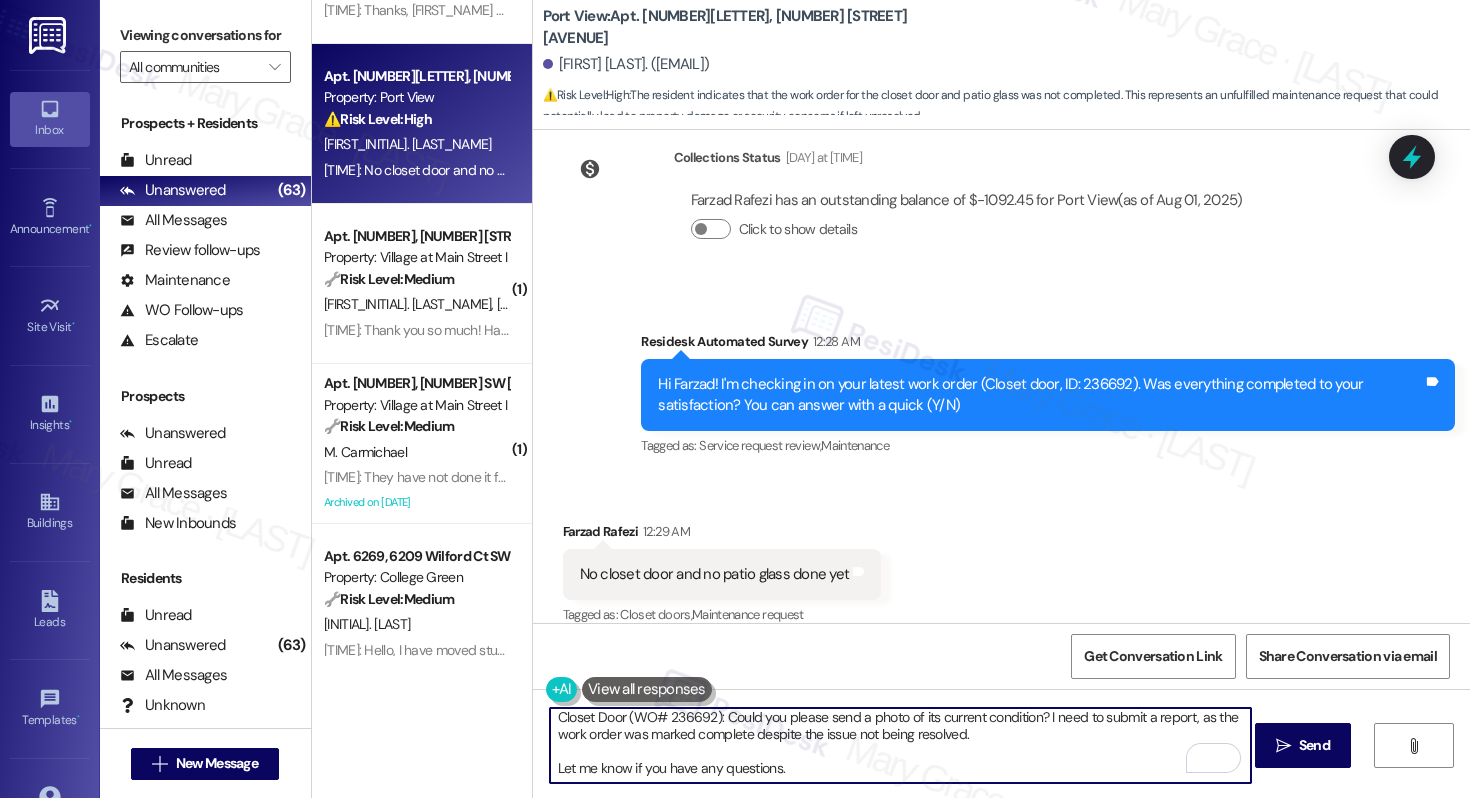 click on "Hi [FIRST], thank you for your reply. I’ve reviewed the work orders, and here’s what I found:
Patio (WO# 236691): Our site team has already coordinated with the landscapers, and a new door is currently being ordered.
Closet Door (WO# 236692): Could you please send a photo of its current condition? I need to submit a report, as the work order was marked complete despite the issue not being resolved.
Let me know if you have any questions." at bounding box center [900, 745] 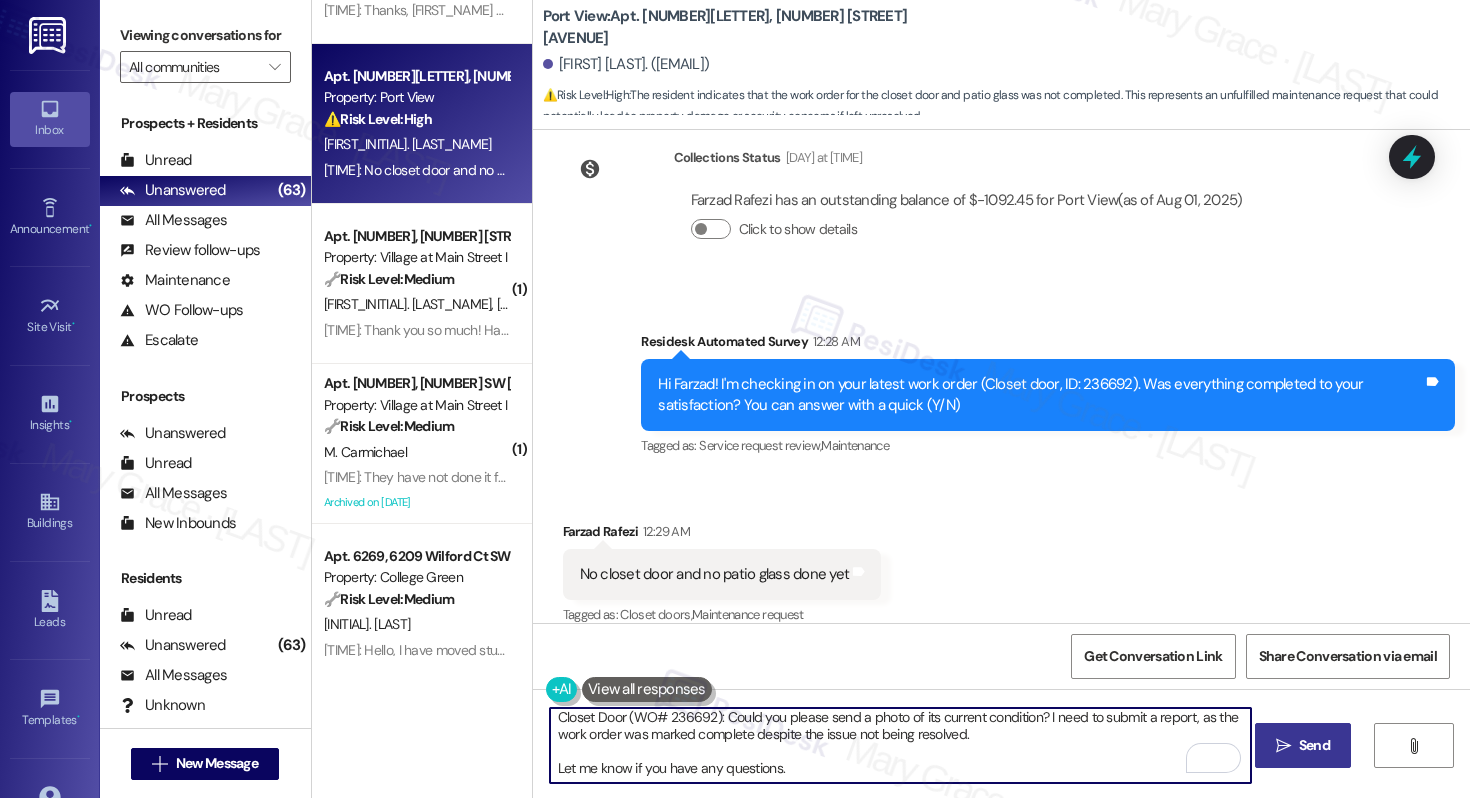 type on "Hi [FIRST], thank you for your reply. I’ve reviewed the work orders, and here’s what I found:
Patio (WO# 236691): Our site team has already coordinated with the landscapers, and a new door is currently being ordered.
Closet Door (WO# 236692): Could you please send a photo of its current condition? I need to submit a report, as the work order was marked complete despite the issue not being resolved.
Let me know if you have any questions." 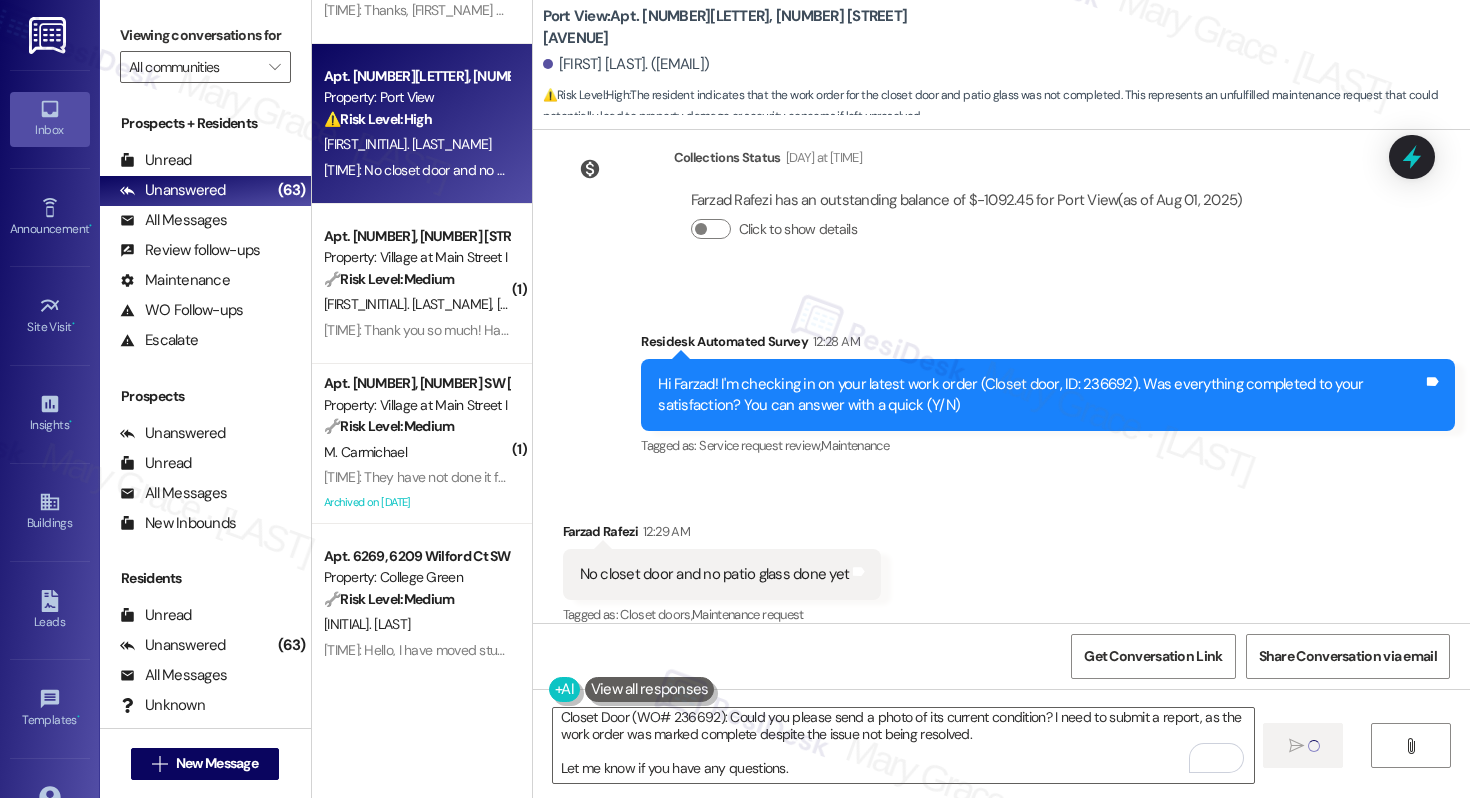 type 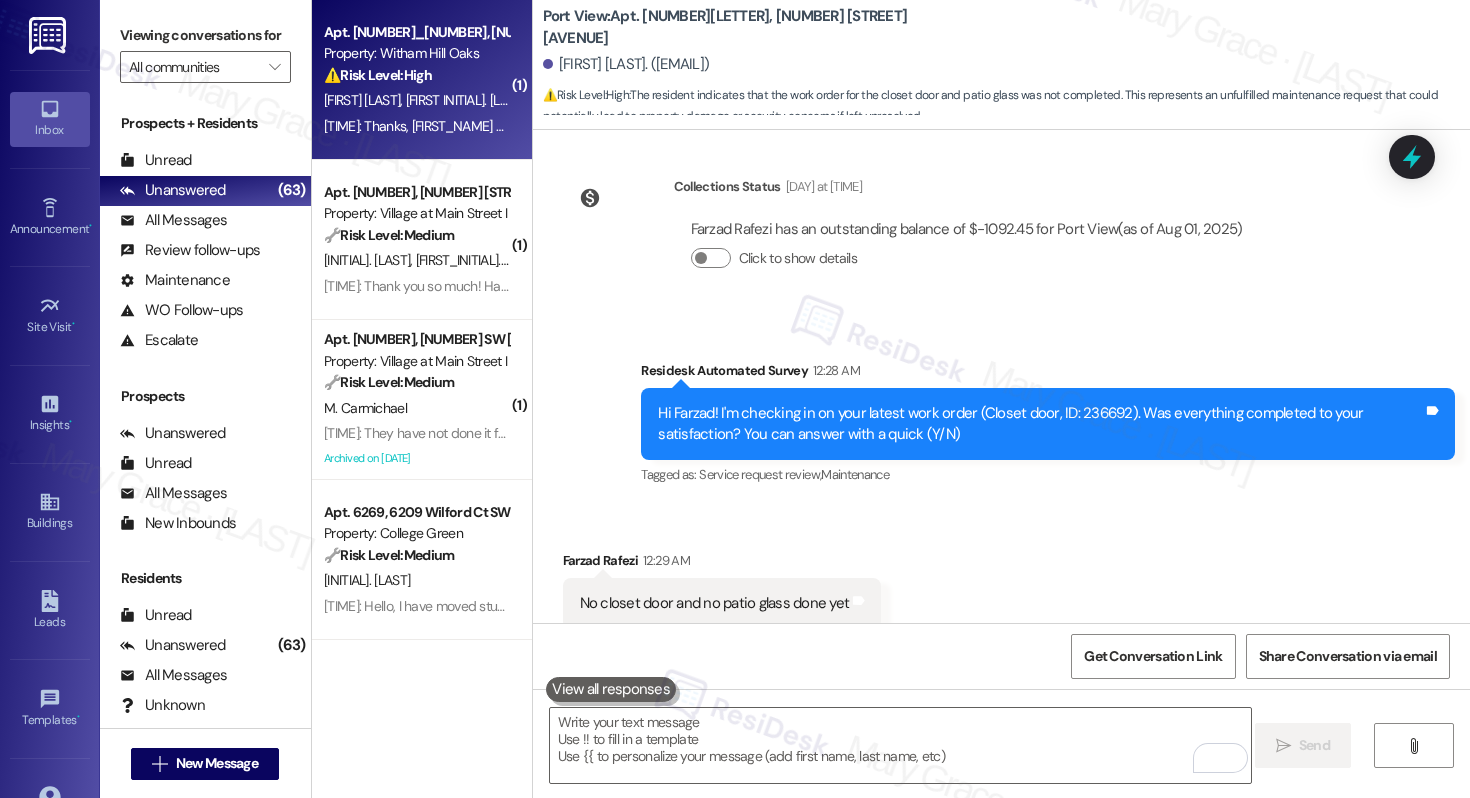 click on "[TIME]: Thanks, [FIRST_NAME] but I went to the office and I got my rent numbers and I already paid rent. It's gone up again $[AMOUNT]. [TIME]: Thanks, [FIRST_NAME] but I went to the office and I got my rent numbers and I already paid rent. It's gone up again $[AMOUNT]." at bounding box center (701, 126) 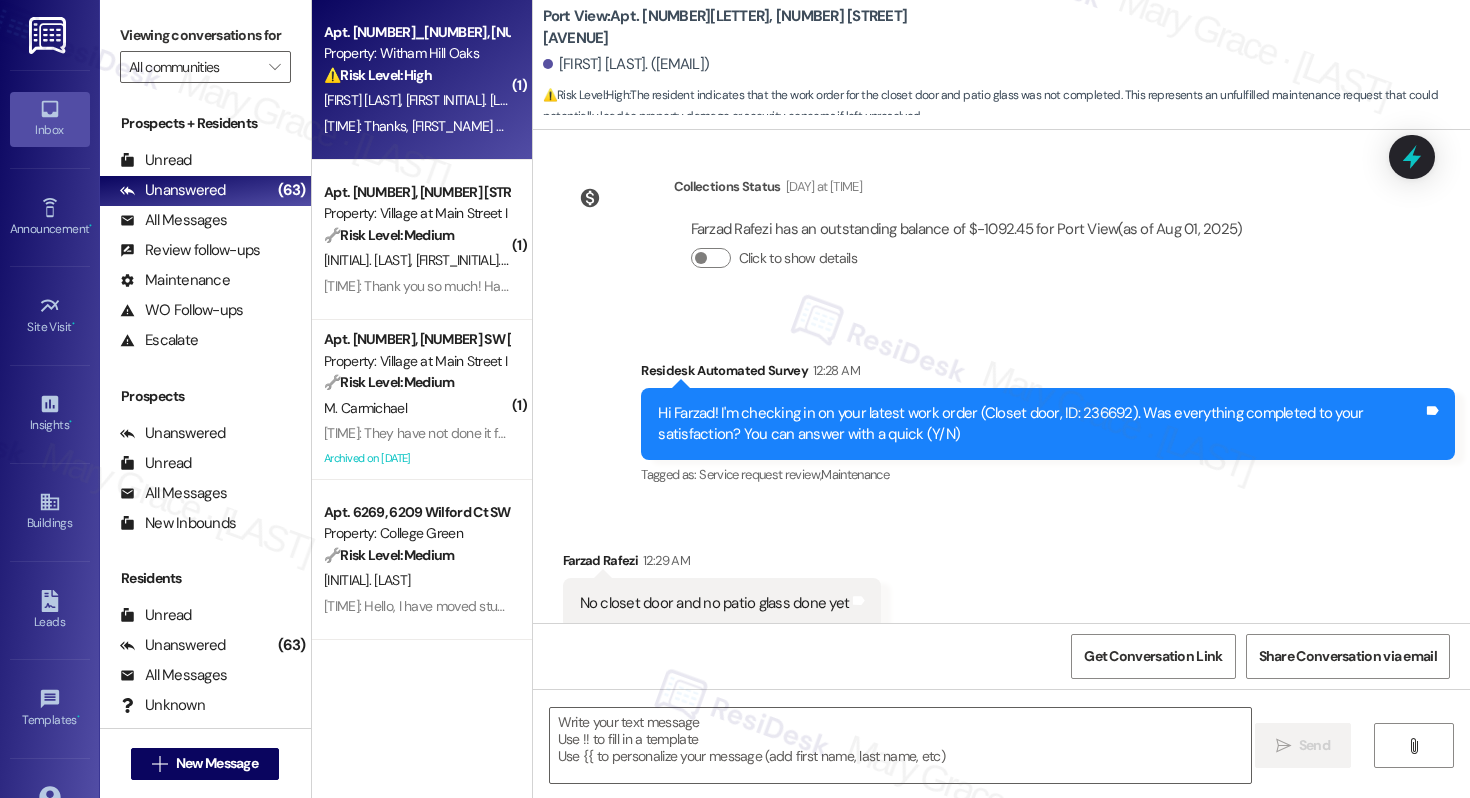 type on "Fetching suggested responses. Please feel free to read through the conversation in the meantime." 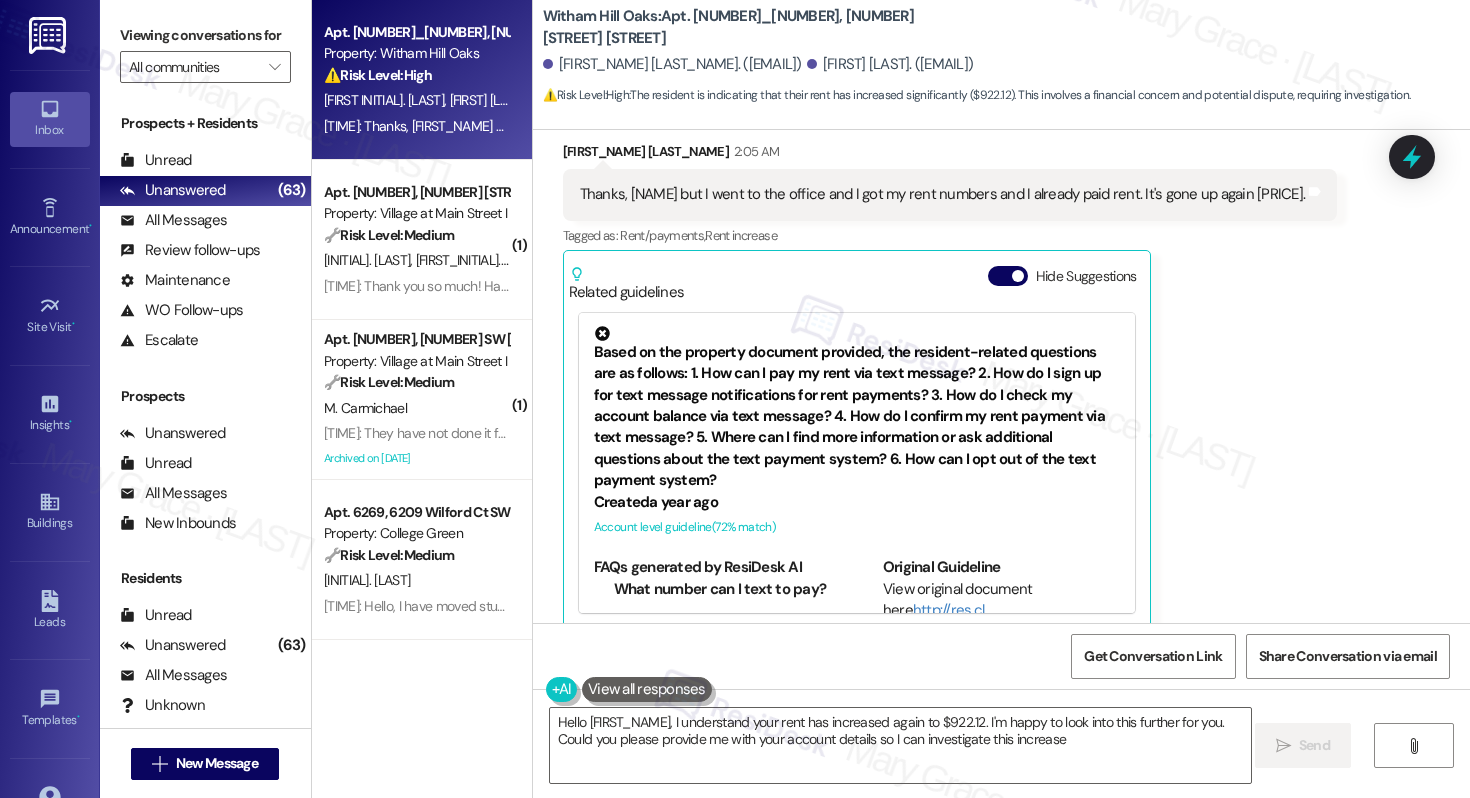 type on "Hello {{first_name}}, I understand your rent has increased again to $[AMOUNT]. I'm happy to look into this further for you. Could you please provide me with your account details so I can investigate this increase?" 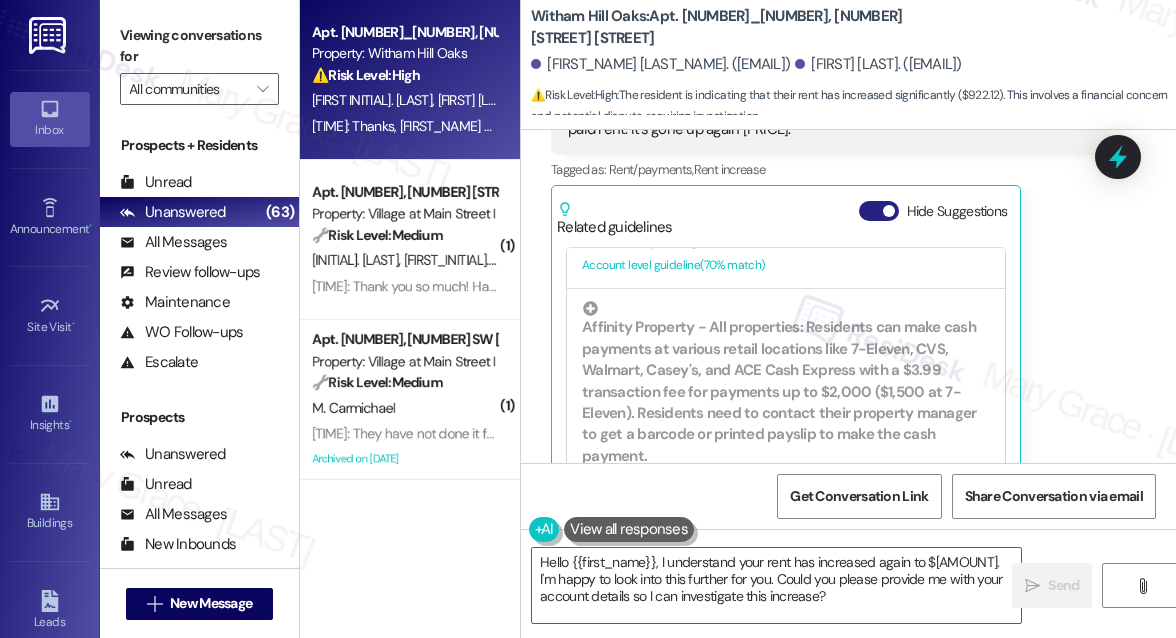 click on "Hide Suggestions" at bounding box center (879, 211) 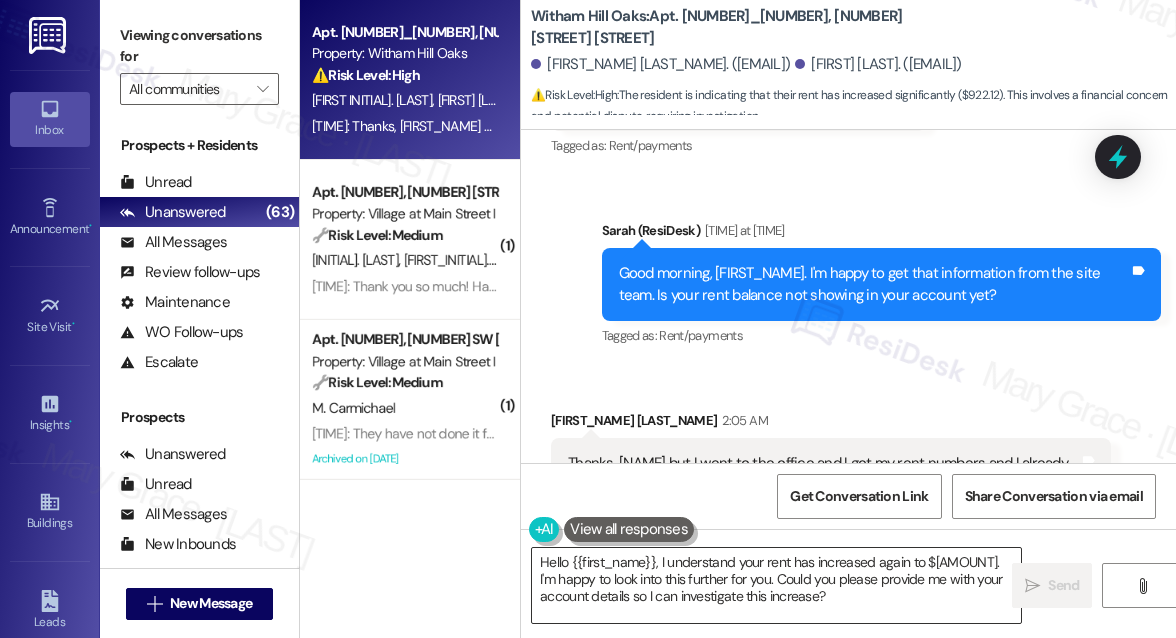 click on "Hello {{first_name}}, I understand your rent has increased again to $[AMOUNT]. I'm happy to look into this further for you. Could you please provide me with your account details so I can investigate this increase?" at bounding box center (776, 585) 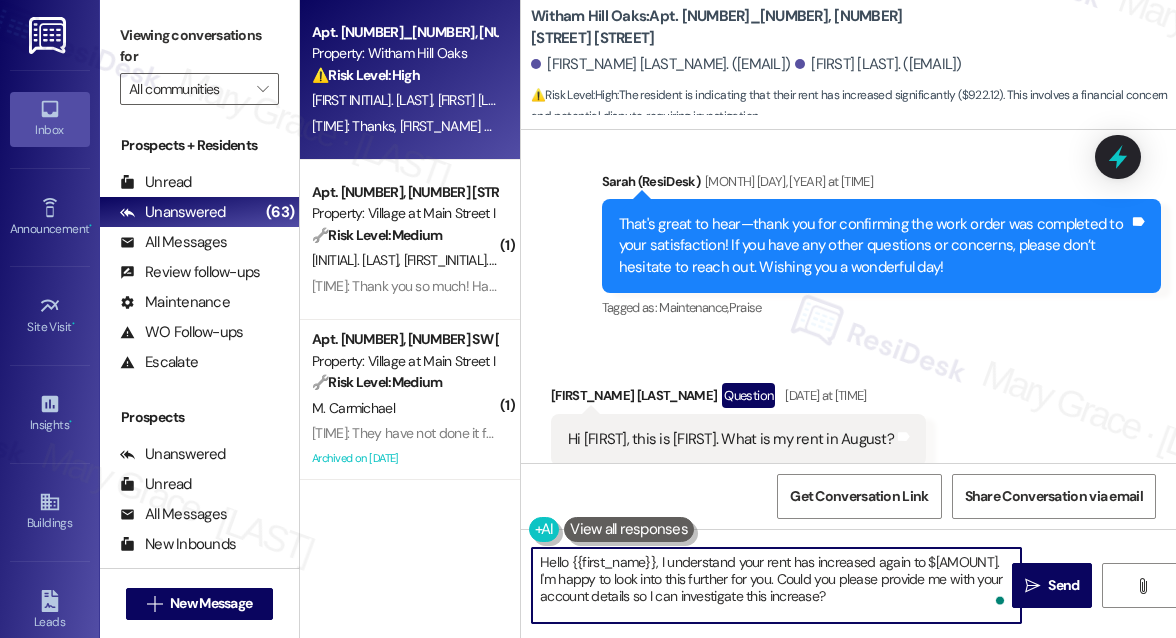 scroll, scrollTop: 13248, scrollLeft: 0, axis: vertical 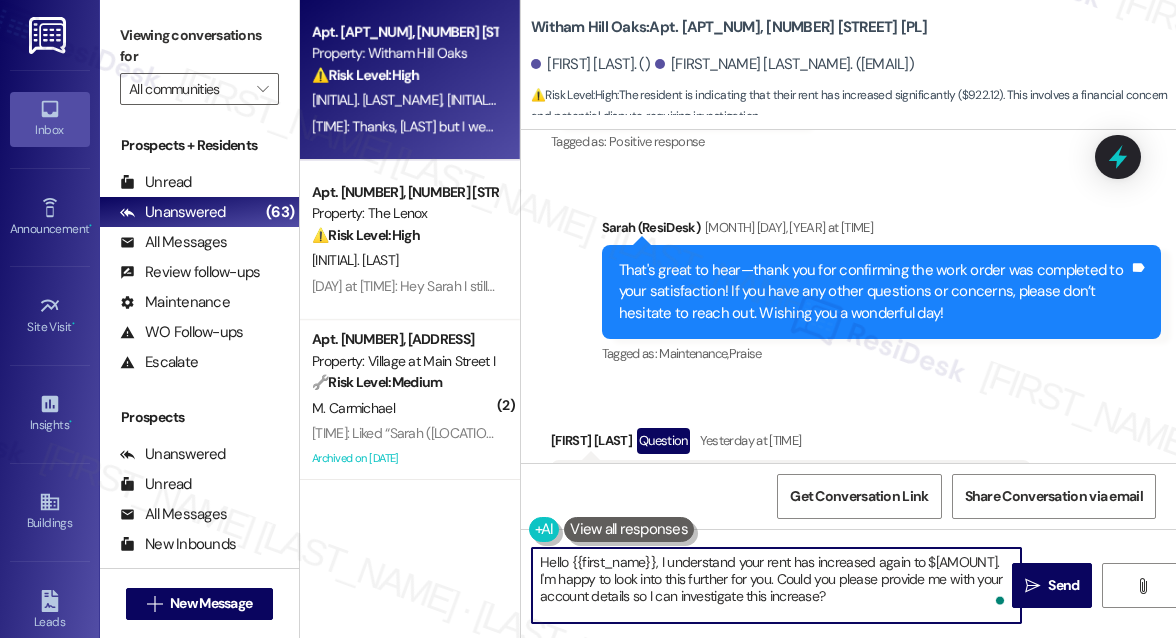 click on "Hi [FIRST_NAME], this is [FIRST_NAME]. What is my rent in [MONTH]?" at bounding box center [783, 485] 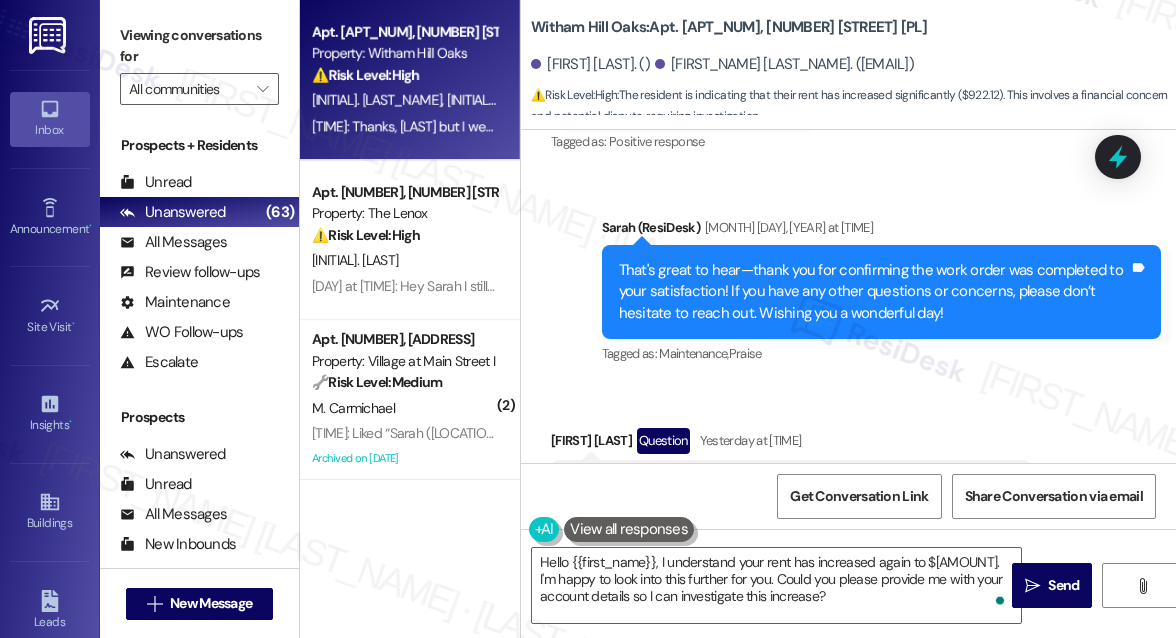 click on "Hi [FIRST_NAME], this is [FIRST_NAME]. What is my rent in [MONTH]?" at bounding box center [783, 485] 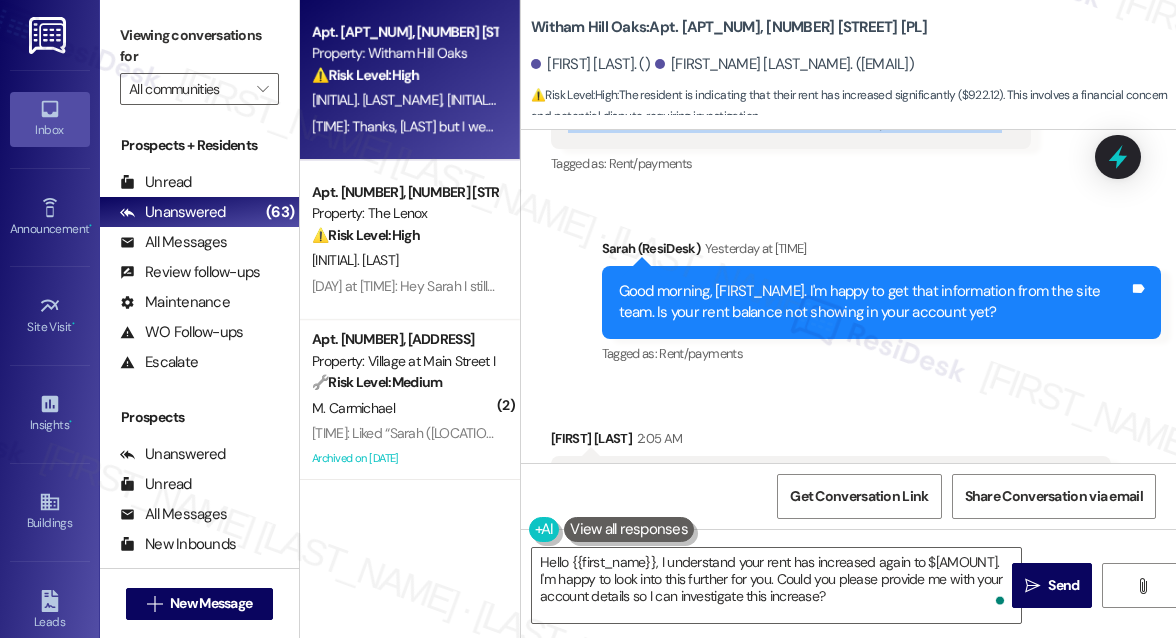 scroll, scrollTop: 13686, scrollLeft: 0, axis: vertical 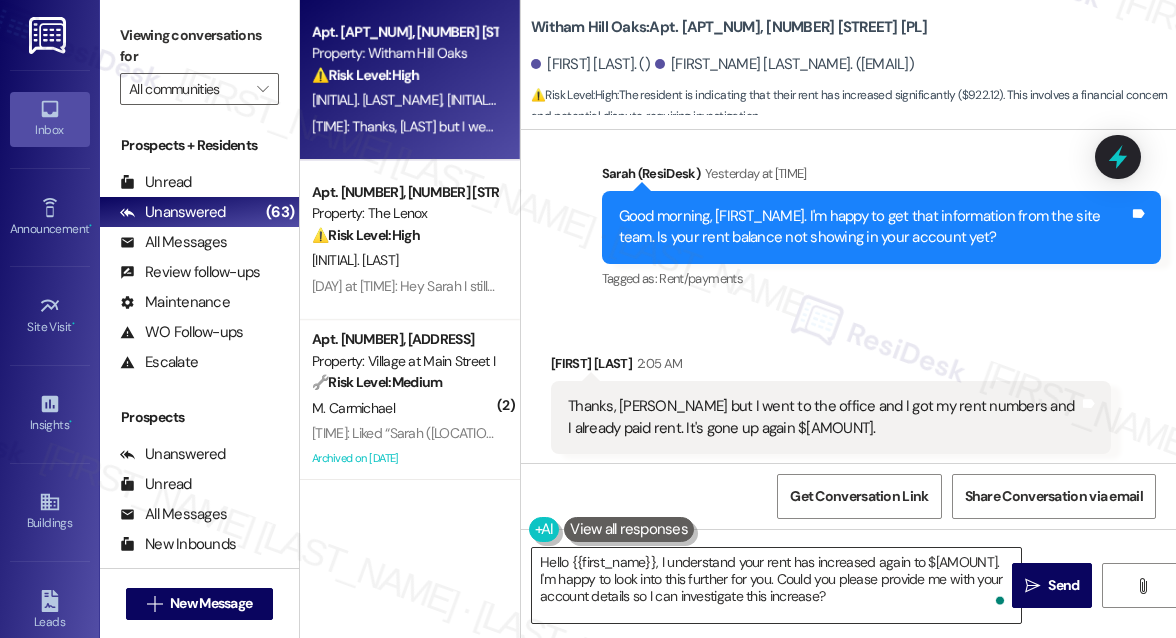 click on "Hello {{first_name}}, I understand your rent has increased again to $[AMOUNT]. I'm happy to look into this further for you. Could you please provide me with your account details so I can investigate this increase?" at bounding box center (776, 585) 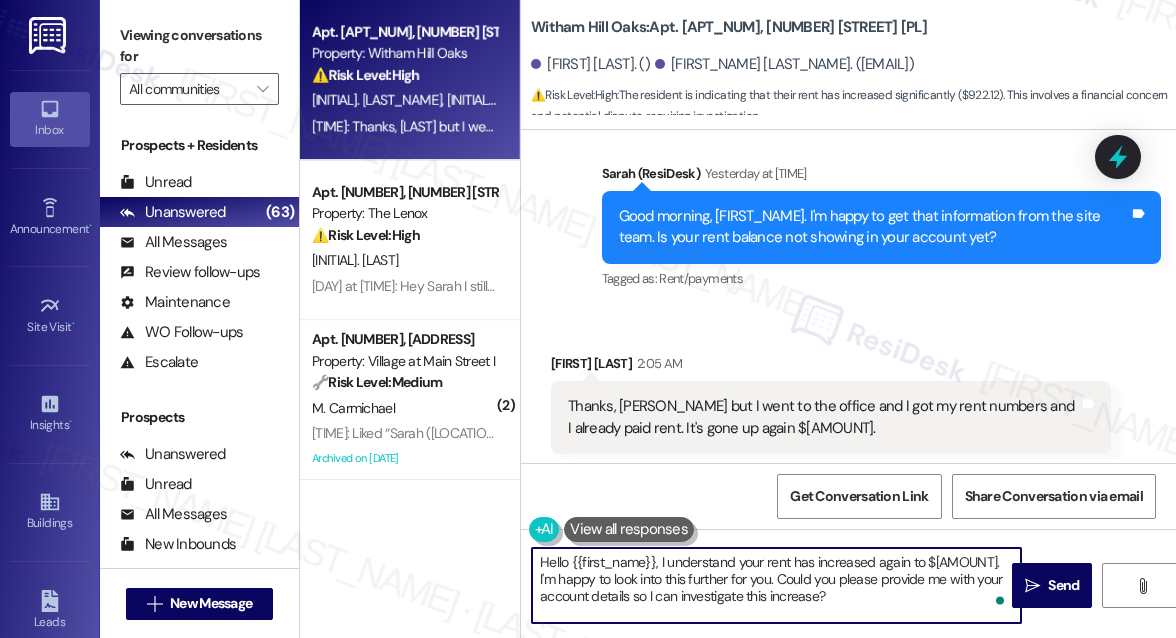 click on "Hello {{first_name}}, I understand your rent has increased again to $[AMOUNT]. I'm happy to look into this further for you. Could you please provide me with your account details so I can investigate this increase?" at bounding box center [776, 585] 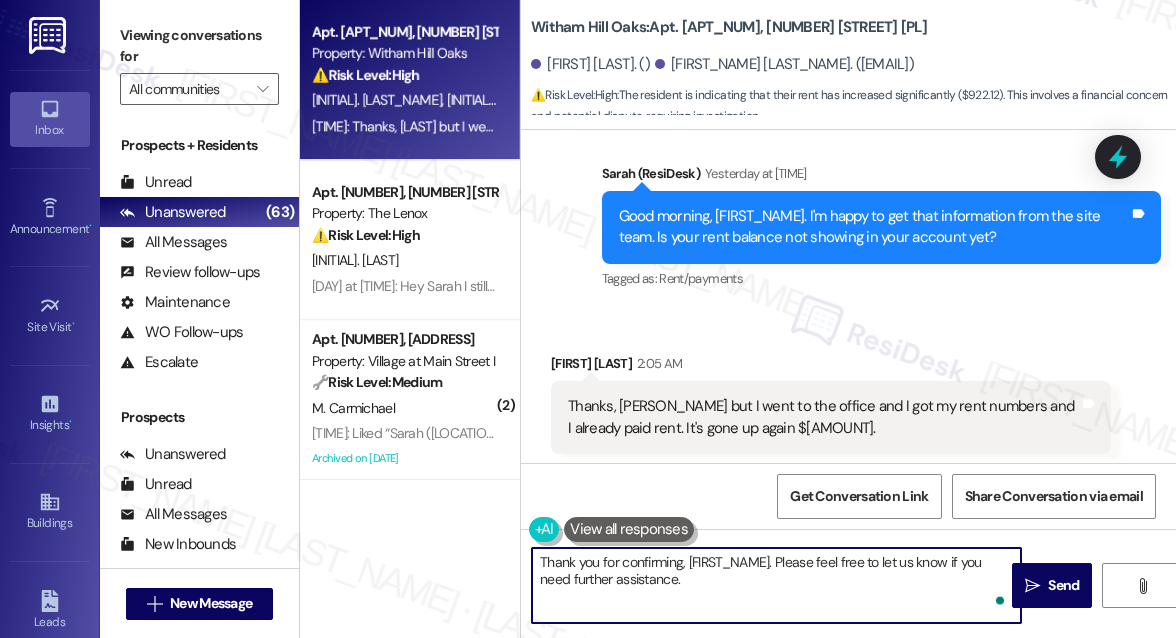 type on "Thank you for confirming, [FIRST_NAME]. Please feel free to let us know if you need further assistance." 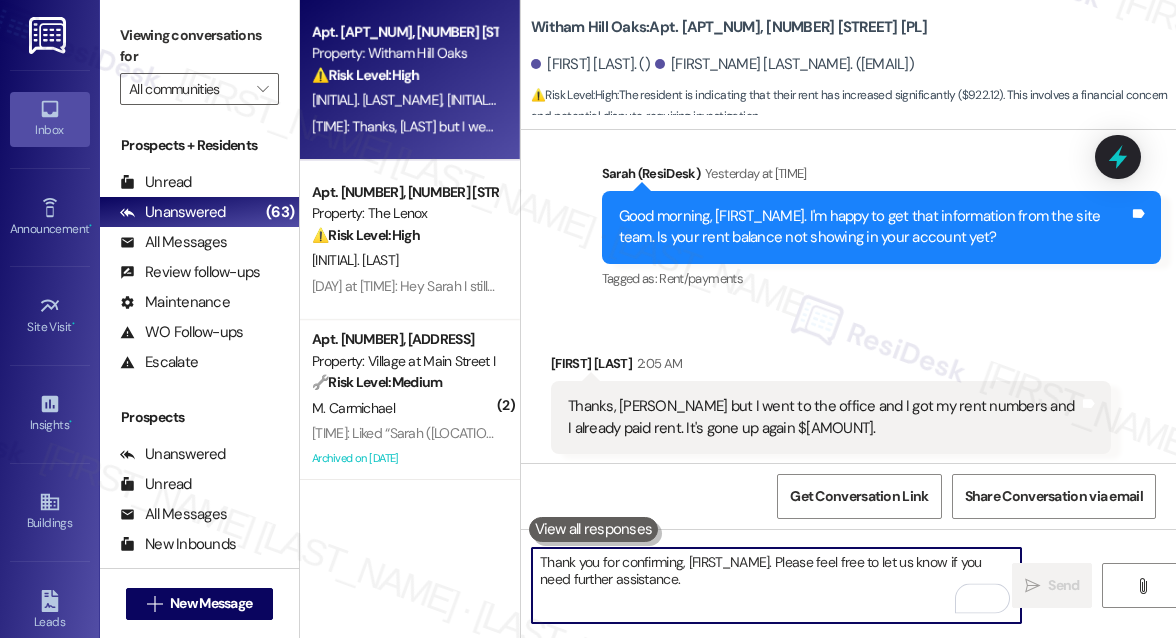 scroll, scrollTop: 13847, scrollLeft: 0, axis: vertical 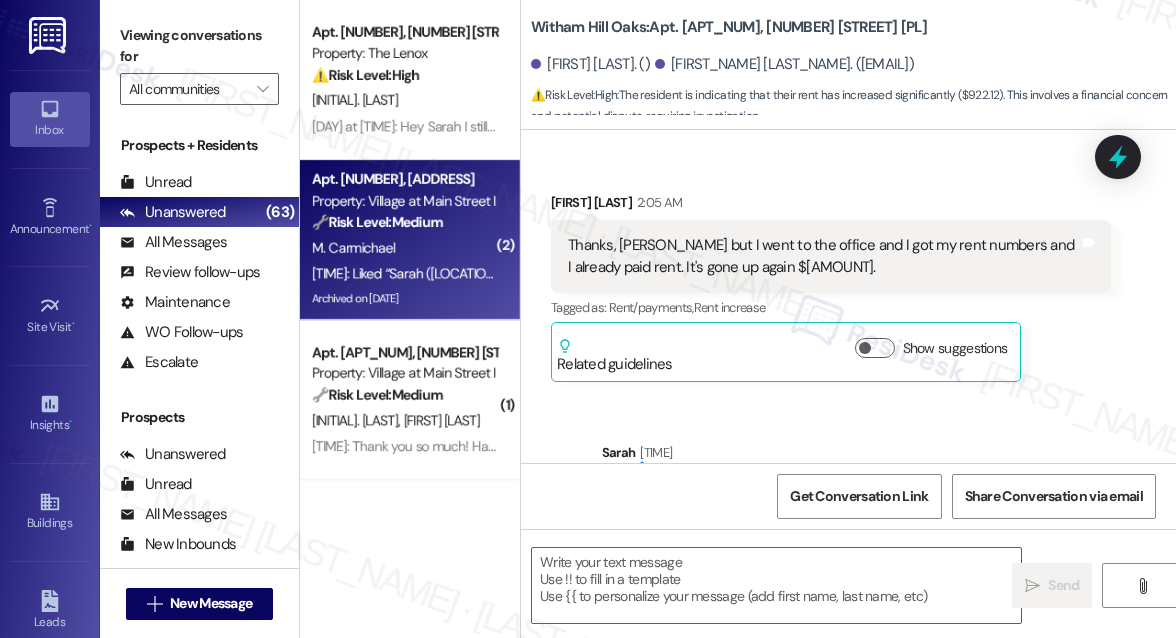 type on "Fetching suggested responses. Please feel free to read through the conversation in the meantime." 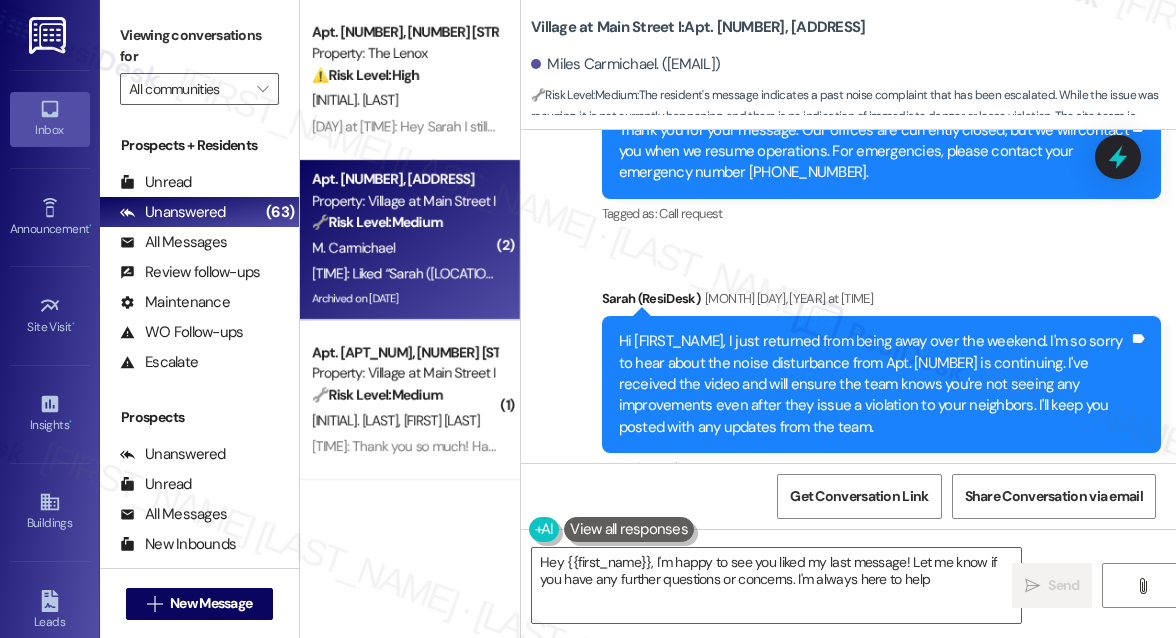 type on "Hey [FIRST], I'm happy to see you liked my last message! Let me know if you have any further questions or concerns. I'm always here to help!" 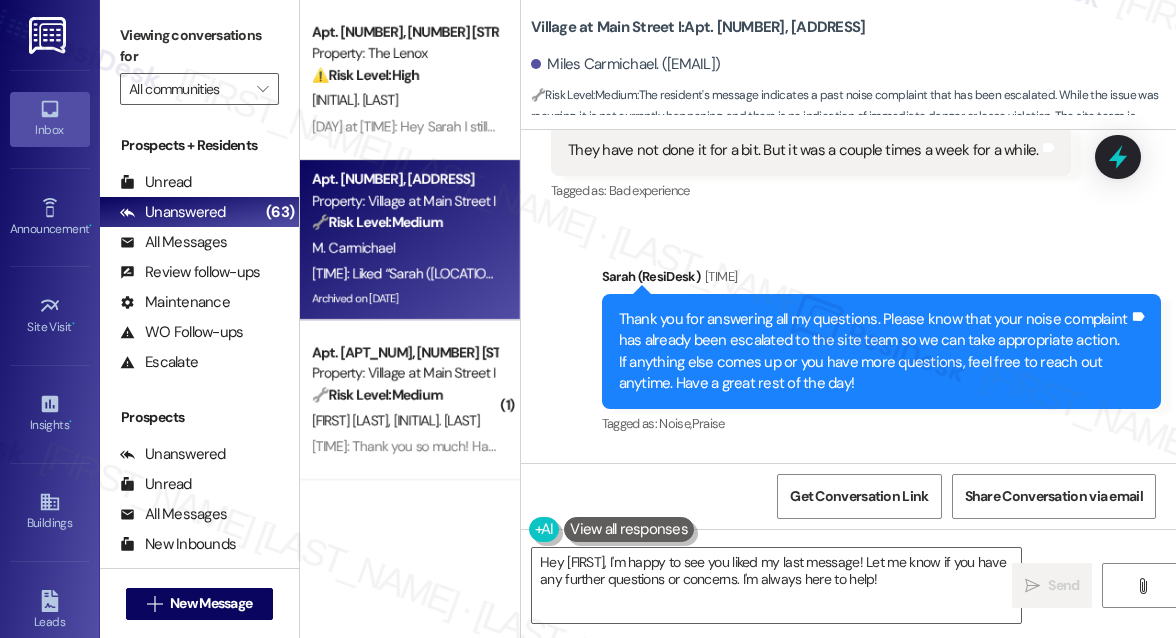 scroll, scrollTop: 15158, scrollLeft: 0, axis: vertical 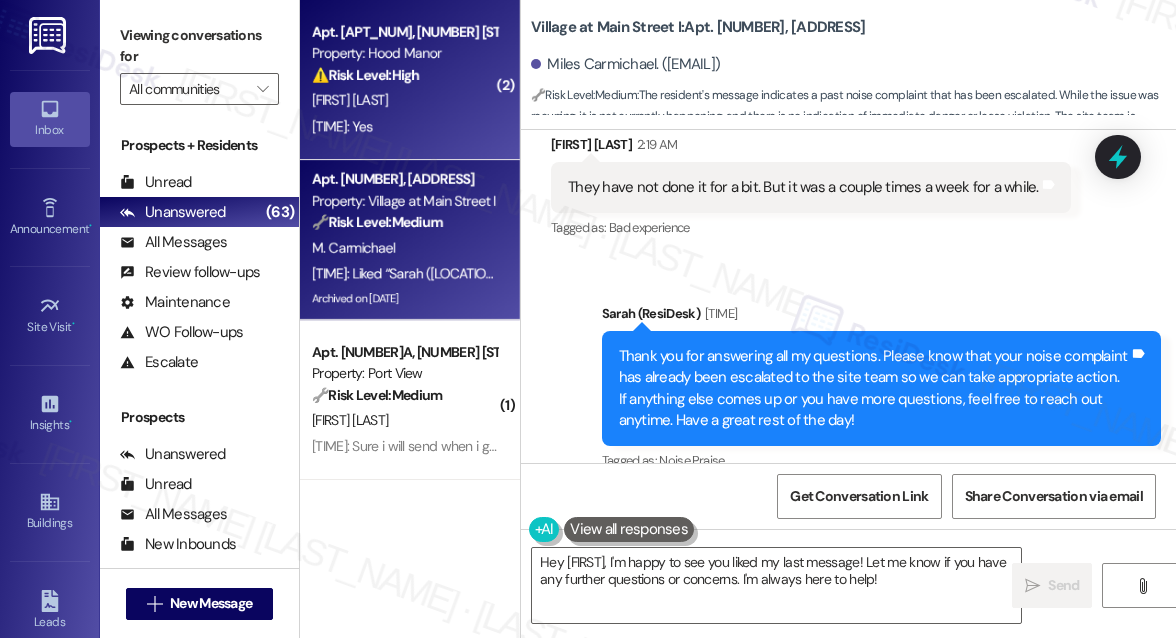 click on "[FIRST] [LAST]" at bounding box center (404, 100) 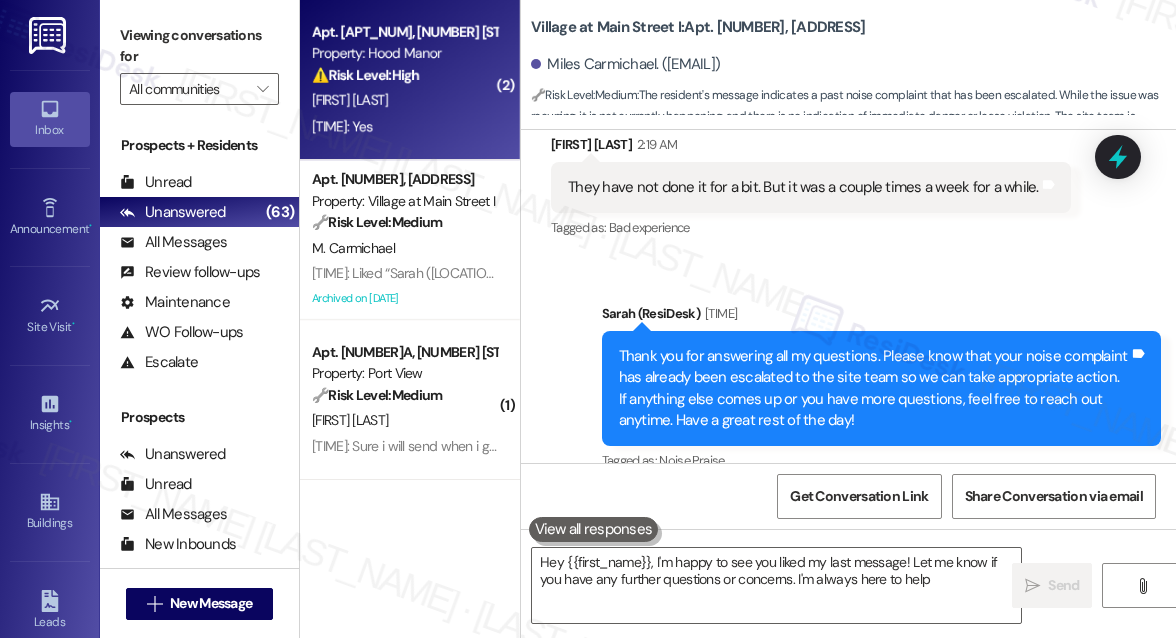 type on "Hey [FIRST], I'm happy to see you liked my last message! Let me know if you have any further questions or concerns. I'm always here to help!" 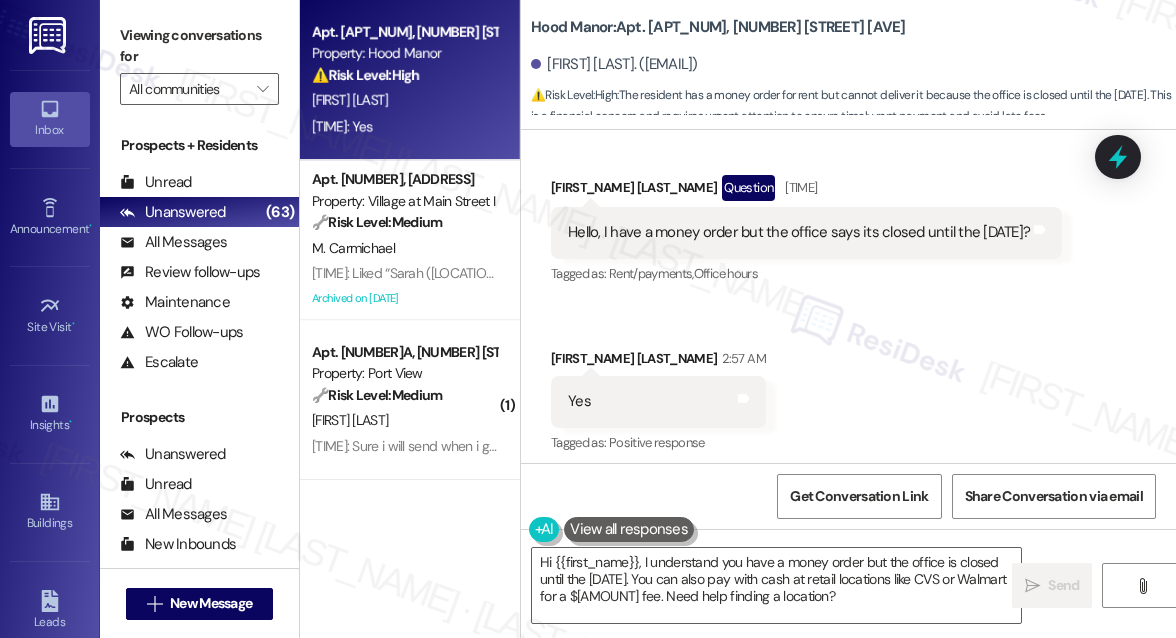 scroll, scrollTop: 10067, scrollLeft: 0, axis: vertical 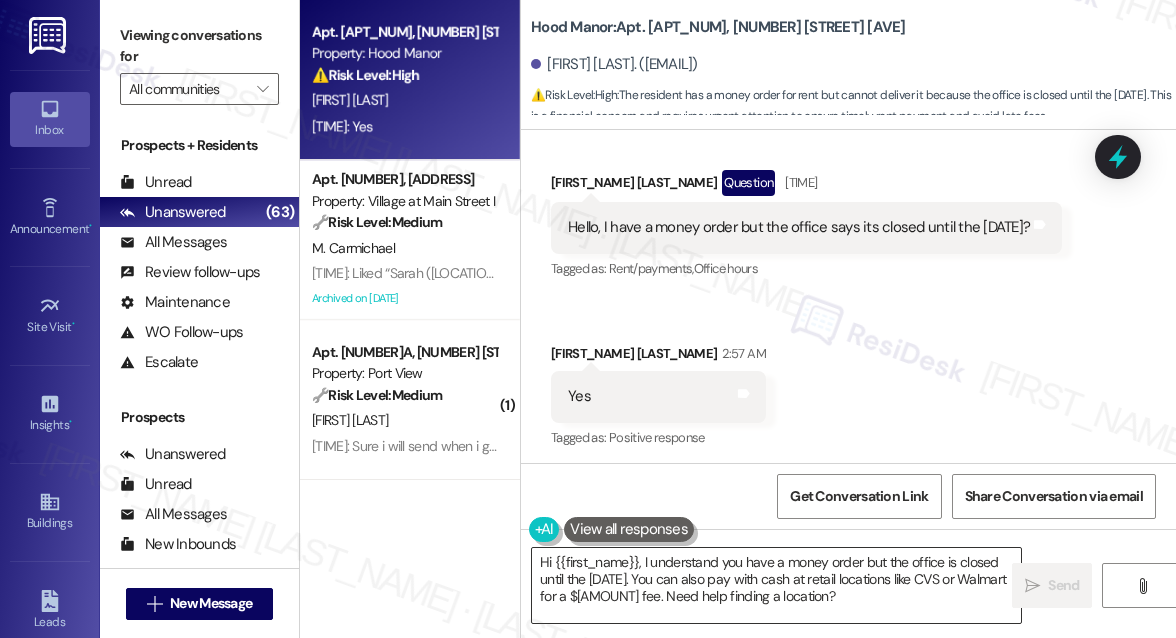 click on "Hi {{first_name}}, I understand you have a money order but the office is closed until the [DATE]. You can also pay with cash at retail locations like CVS or Walmart for a $[AMOUNT] fee. Need help finding a location?" at bounding box center (776, 585) 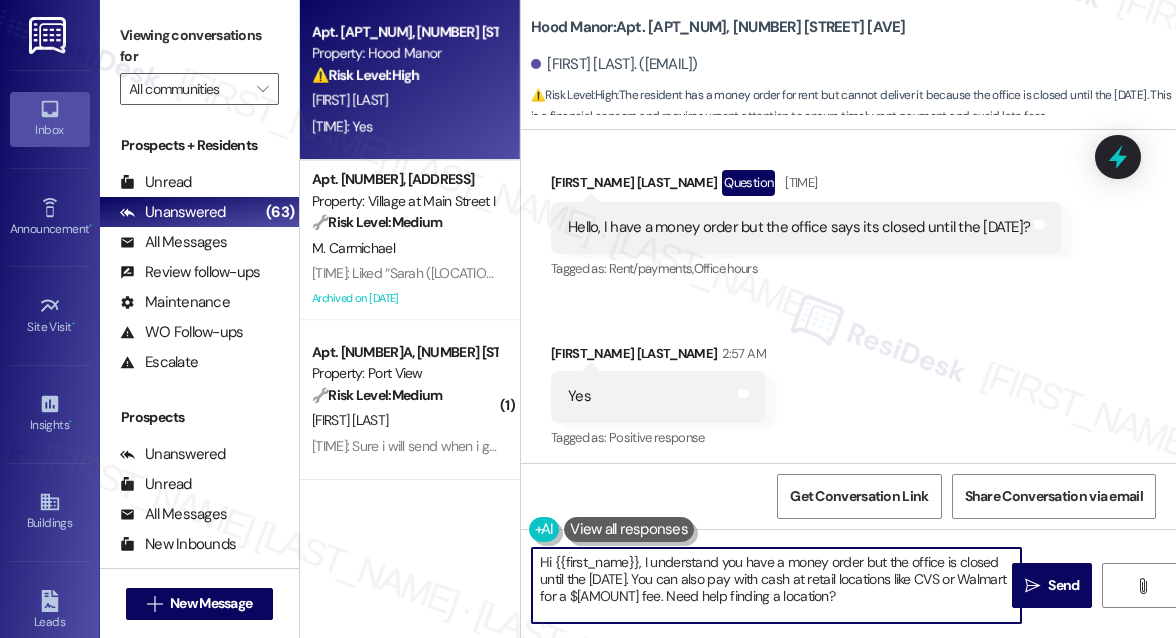 click on "Hi {{first_name}}, I understand you have a money order but the office is closed until the [DATE]. You can also pay with cash at retail locations like CVS or Walmart for a $[AMOUNT] fee. Need help finding a location?" at bounding box center (776, 585) 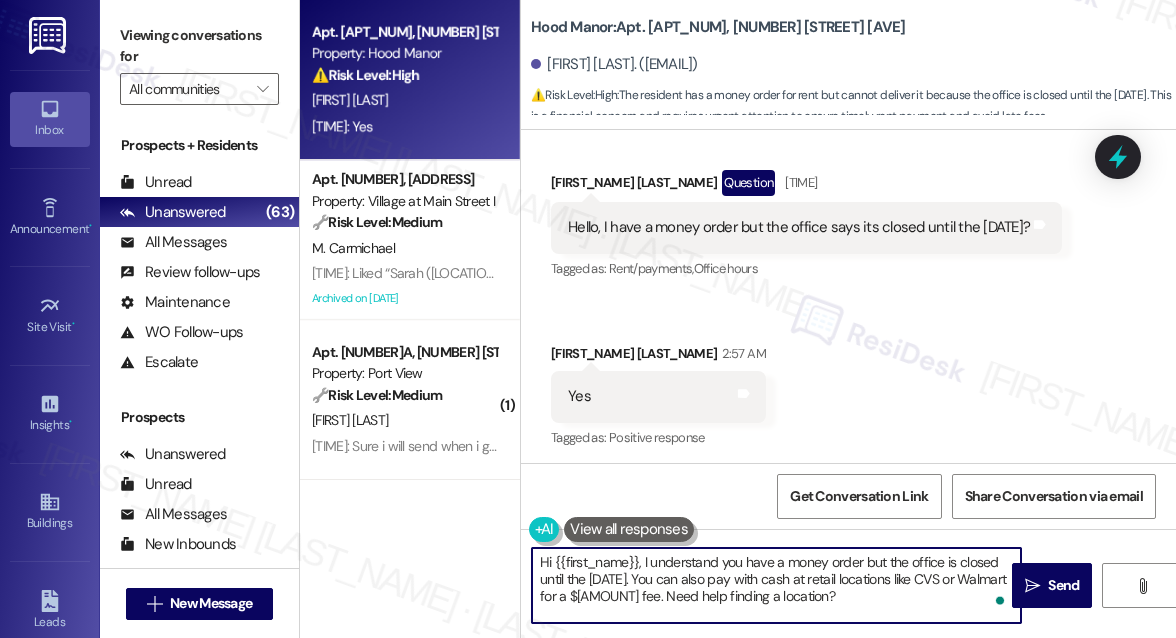 click on "Hi {{first_name}}, I understand you have a money order but the office is closed until the 4th. You can also pay with cash at retail locations like CVS or Walmart for a $3.99 fee. Need help finding a location?" at bounding box center [776, 585] 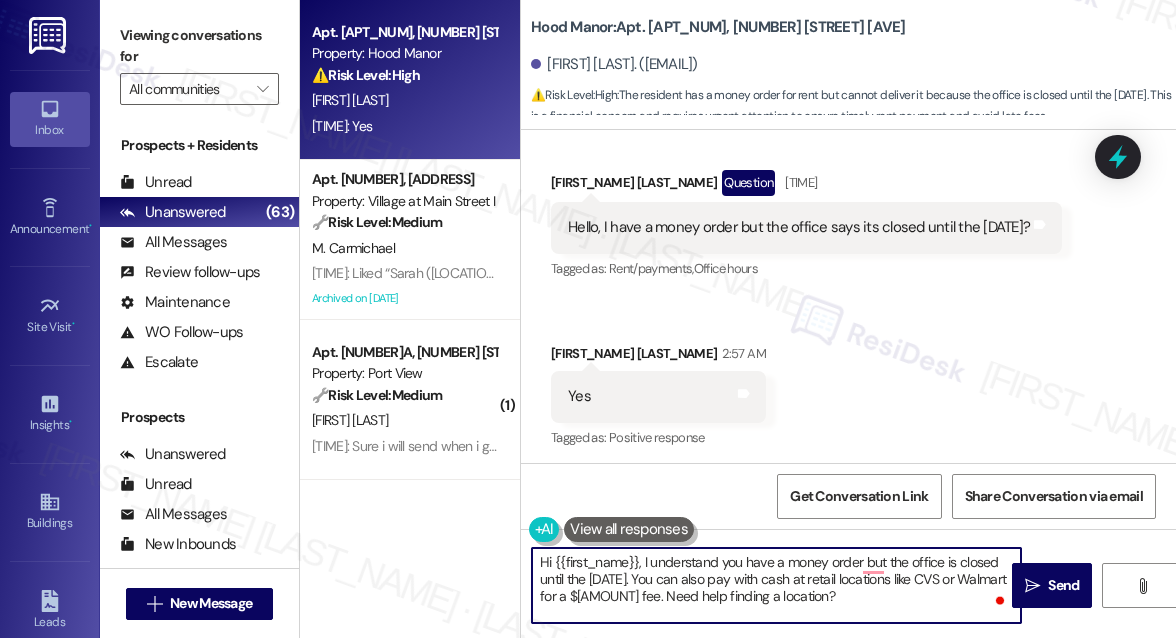 click on "Hi {{first_name}}, I understand you have a money order but the office is closed until the 4th. You can also pay with cash at retail locations like CVS or Walmart for a $3.99 fee. Need help finding a location?" at bounding box center (776, 585) 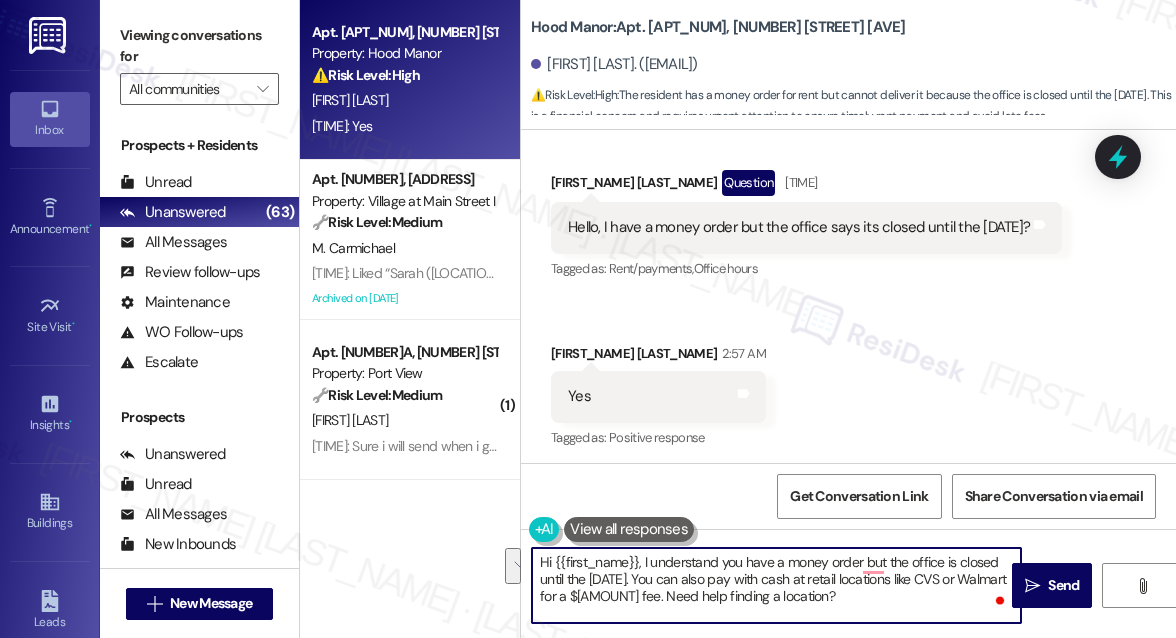 drag, startPoint x: 784, startPoint y: 594, endPoint x: 615, endPoint y: 585, distance: 169.23947 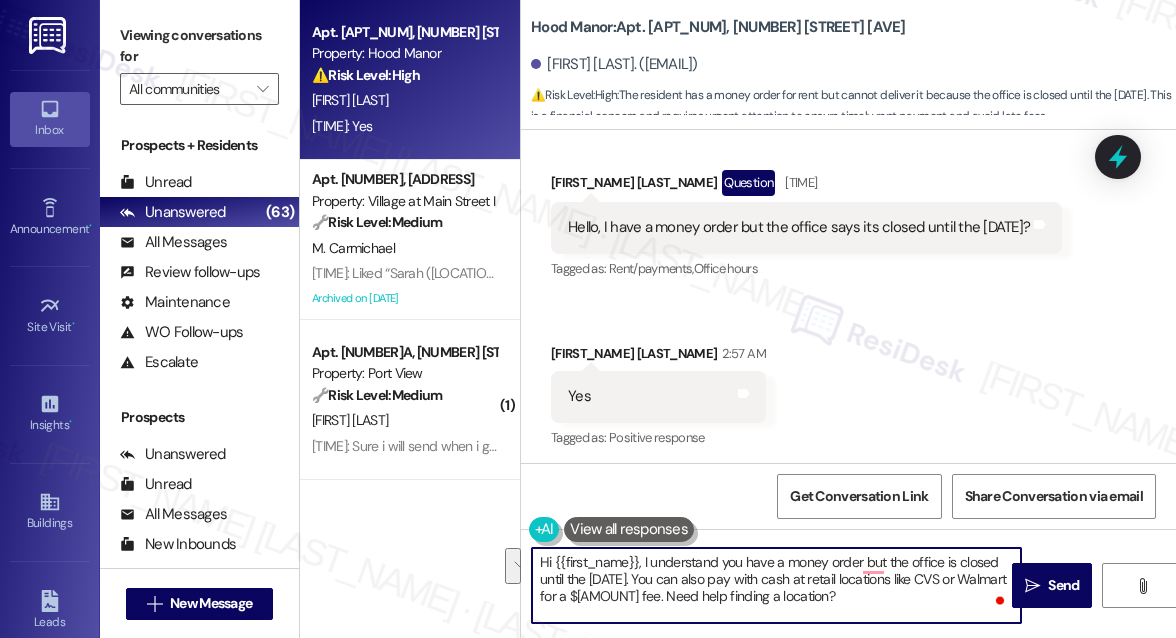 click on "Hi {{first_name}}, I understand you have a money order but the office is closed until the 4th. You can also pay with cash at retail locations like CVS or Walmart for a $3.99 fee. Need help finding a location?" at bounding box center (776, 585) 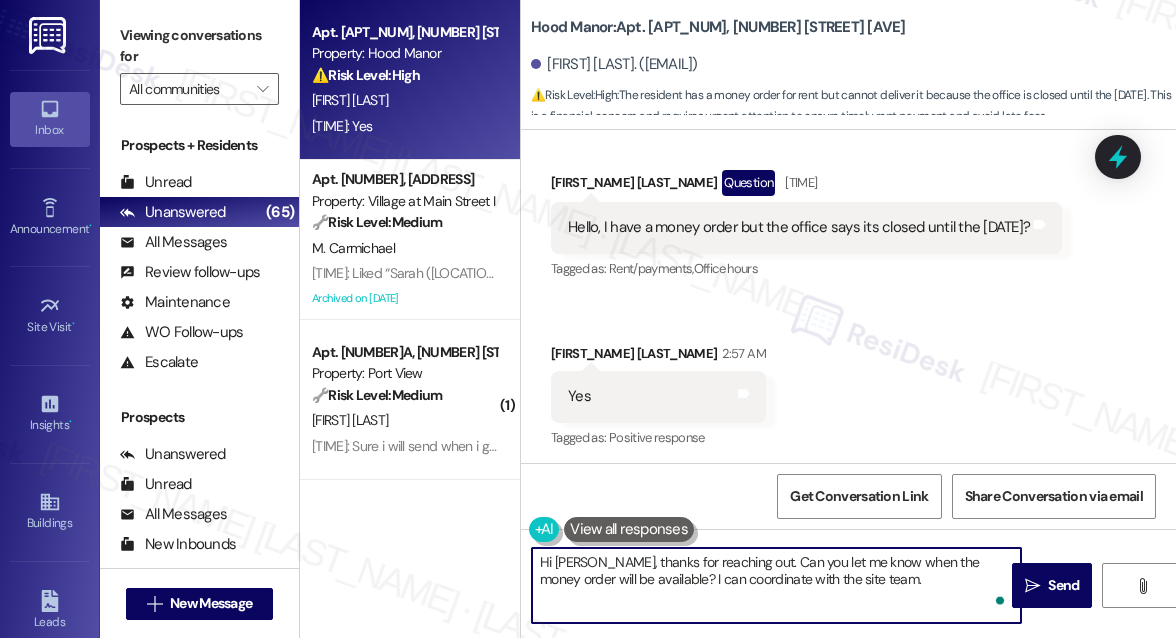 type on "Hi Steve, thanks for reaching out. Can you let me know when the money order will be available? I can coordinate with the site team." 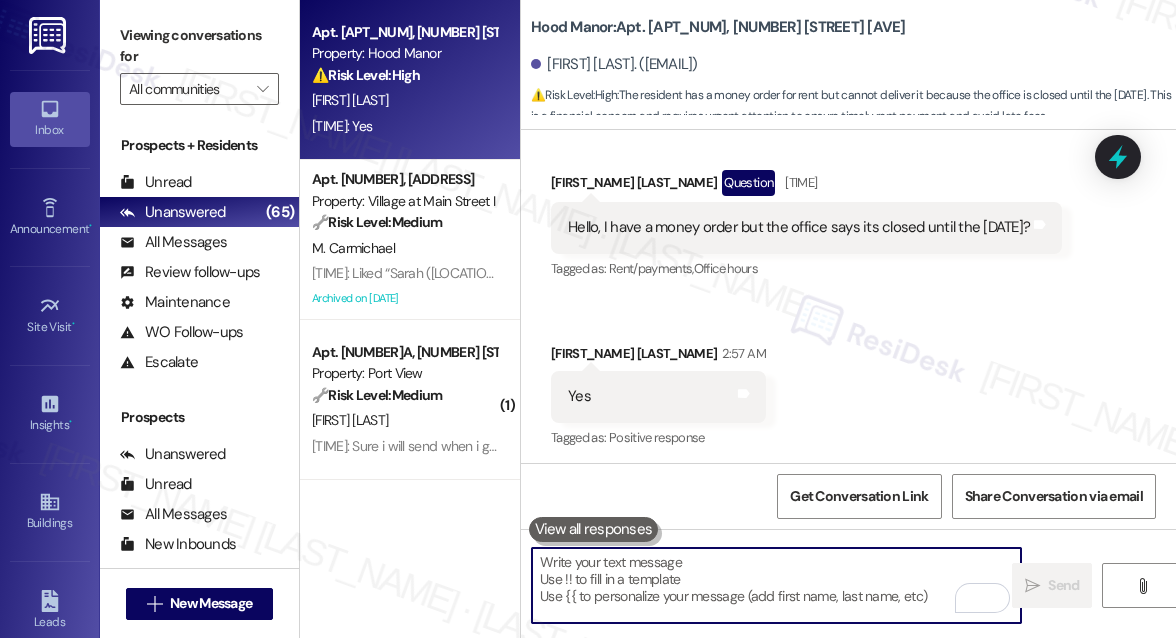 click at bounding box center [776, 585] 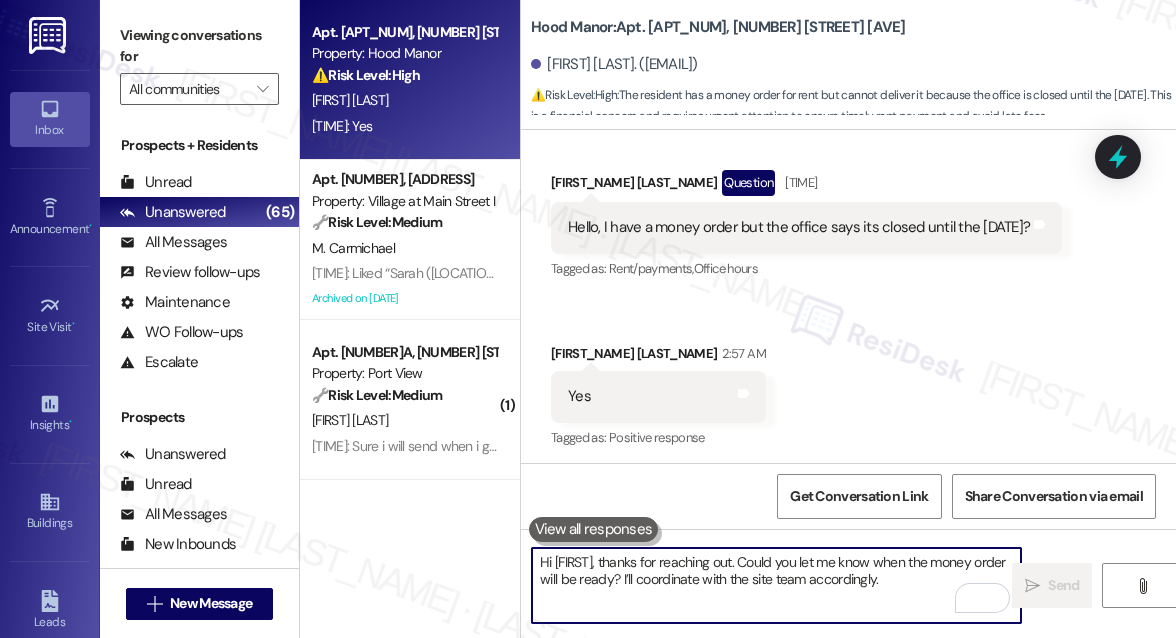 scroll, scrollTop: 152, scrollLeft: 0, axis: vertical 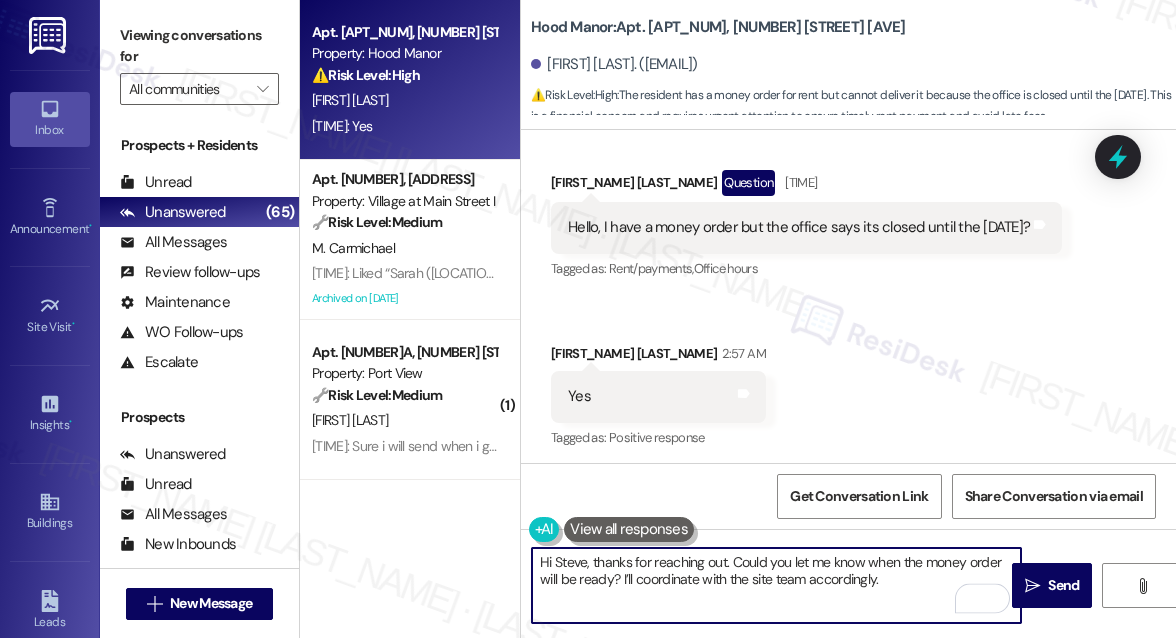 type on "Hi Steve, thanks for reaching out. Could you let me know when the money order will be ready? I’ll coordinate with the site team accordingly." 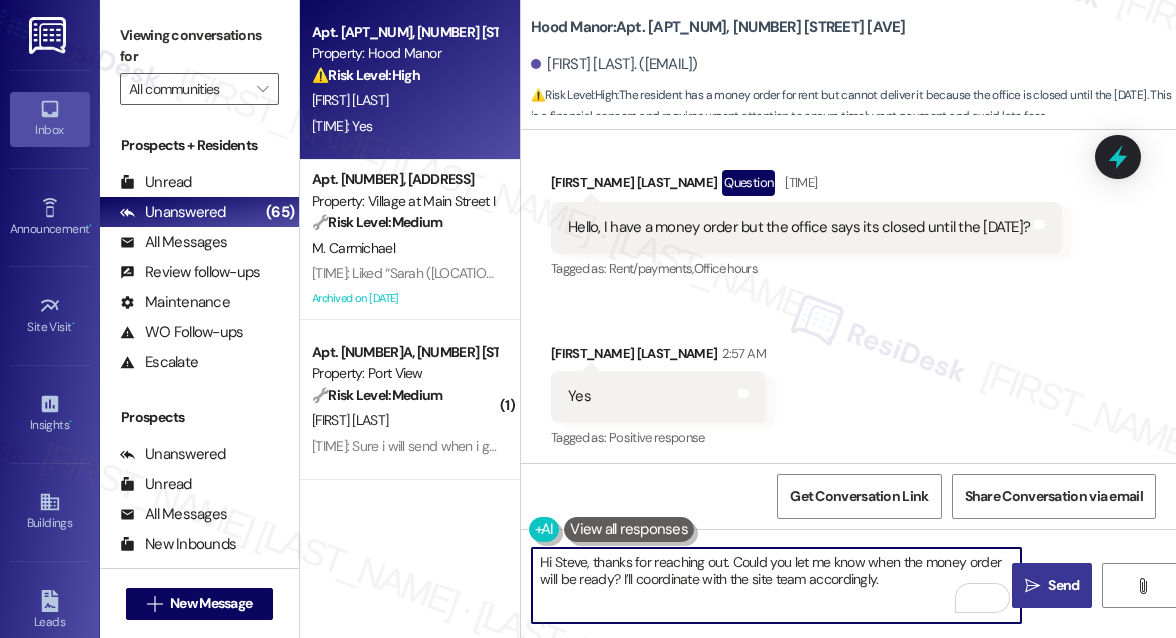 click on " Send" at bounding box center (1052, 585) 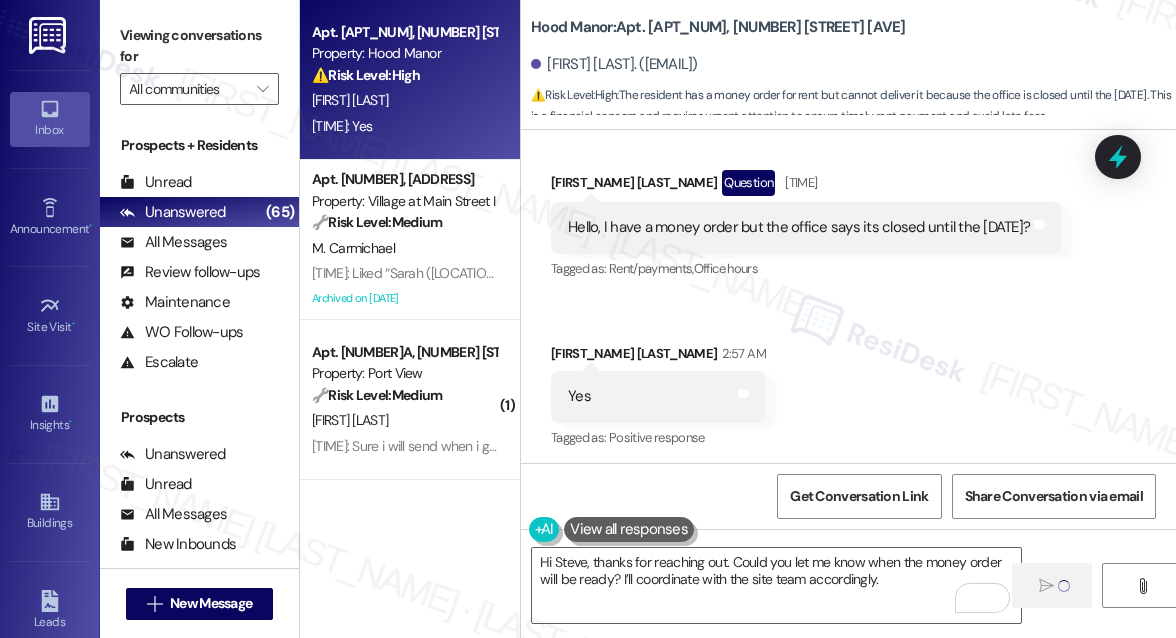 type 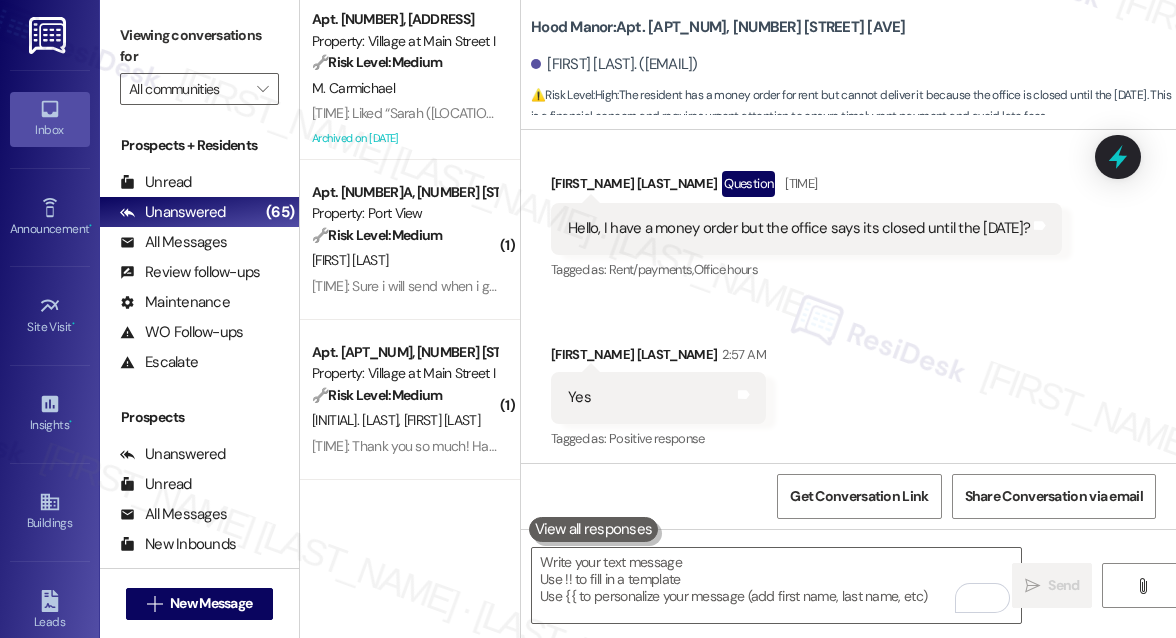 scroll, scrollTop: 10228, scrollLeft: 0, axis: vertical 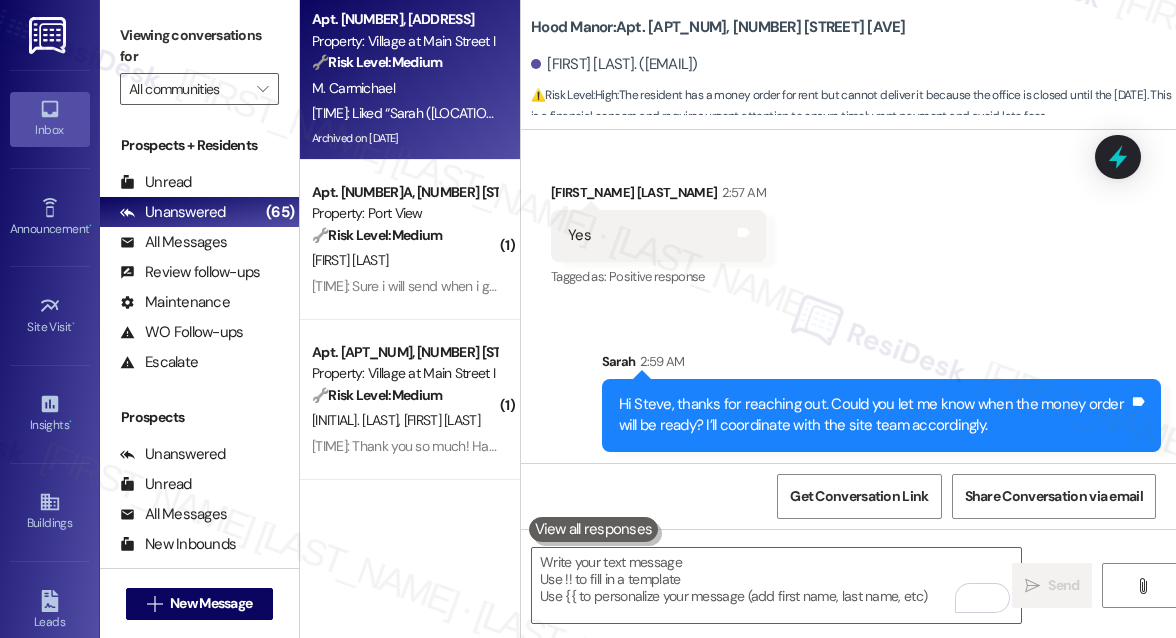click on "2:52 AM: Liked “Sarah (Village at Main Street I): Thank you for answering all my questions. Please know that your noise complaint has already been escalated to the site team so we can take appropriate action. If anything else comes up or you have more questions, feel free to reach out anytime. Have a great rest of the day!” 2:52 AM: Liked “Sarah (Village at Main Street I): Thank you for answering all my questions. Please know that your noise complaint has already been escalated to the site team so we can take appropriate action. If anything else comes up or you have more questions, feel free to reach out anytime. Have a great rest of the day!”" at bounding box center [1211, 113] 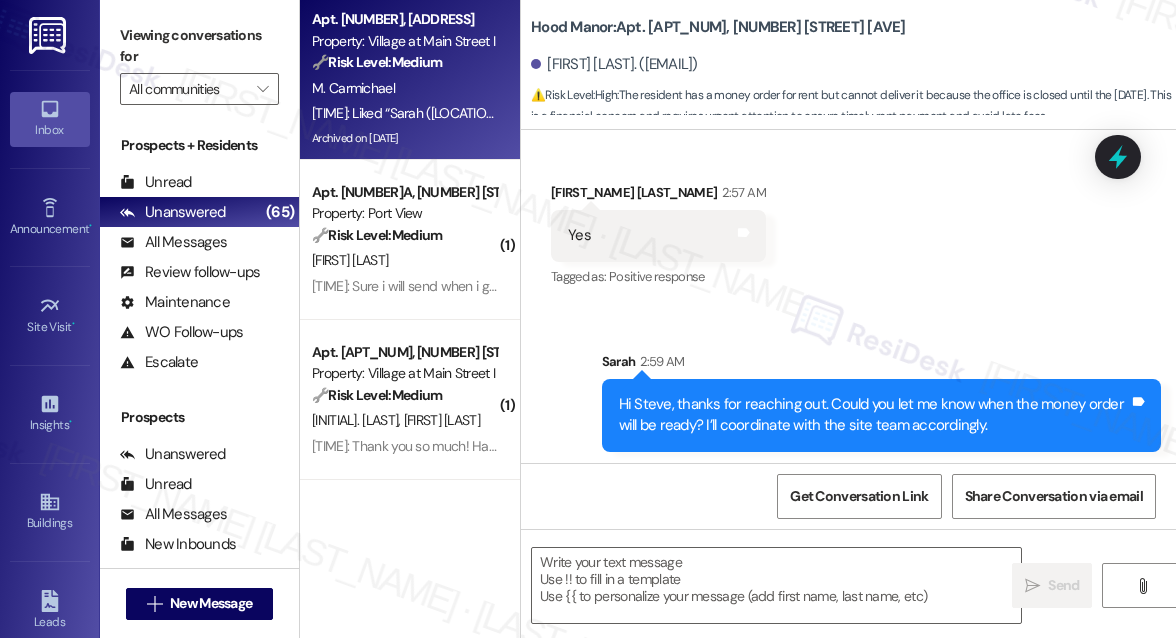 type on "Fetching suggested responses. Please feel free to read through the conversation in the meantime." 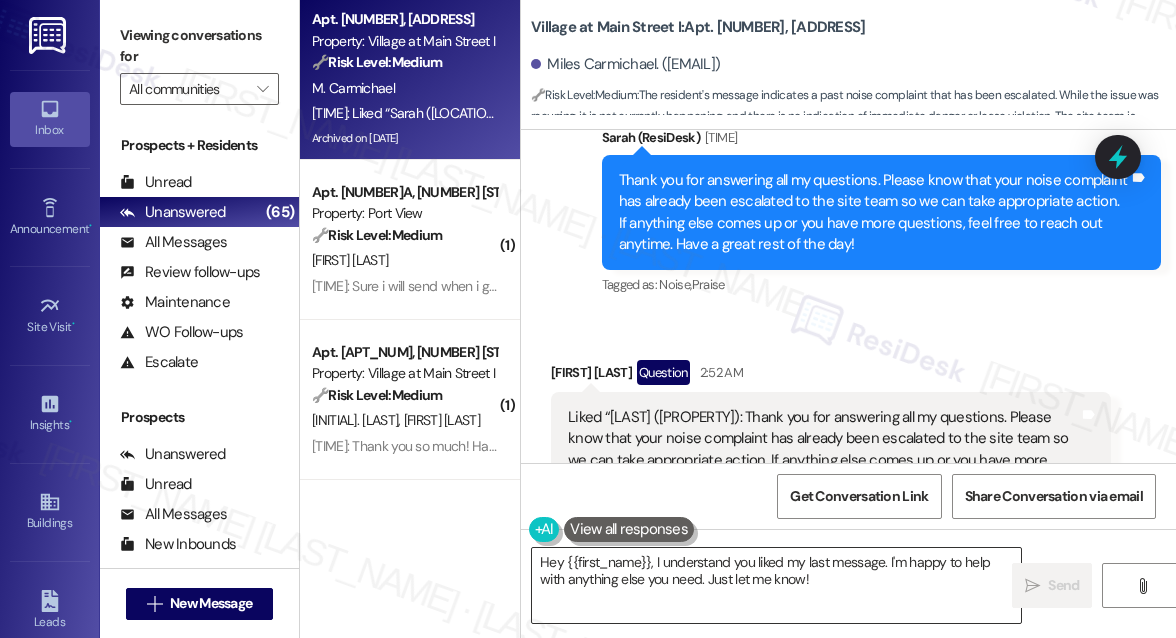 click on "Hey {{first_name}}, I understand you liked my last message. I'm happy to help with anything else you need. Just let me know!" at bounding box center (776, 585) 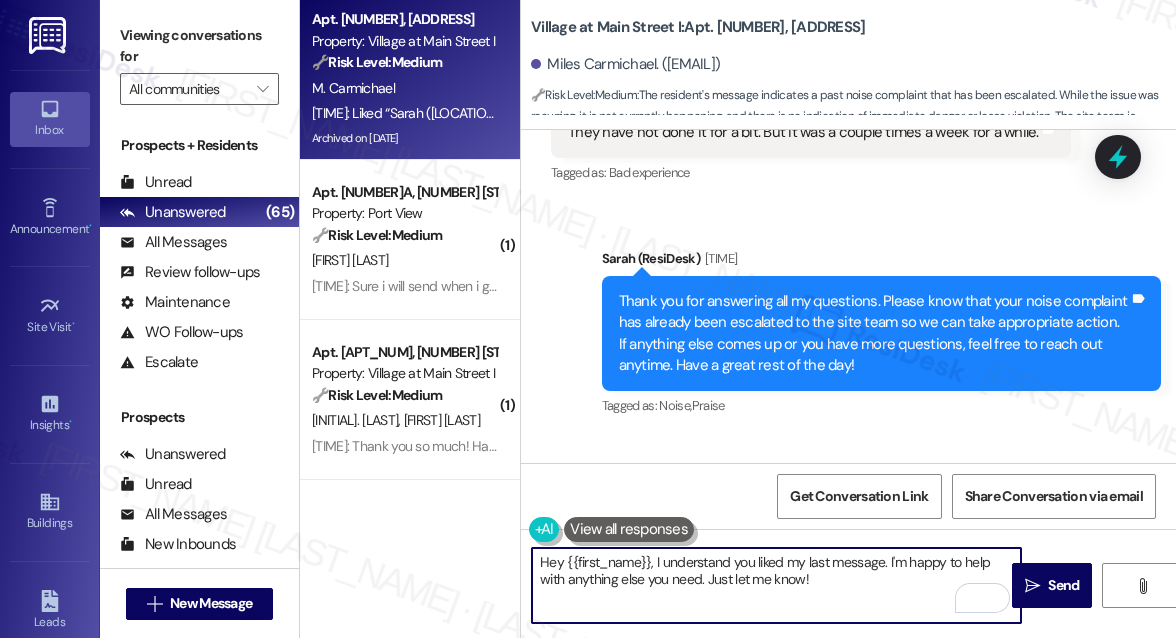 scroll, scrollTop: 15334, scrollLeft: 0, axis: vertical 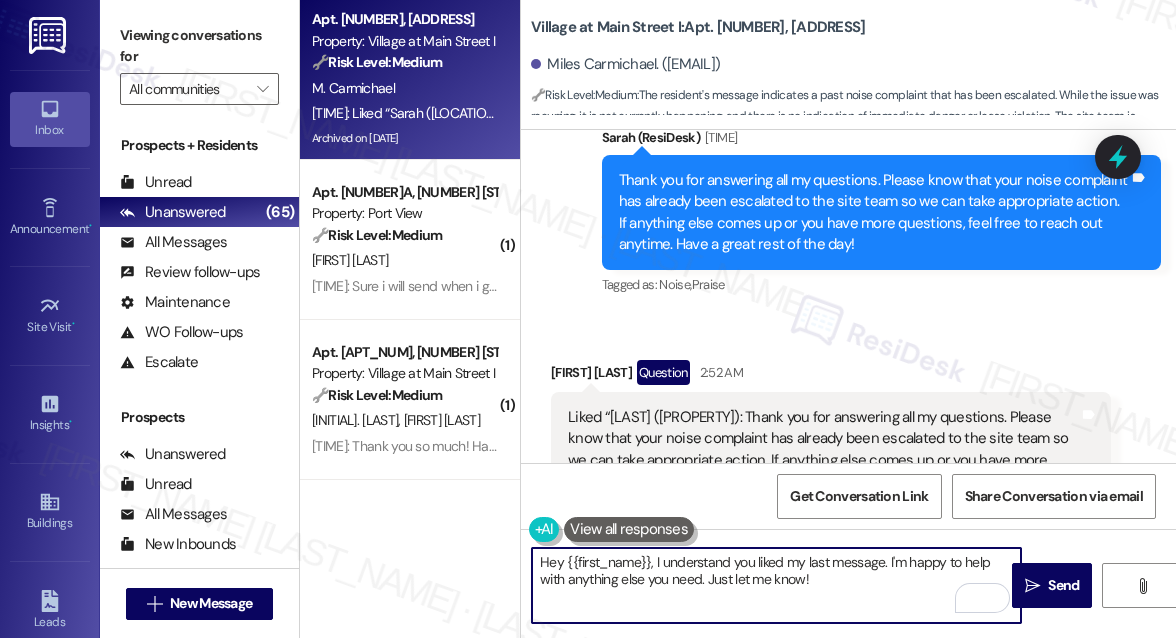 click on "Hey {{first_name}}, I understand you liked my last message. I'm happy to help with anything else you need. Just let me know!" at bounding box center [776, 585] 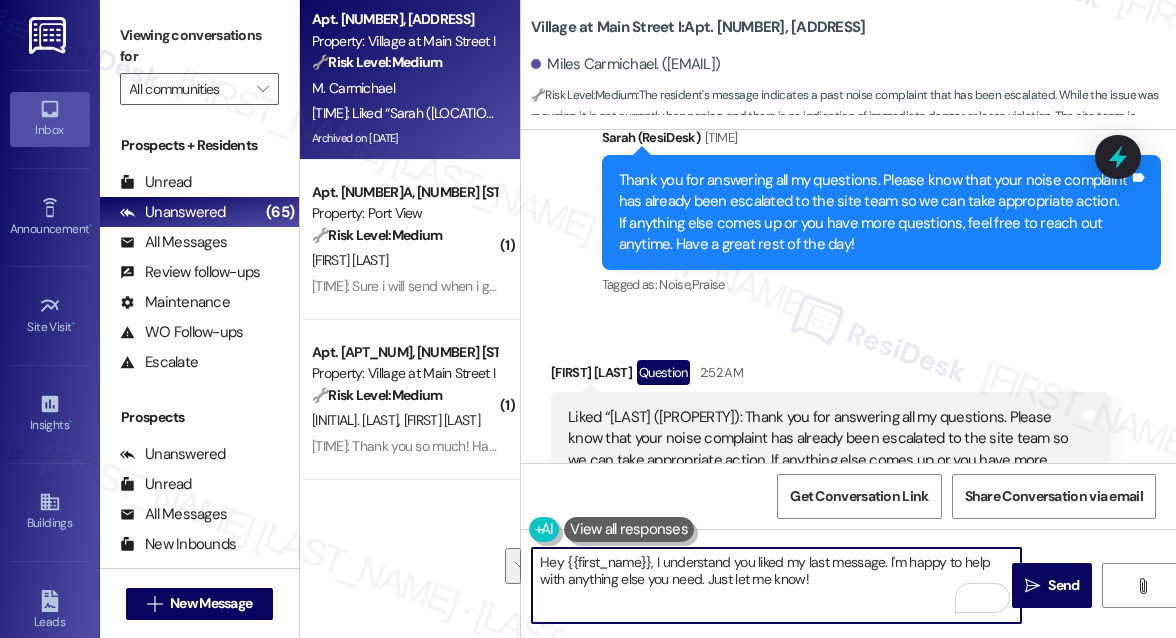 type on "T" 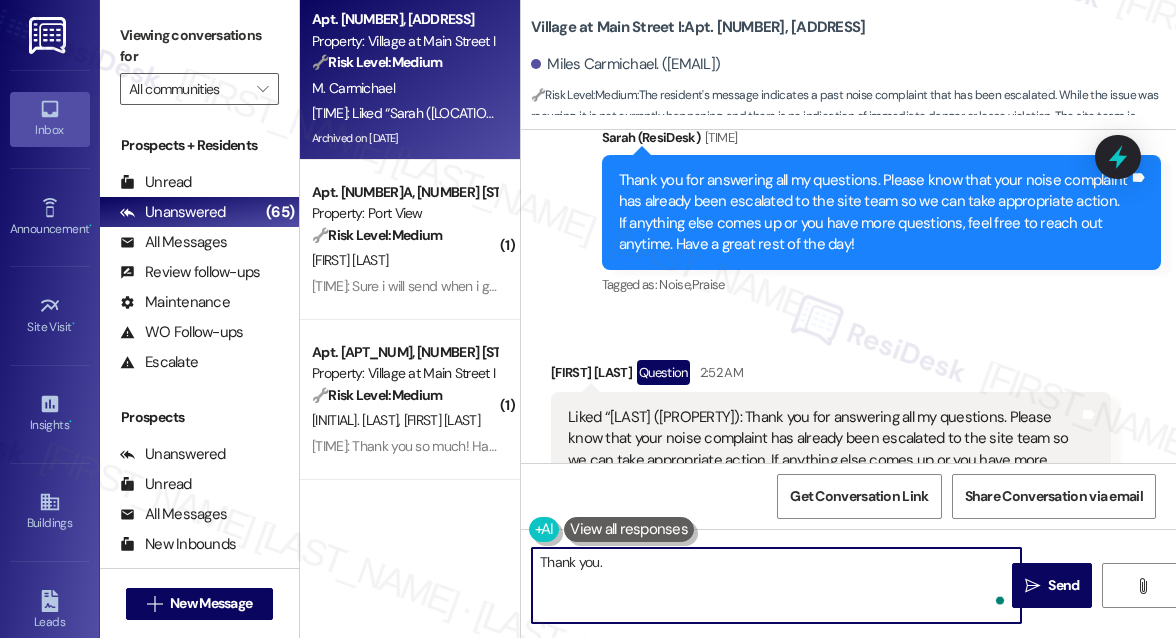 type on "Thank you." 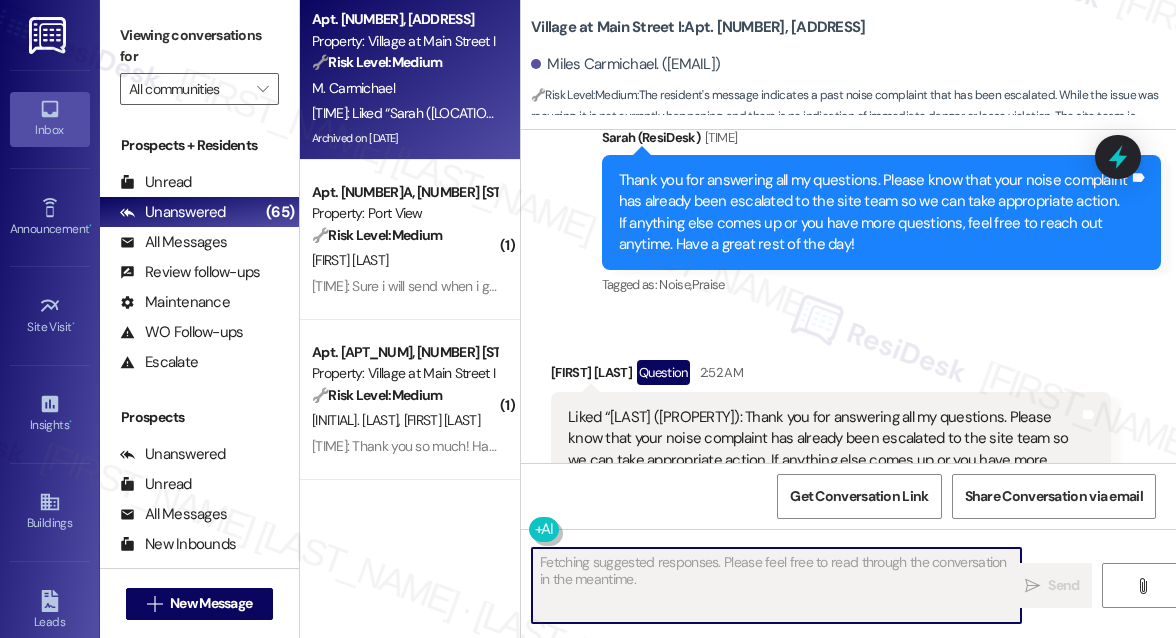 scroll, scrollTop: 15333, scrollLeft: 0, axis: vertical 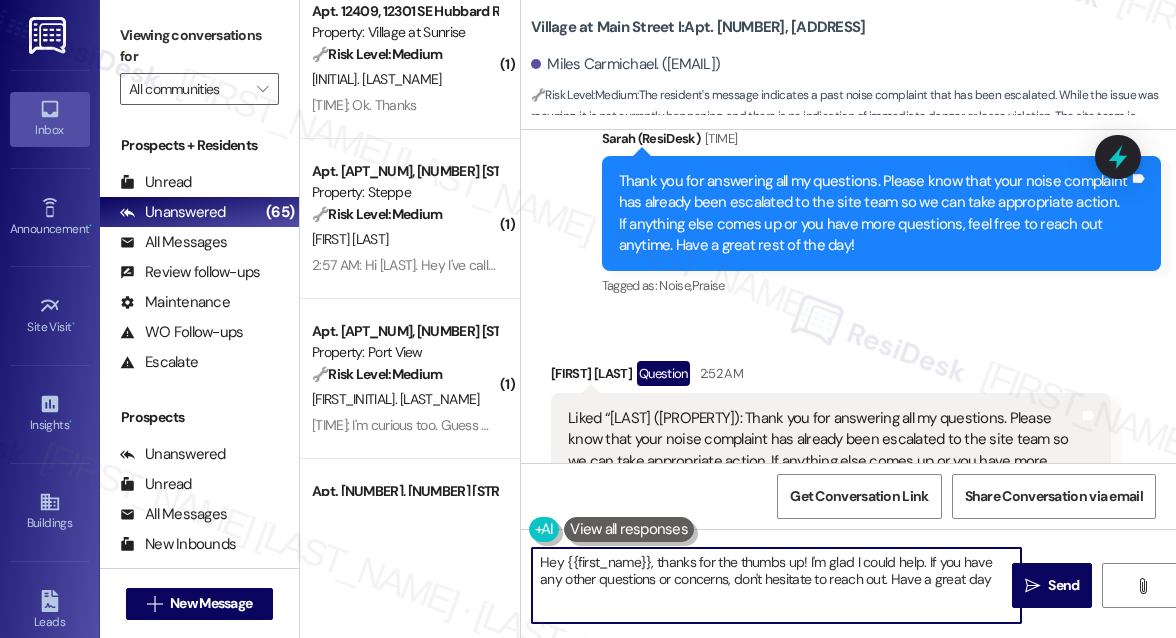 type on "Hey {{first_name}}, thanks for the thumbs up! I'm glad I could help. If you have any other questions or concerns, don't hesitate to reach out. Have a great day!" 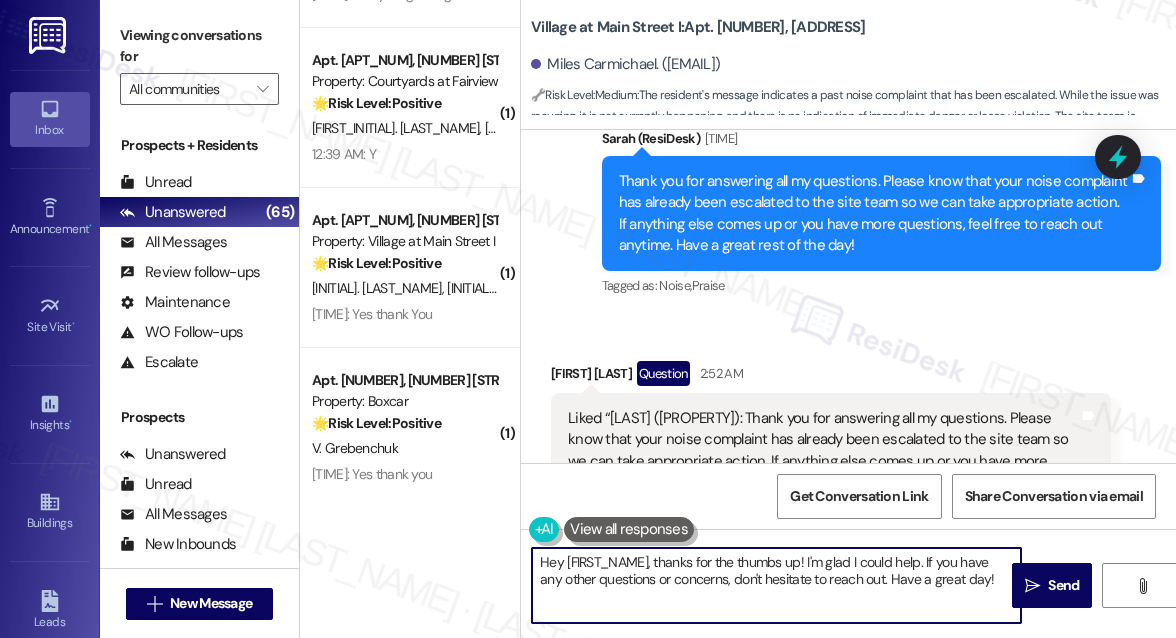 scroll, scrollTop: 5750, scrollLeft: 0, axis: vertical 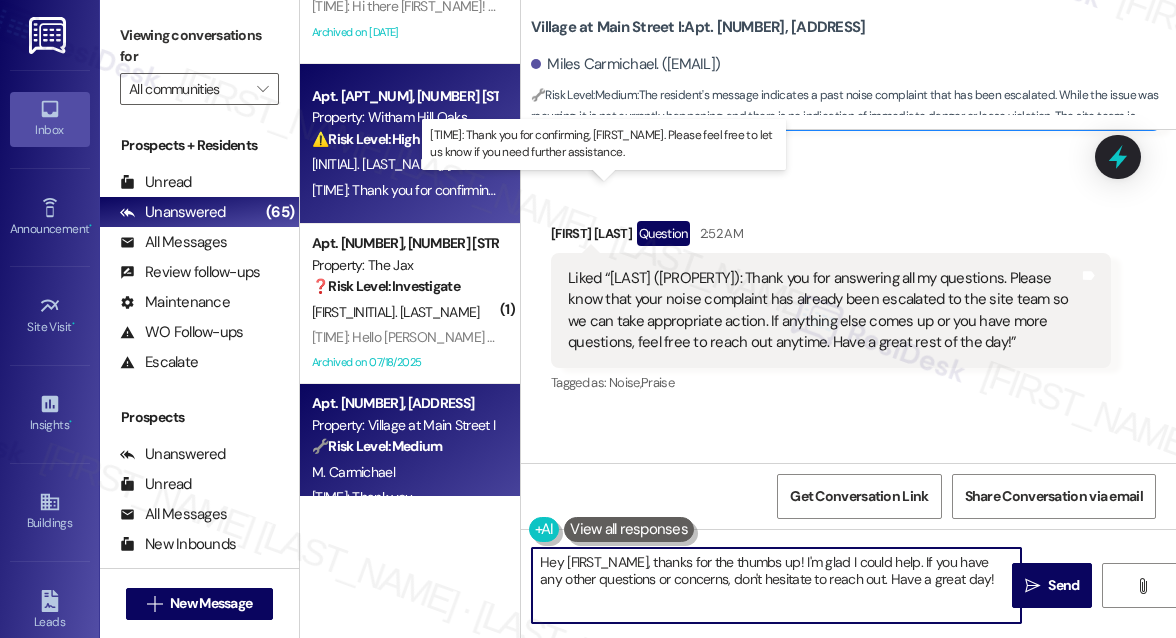 click on "2:56 AM: Thank you for confirming, Alicia. Please feel free to let us know if you need further assistance. 2:56 AM: Thank you for confirming, Alicia. Please feel free to let us know if you need further assistance." at bounding box center (624, 190) 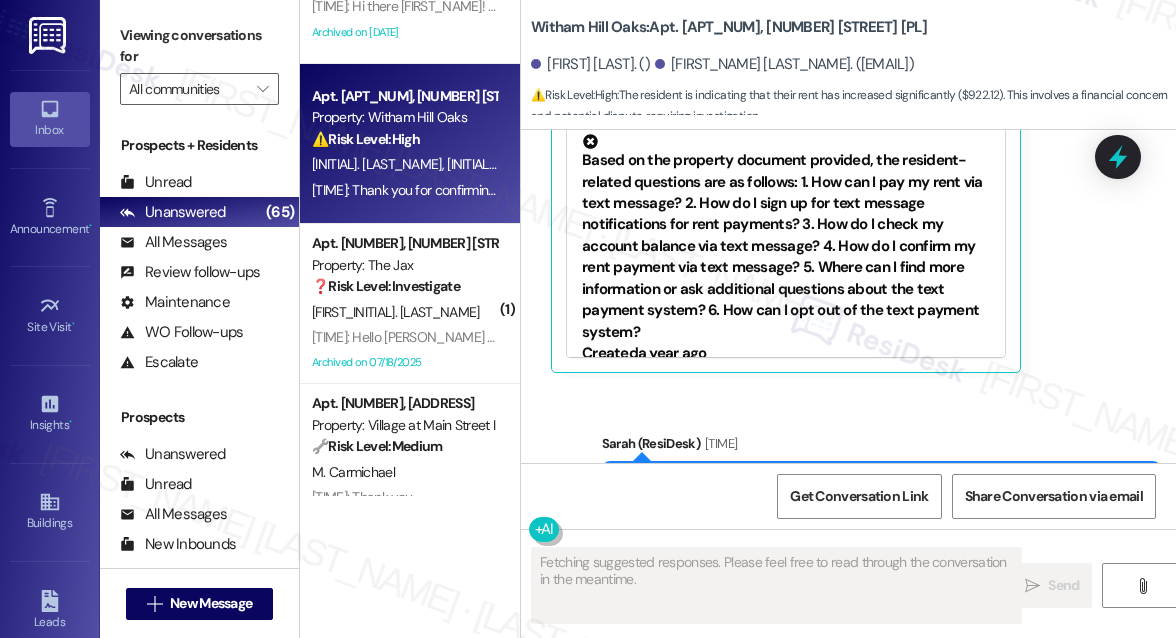 scroll, scrollTop: 14132, scrollLeft: 0, axis: vertical 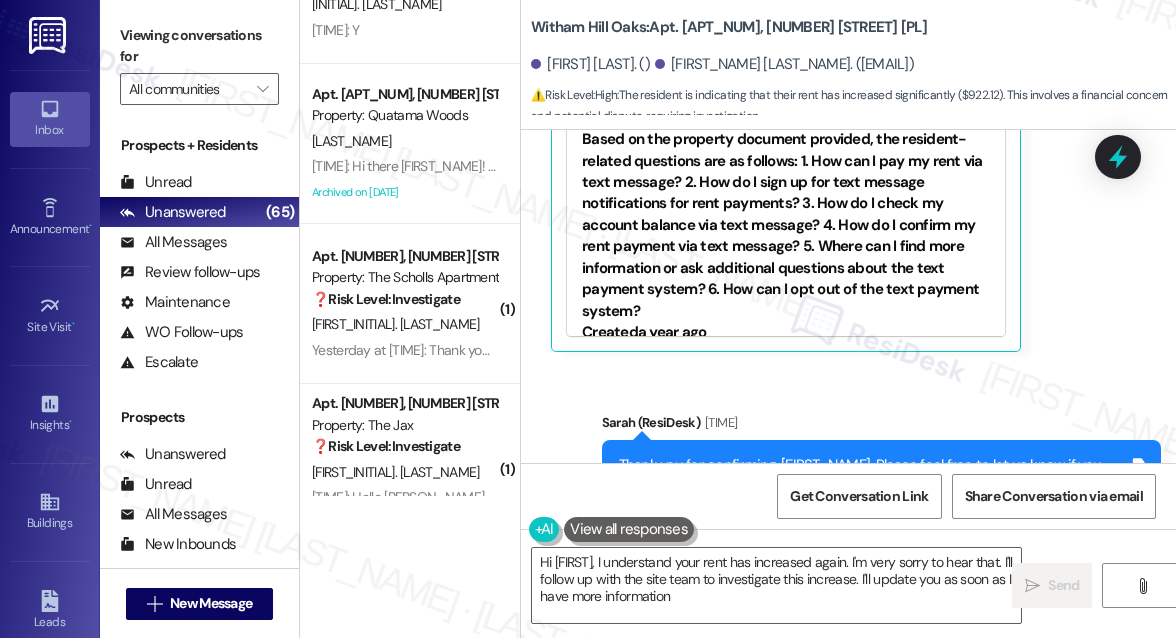 type on "Hi {{first_name}}, I understand your rent has increased again. I'm very sorry to hear that. I'll follow up with the site team to investigate this increase. I'll update you as soon as I have more information." 